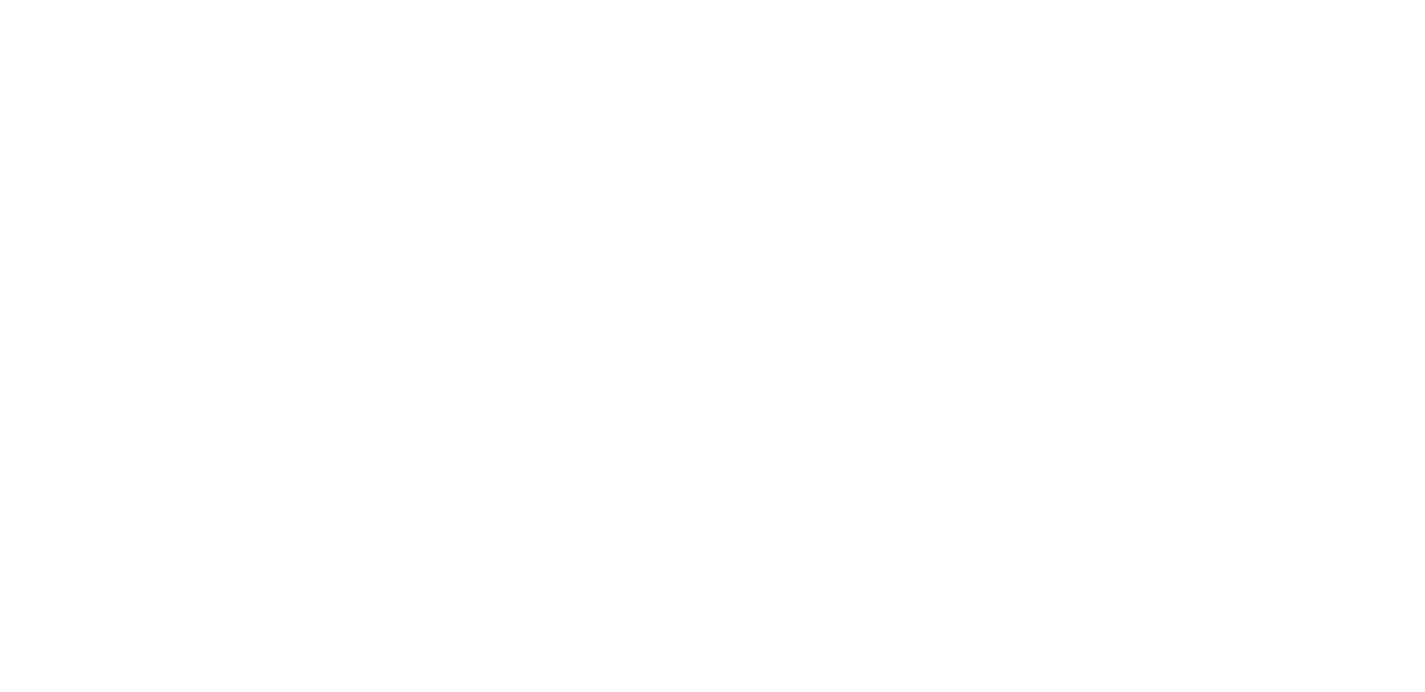scroll, scrollTop: 0, scrollLeft: 0, axis: both 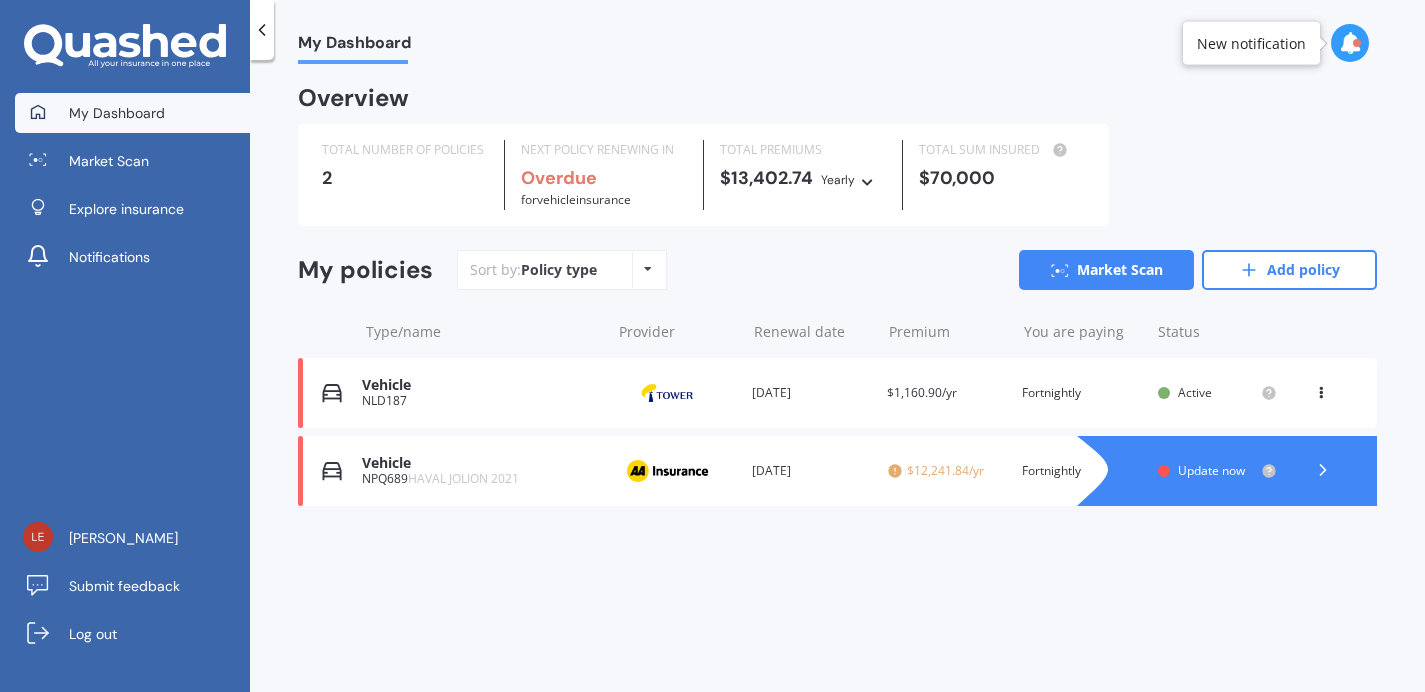 click 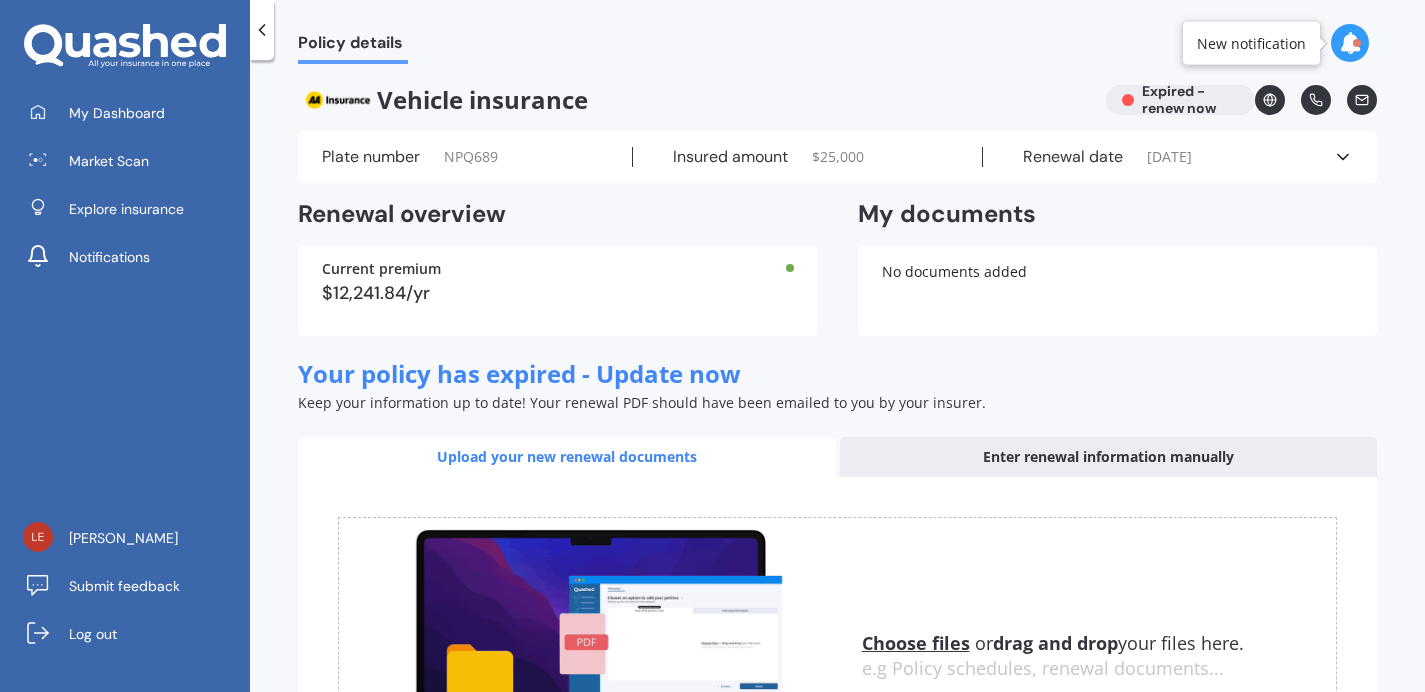 scroll, scrollTop: 0, scrollLeft: 0, axis: both 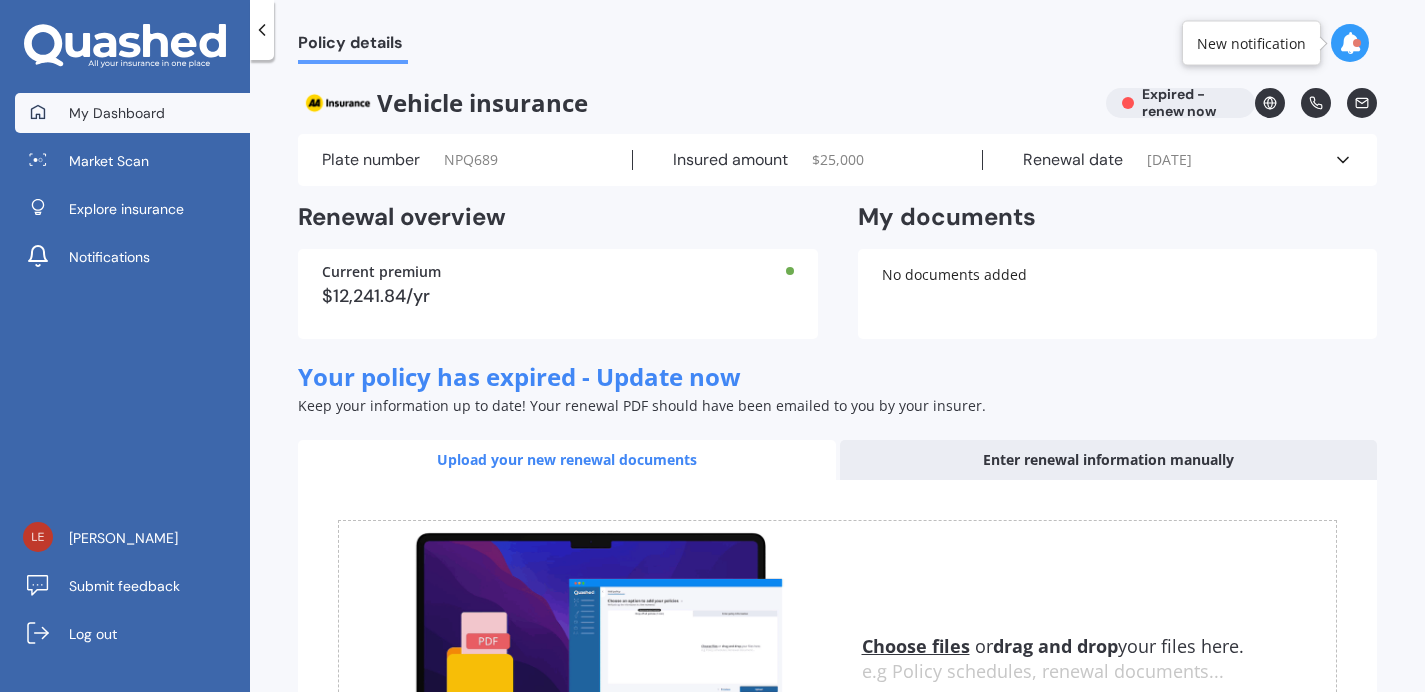 click on "My Dashboard" at bounding box center (117, 113) 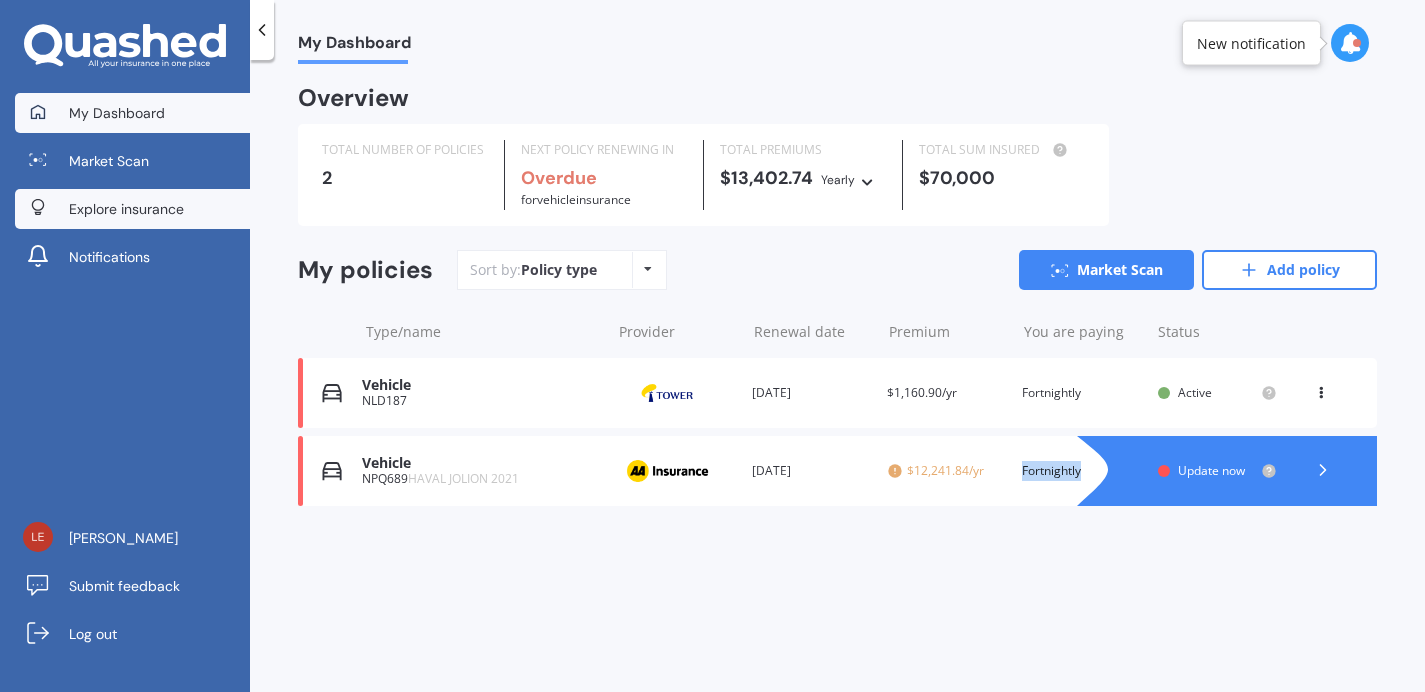 click on "Explore insurance" at bounding box center (126, 209) 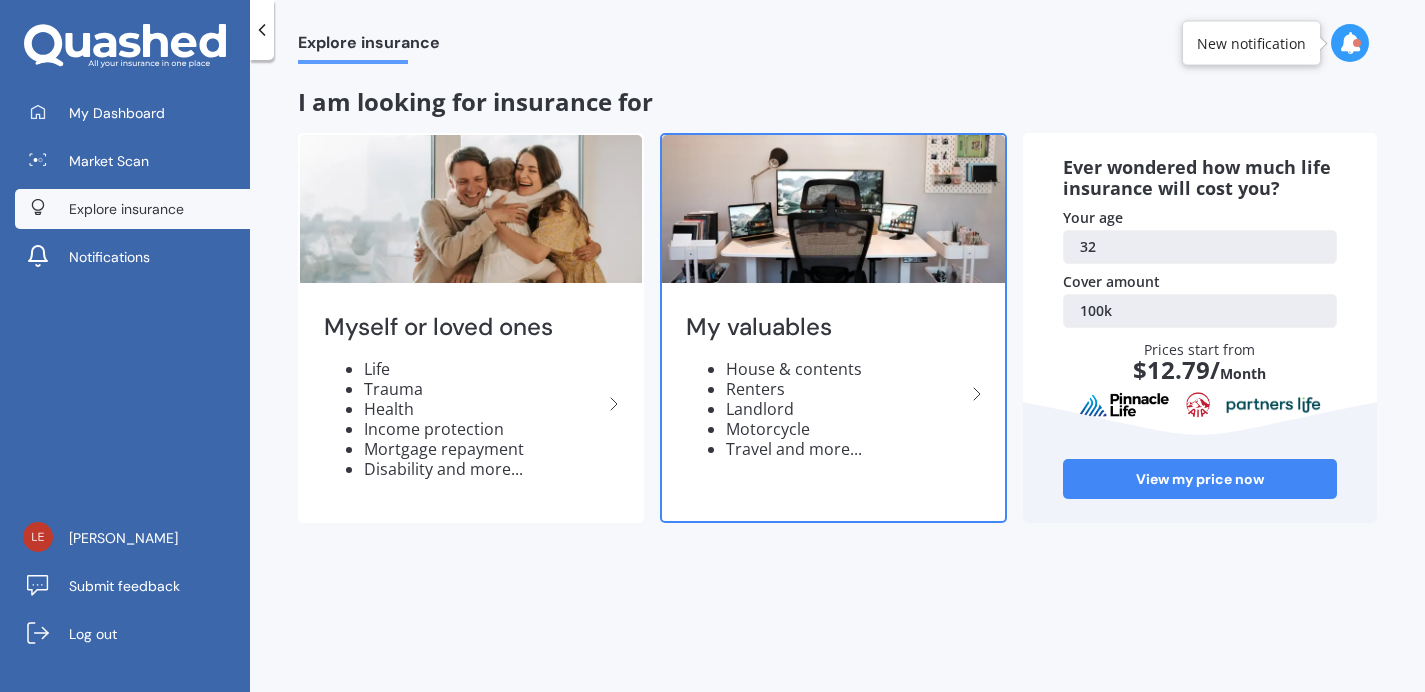 click on "My valuables House & contents Renters Landlord Motorcycle Travel and more..." at bounding box center (833, 393) 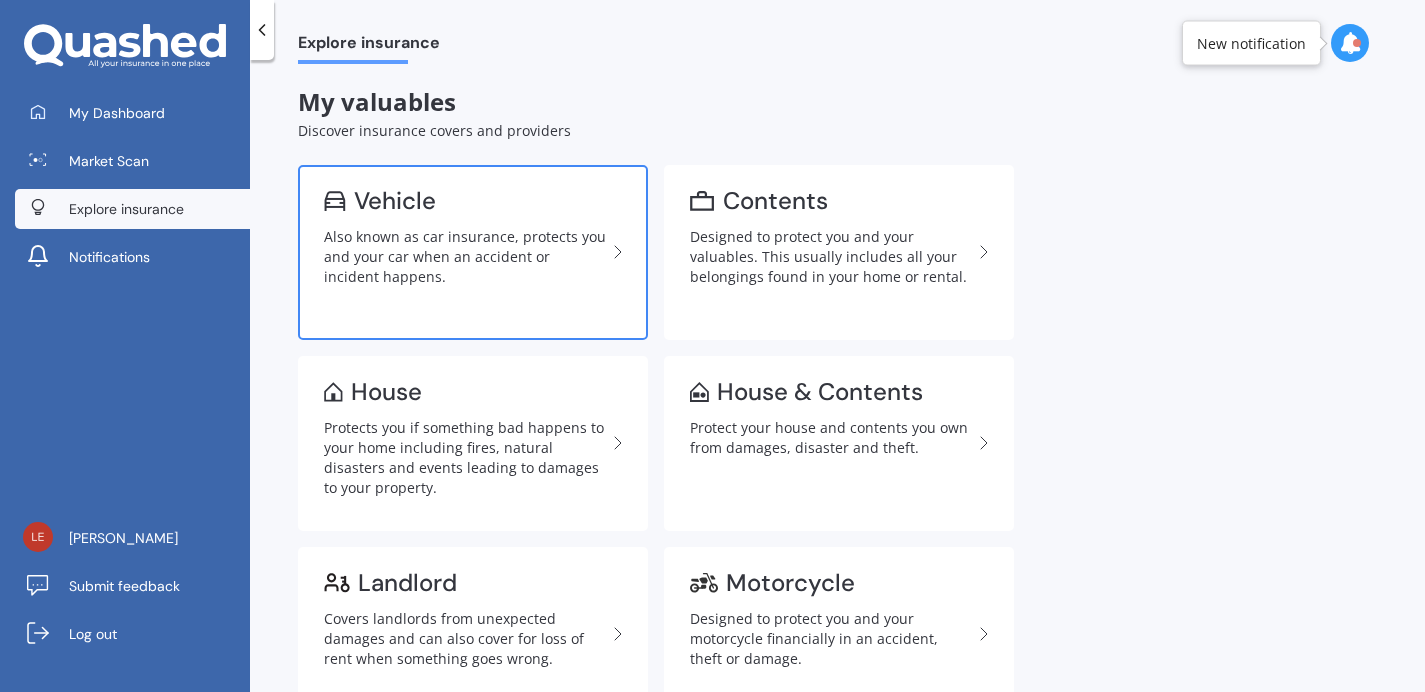 click on "Vehicle Also known as car insurance, protects you and your car when an accident or incident happens." at bounding box center [473, 252] 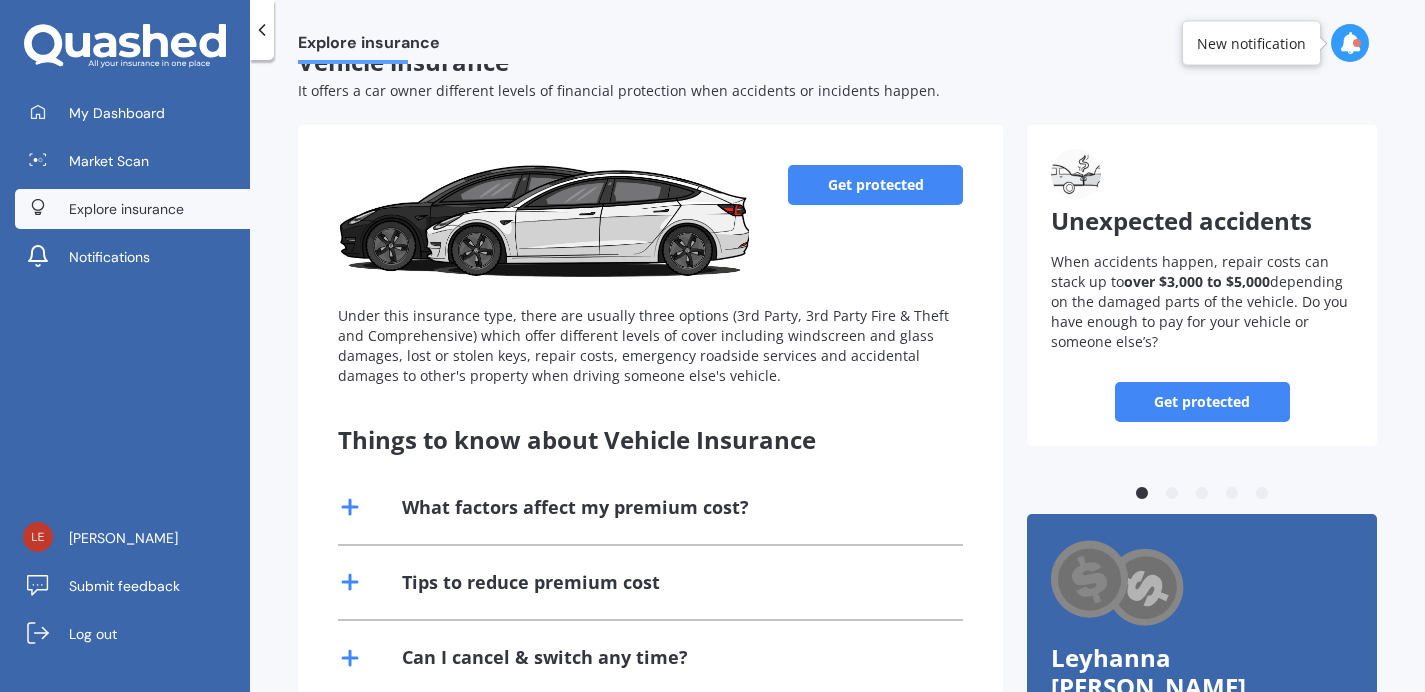 scroll, scrollTop: 44, scrollLeft: 0, axis: vertical 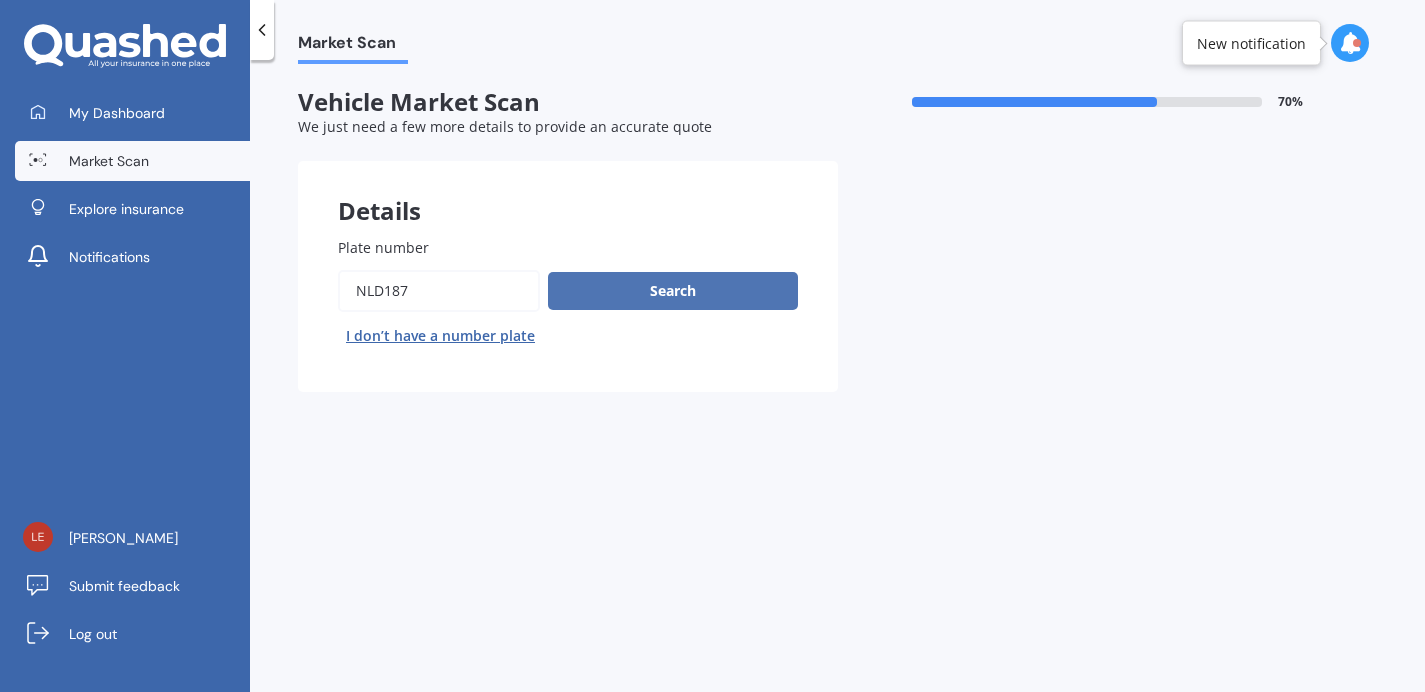 click on "Search" at bounding box center (673, 291) 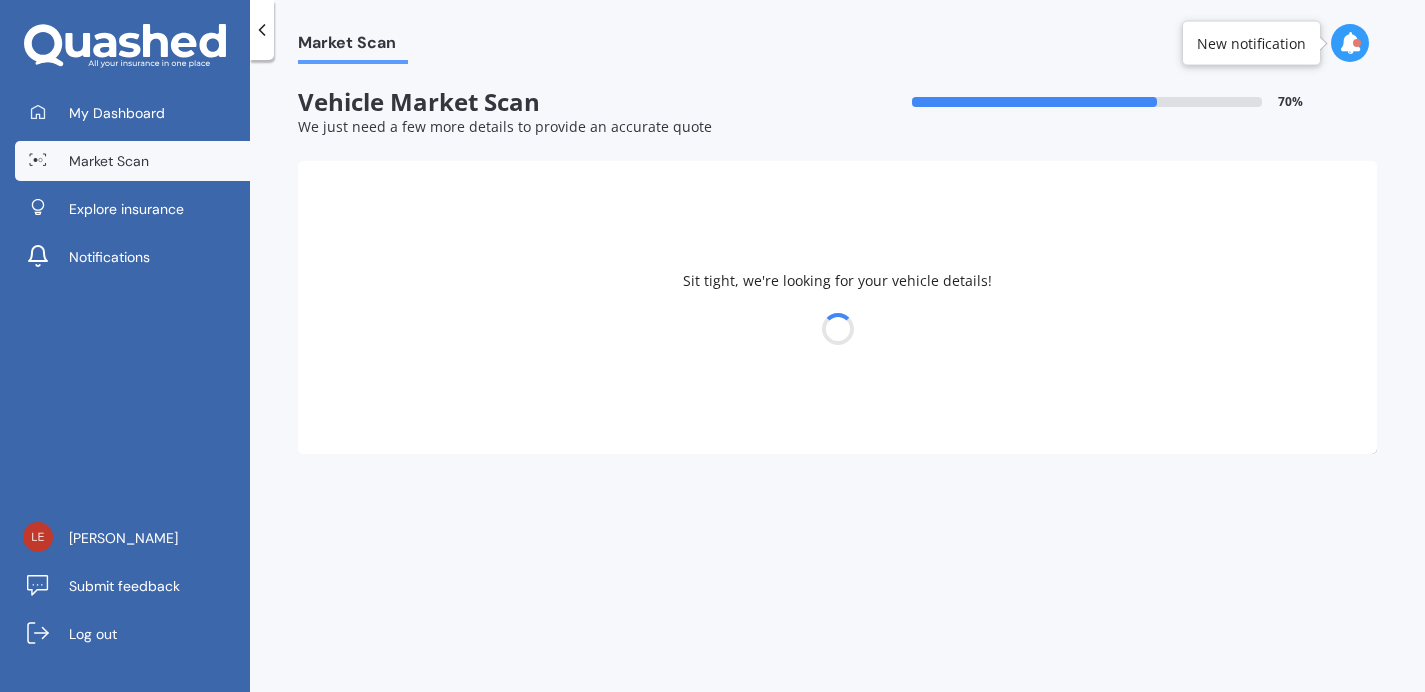 select on "MITSUBISHI" 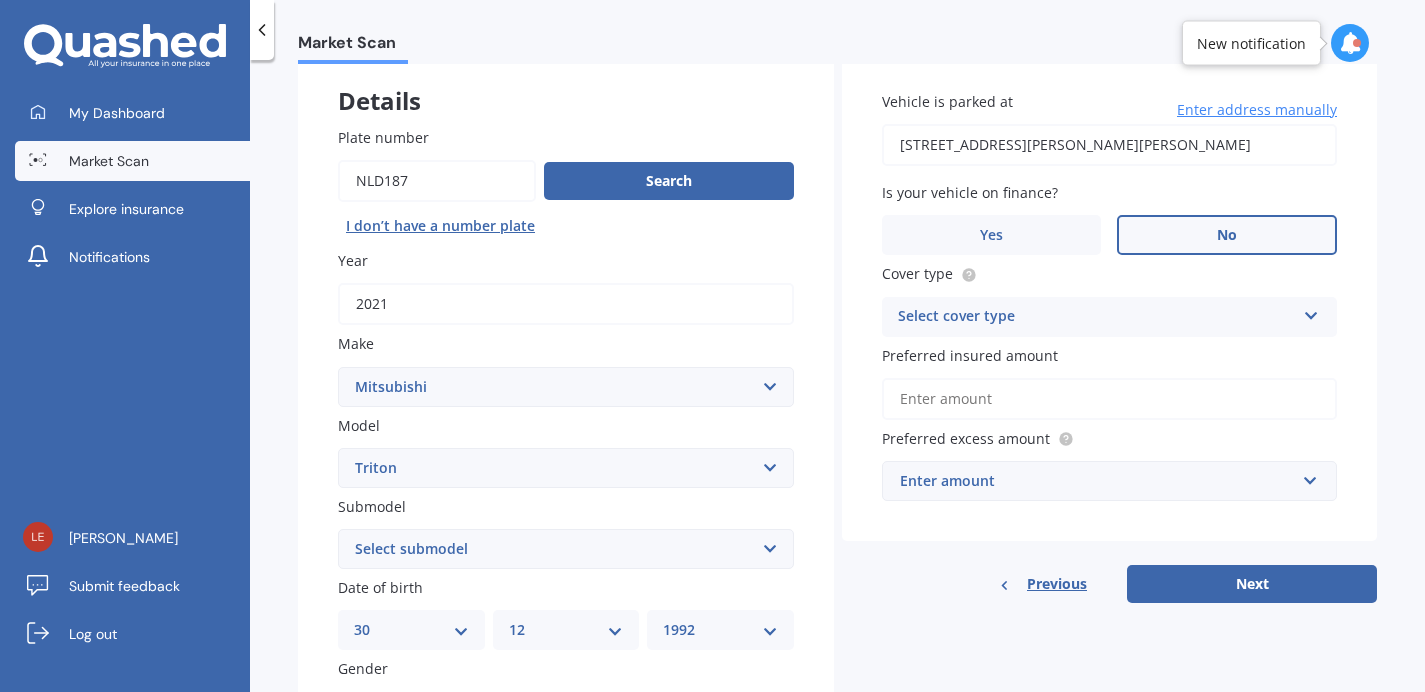 scroll, scrollTop: 116, scrollLeft: 0, axis: vertical 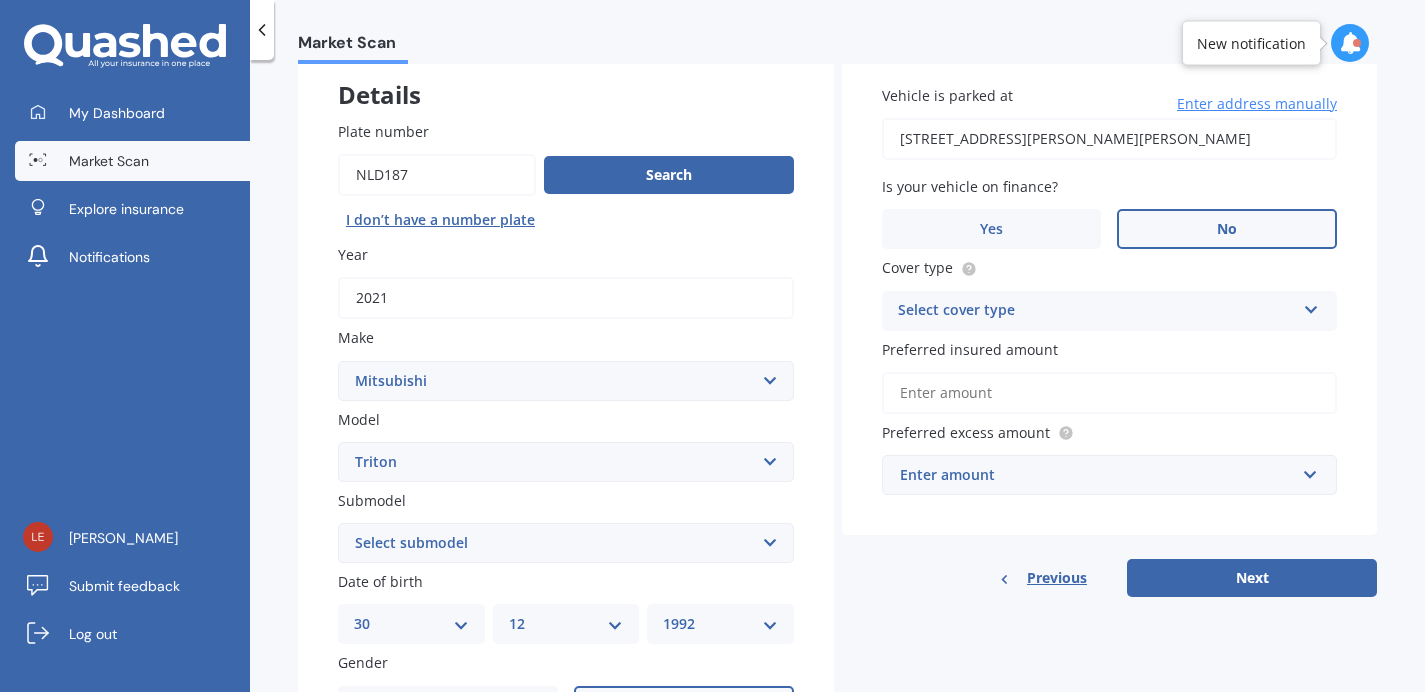 click on "Select cover type" at bounding box center (1097, 311) 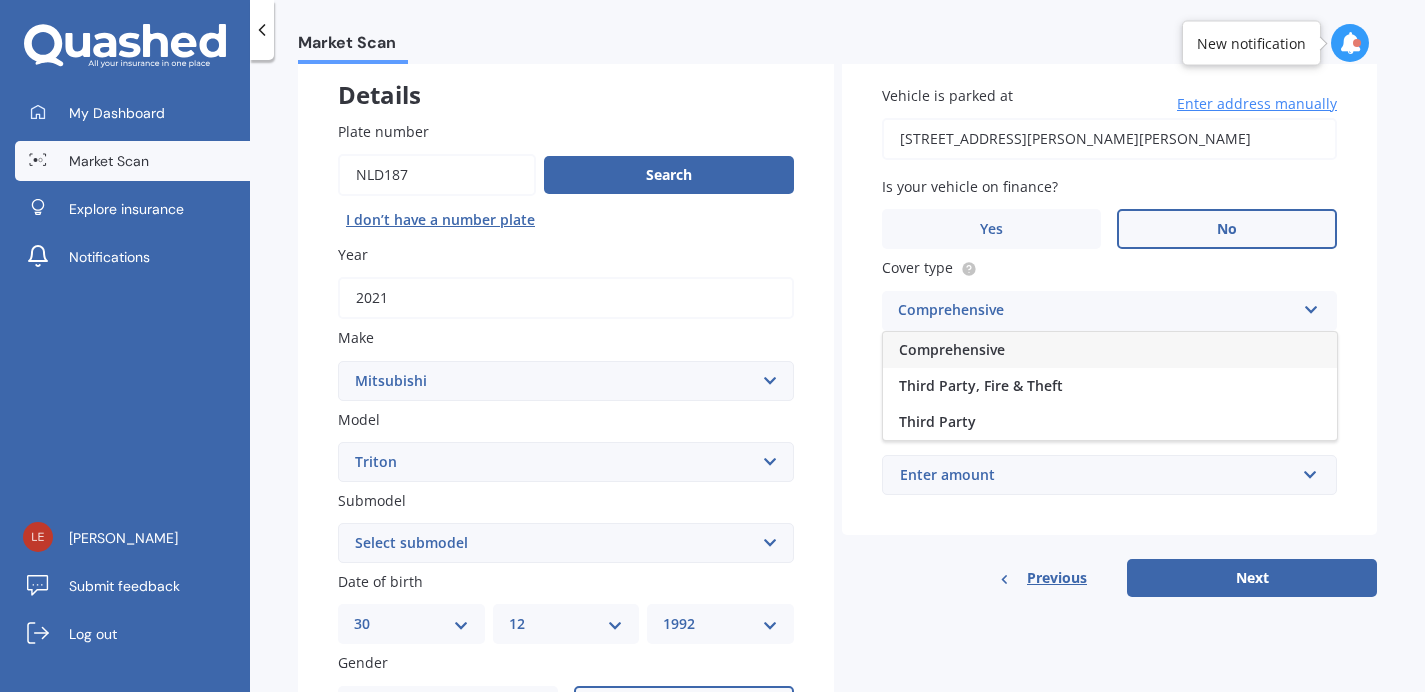 click on "Comprehensive" at bounding box center (1110, 350) 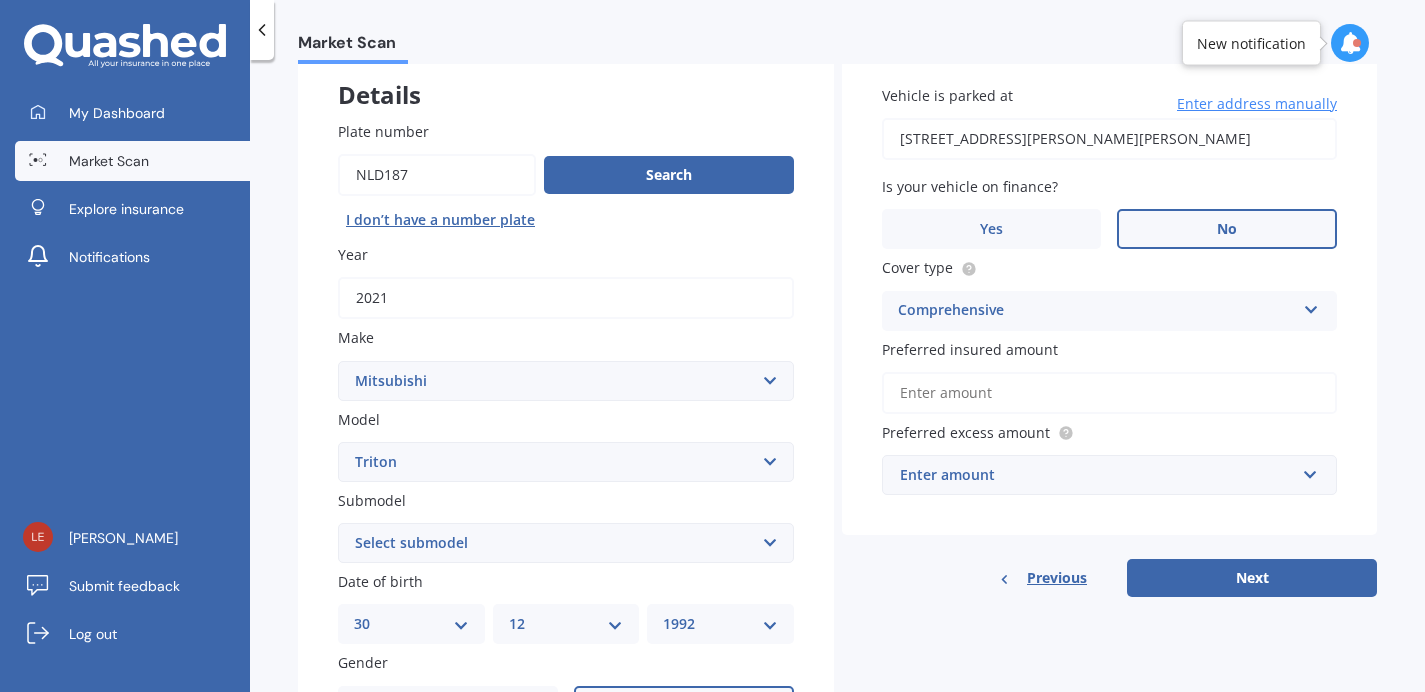 click on "Preferred insured amount" at bounding box center (1110, 393) 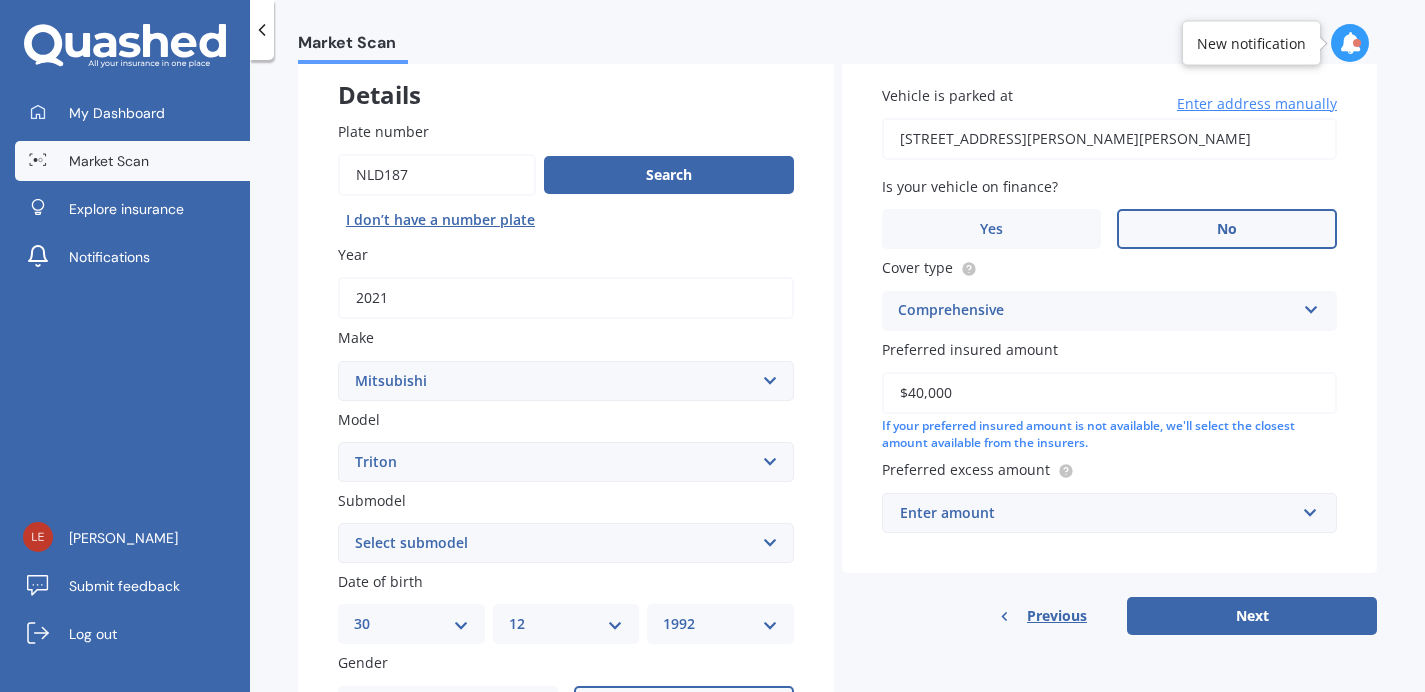 click on "Vehicle is parked at [STREET_ADDRESS][PERSON_NAME][PERSON_NAME] Enter address manually Is your vehicle on finance? Yes No Cover type Comprehensive Comprehensive Third Party, Fire & Theft Third Party Preferred insured amount $40,000 If your preferred insured amount is not available, we'll select the closest amount available from the insurers. Preferred excess amount Enter amount $100 $400 $500 $750 $1,000 $1,500 $2,000" at bounding box center (1110, 309) 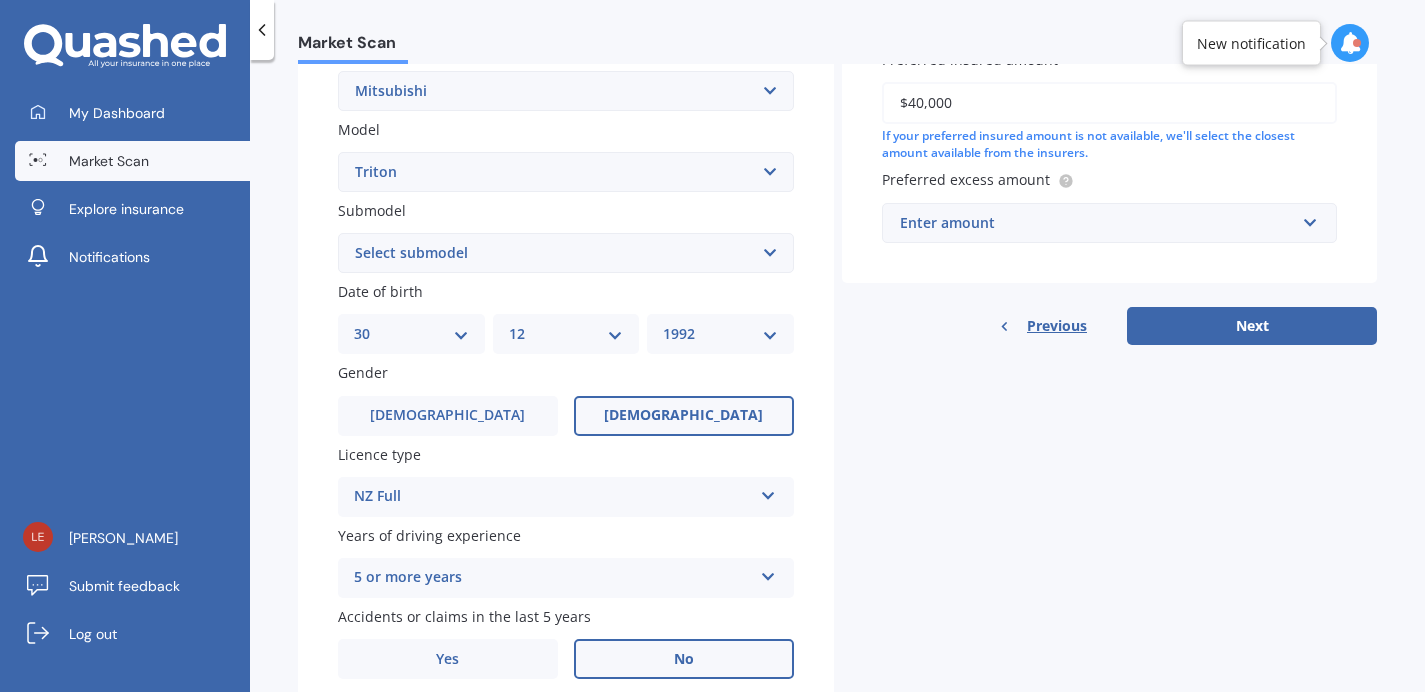 scroll, scrollTop: 336, scrollLeft: 0, axis: vertical 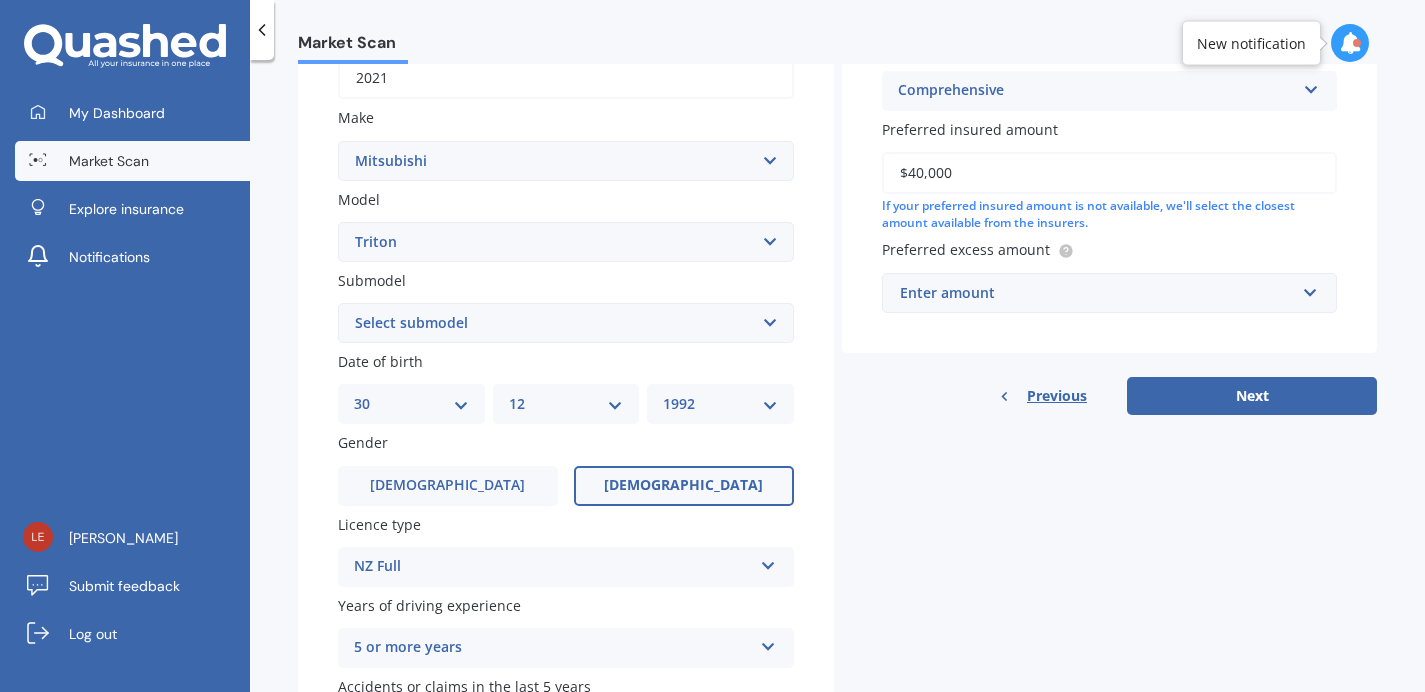 click on "Enter amount" at bounding box center (1098, 293) 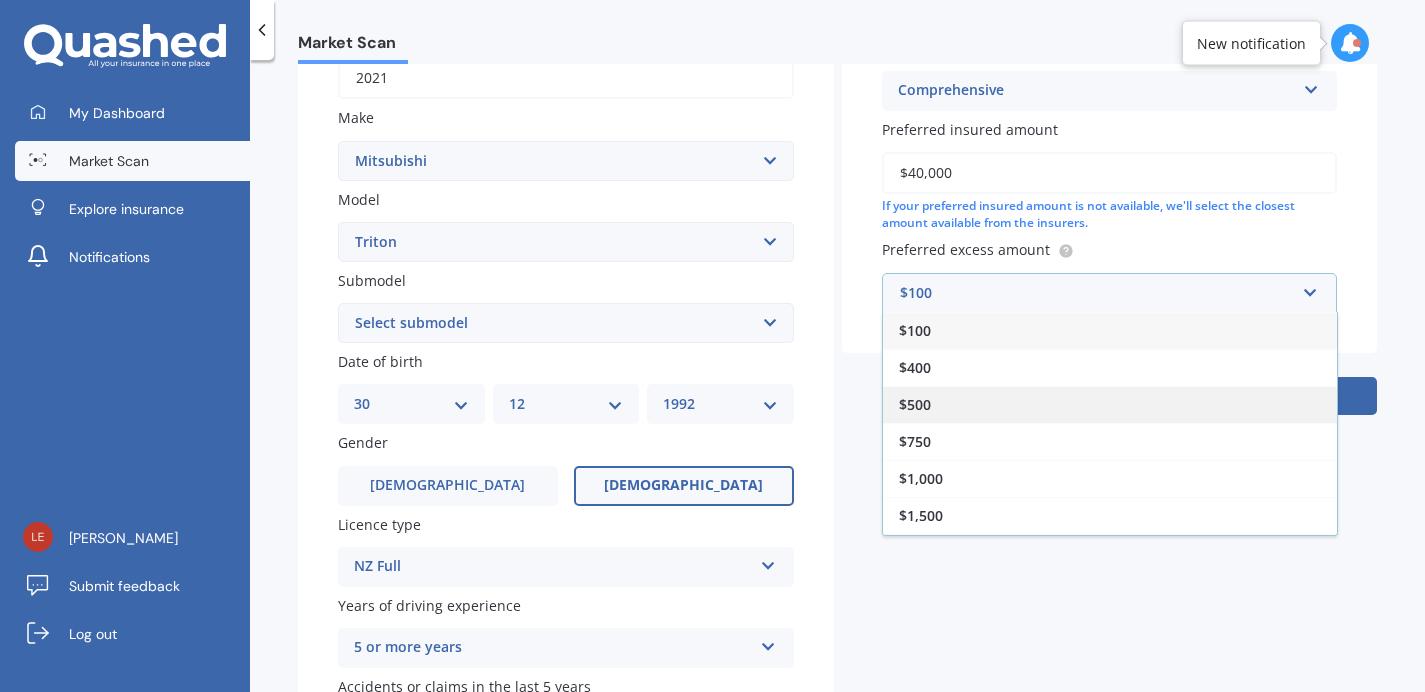 click on "$500" at bounding box center [1110, 404] 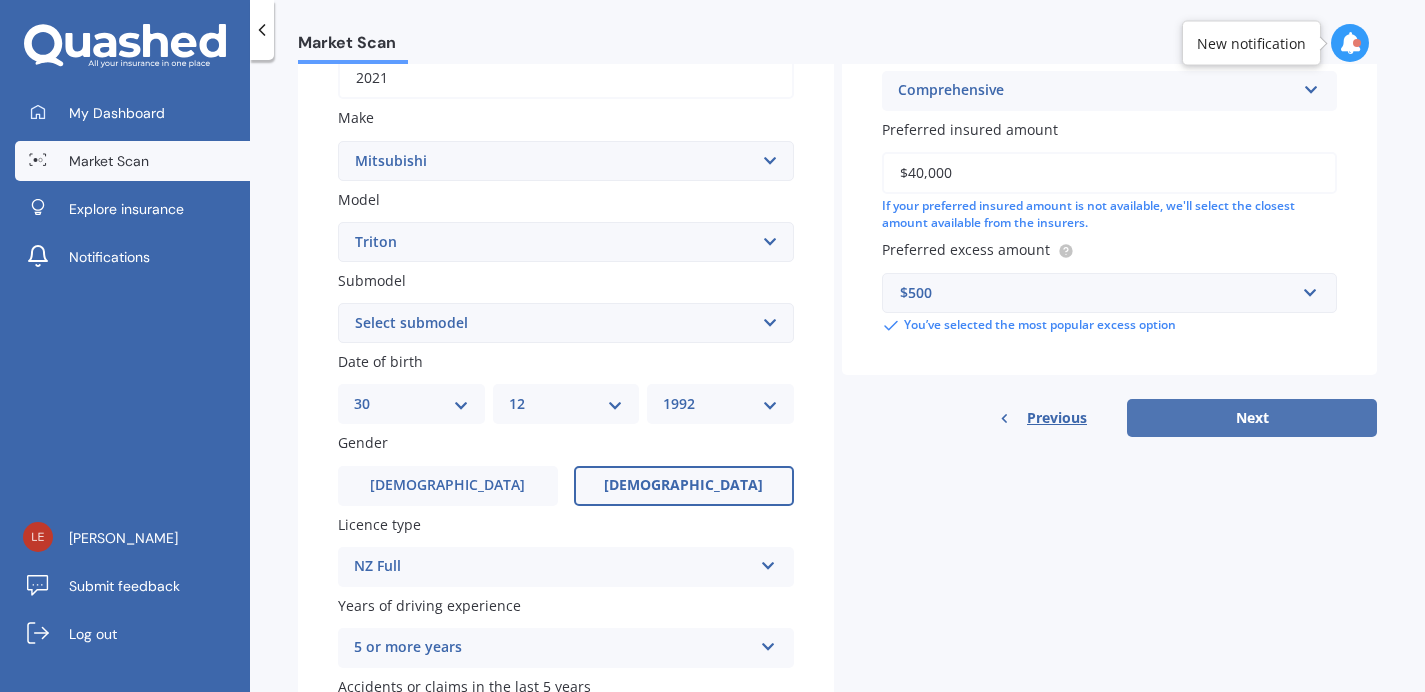 click on "Next" at bounding box center (1252, 418) 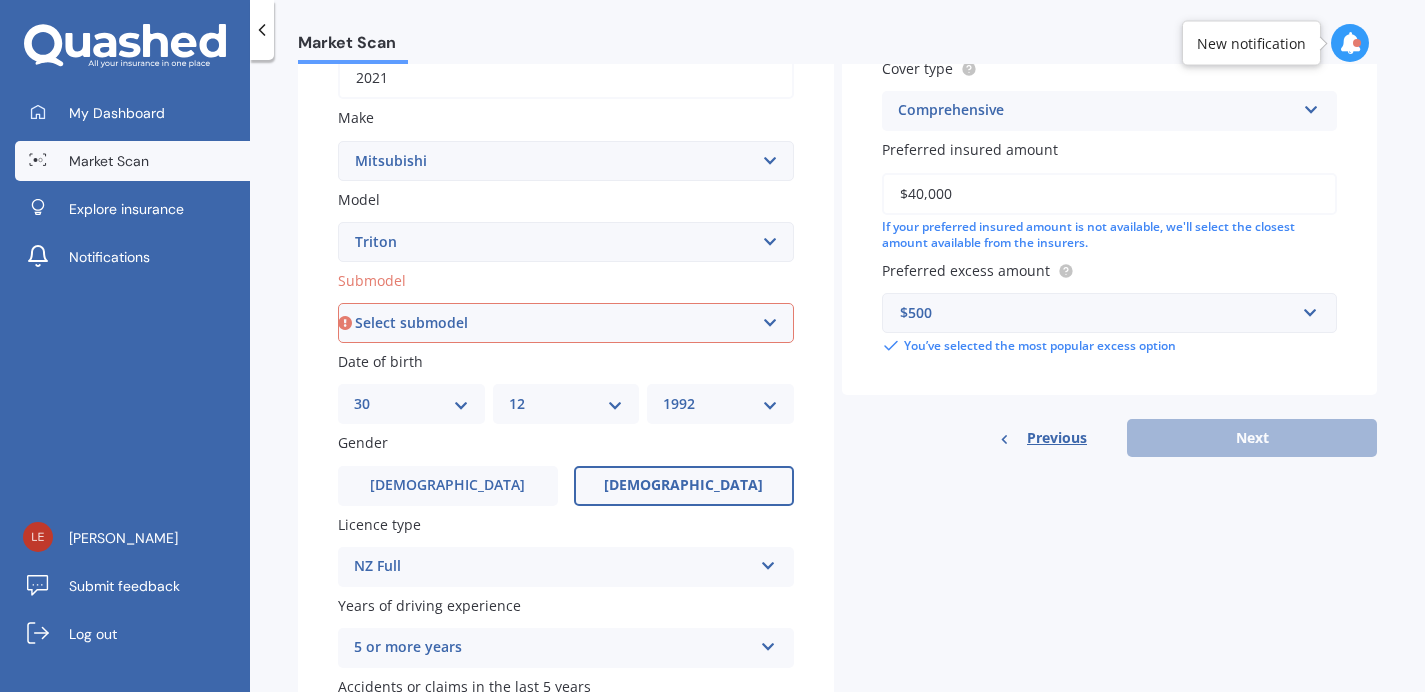click on "Select submodel (All other) 2.4 Litre Petrol 2.5 CDI Diesel 2.8 CDI Diesel 3.2 CDI Diesel 4WD 3.0P D/CAB GLS A 4WD Double Cab GLS 2.4D CLUB CAB GLX 2.4D DC GLSB 2.4D/4WD/5AT DC GLXR 6AT 2.4D/6AT DC GLXR 6AT 2.4D/6MT DC GSR 4WD 6AT 2.4D DCGLSB 2.4D 4WD 6MT Diesel non turbo GLS Double Cab 2.5D GLX turbo diesel GLXR 6AT 2.4D/4WD Utlity VRX turbo diesel" at bounding box center (566, 323) 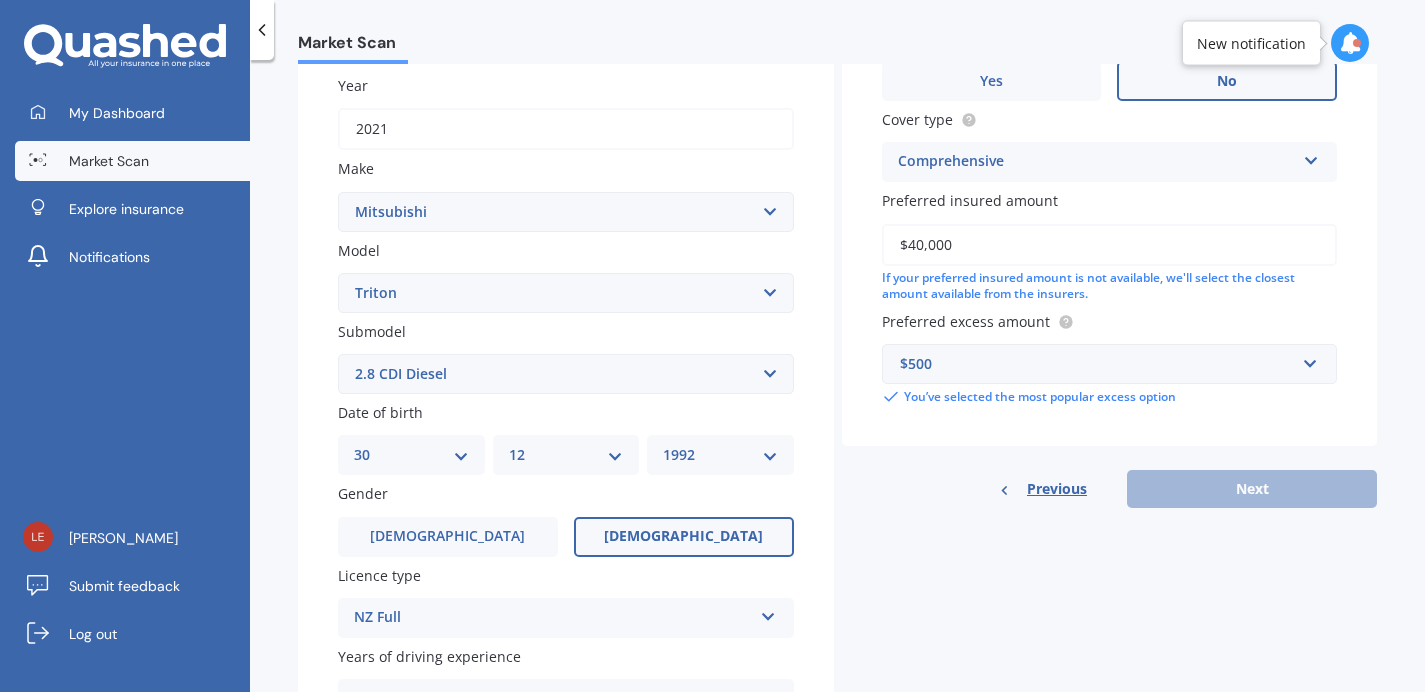 scroll, scrollTop: 137, scrollLeft: 0, axis: vertical 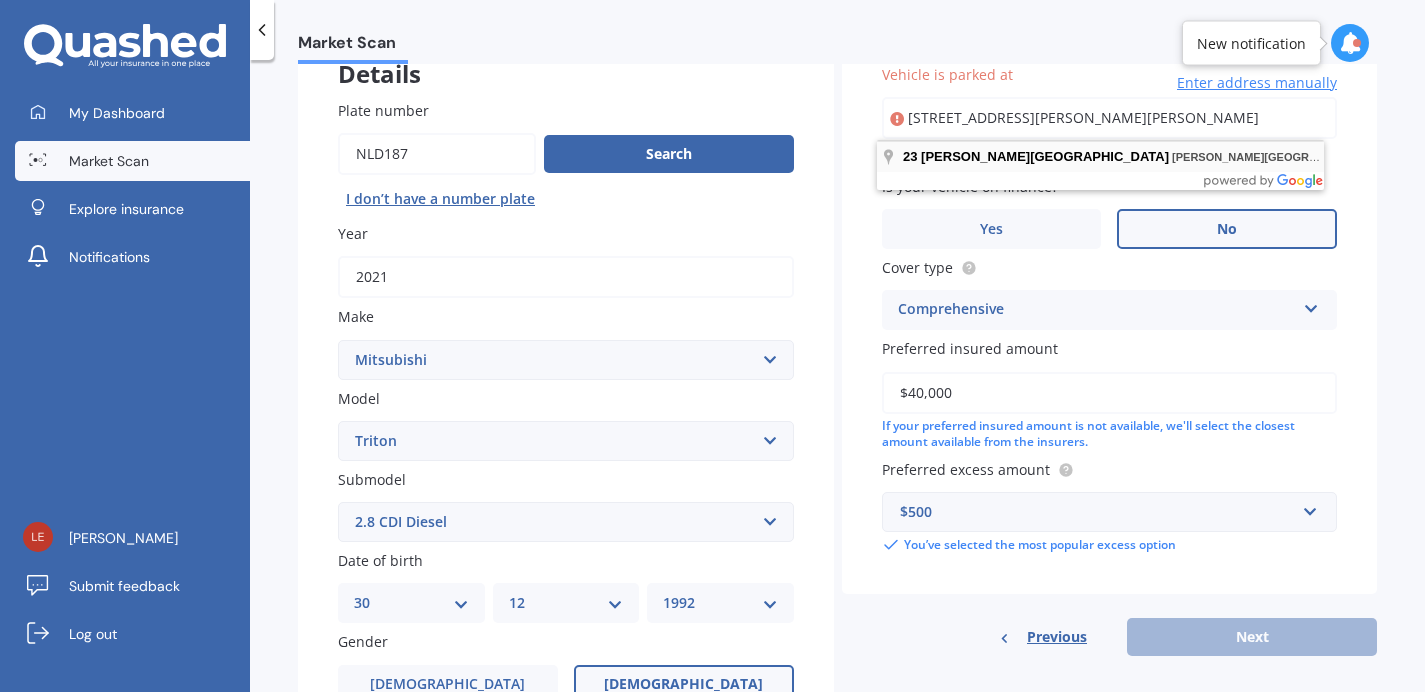 type on "[STREET_ADDRESS][PERSON_NAME][PERSON_NAME]" 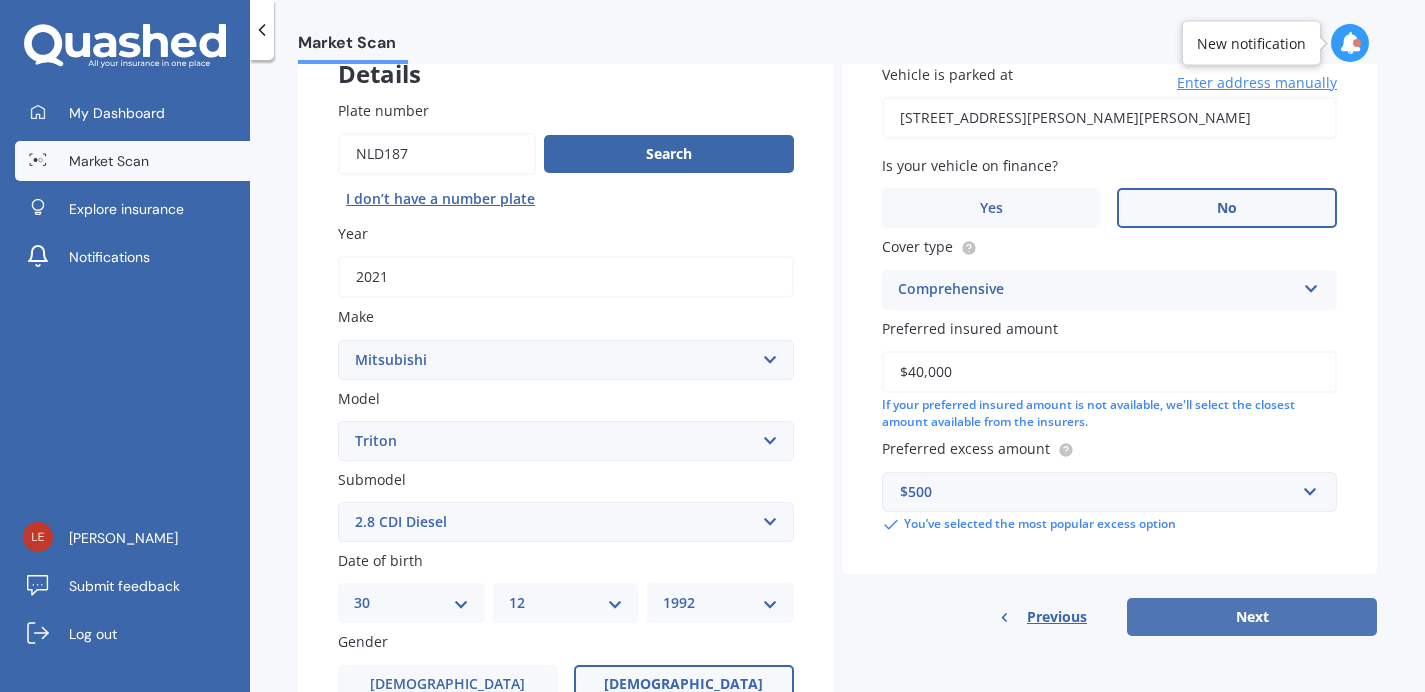 click on "Next" at bounding box center [1252, 617] 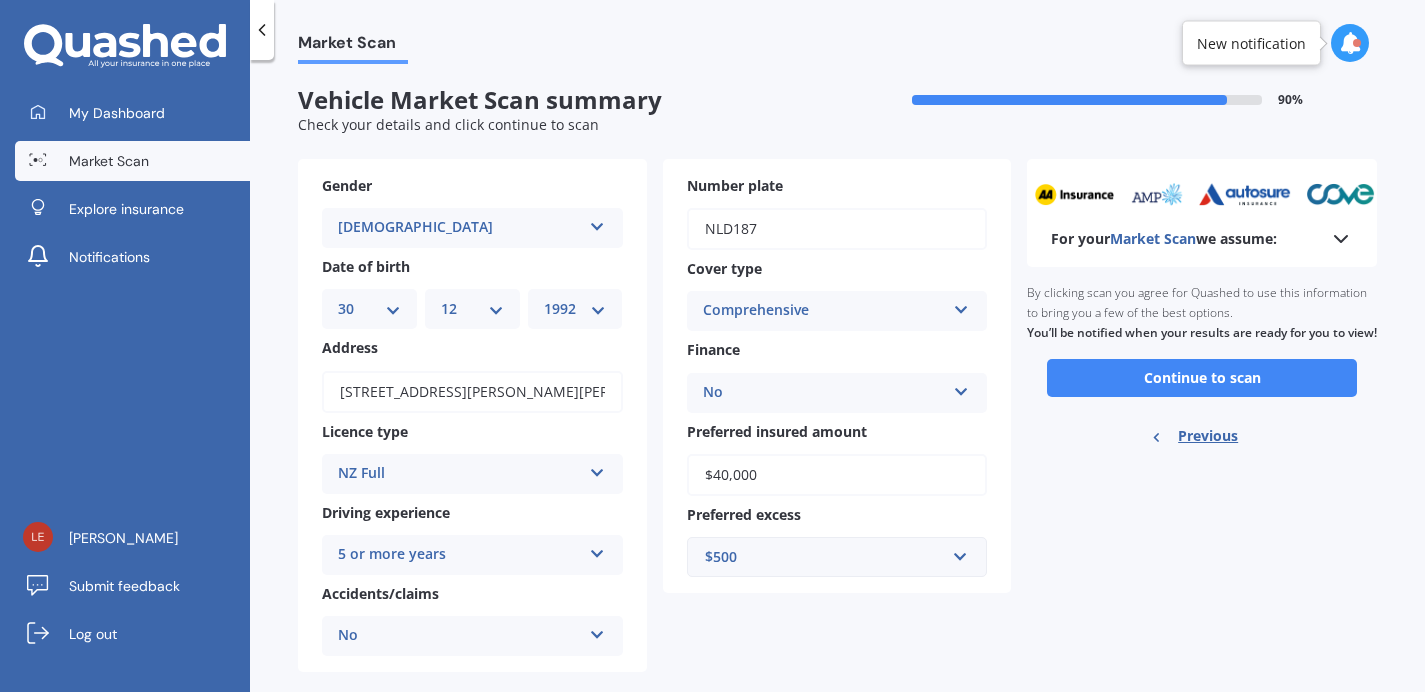 scroll, scrollTop: 0, scrollLeft: 0, axis: both 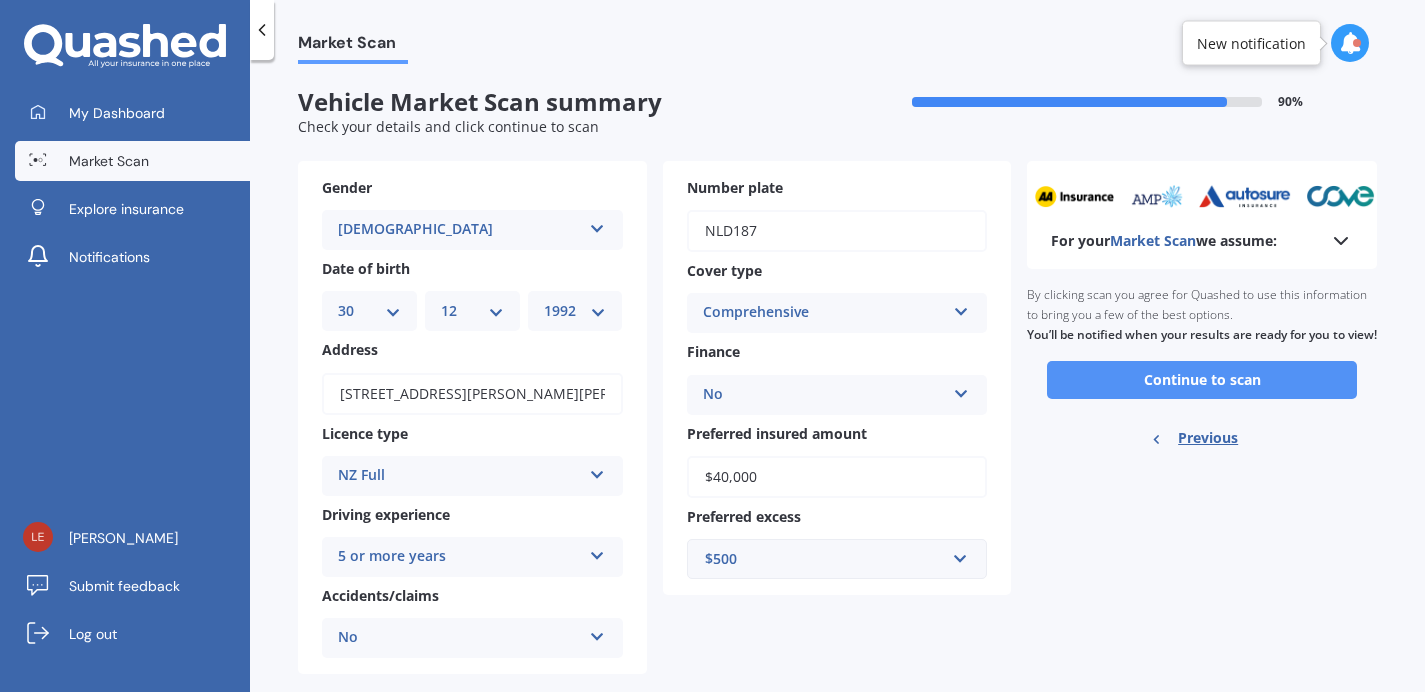 click on "Continue to scan" at bounding box center (1202, 380) 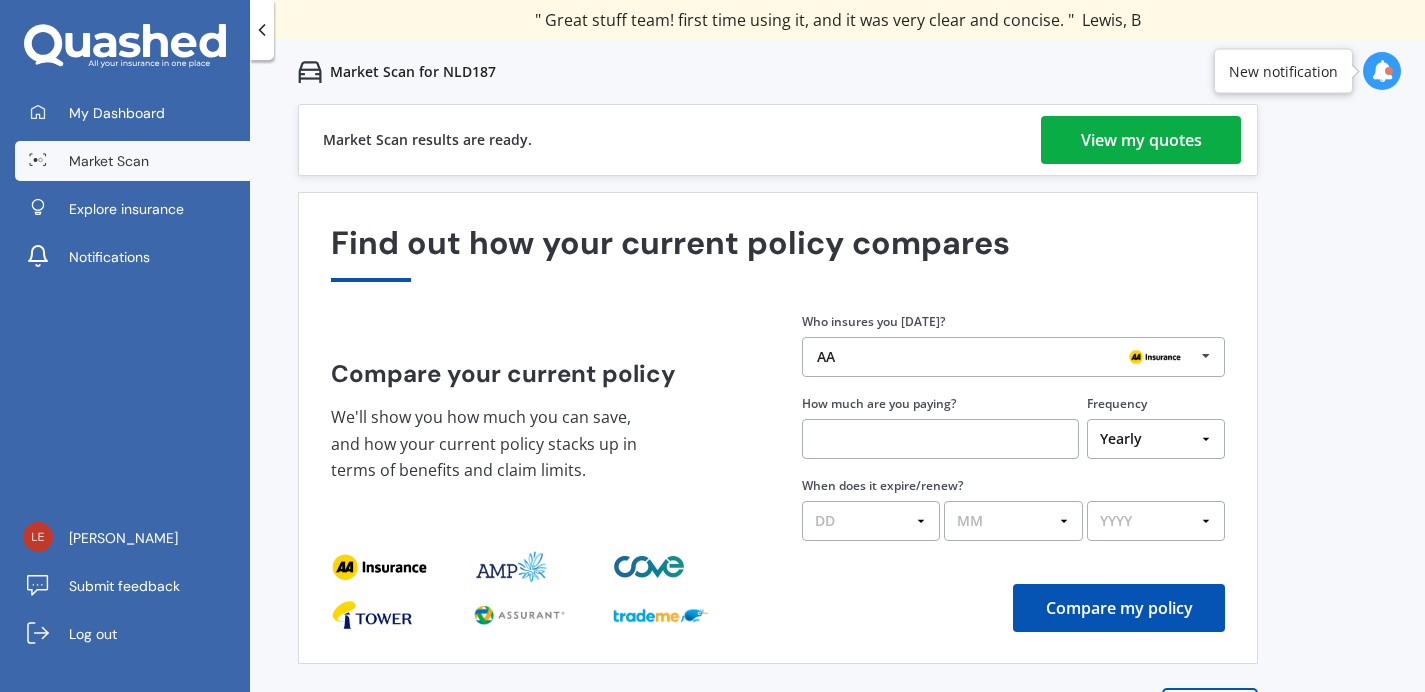 click on "View my quotes" at bounding box center (1141, 140) 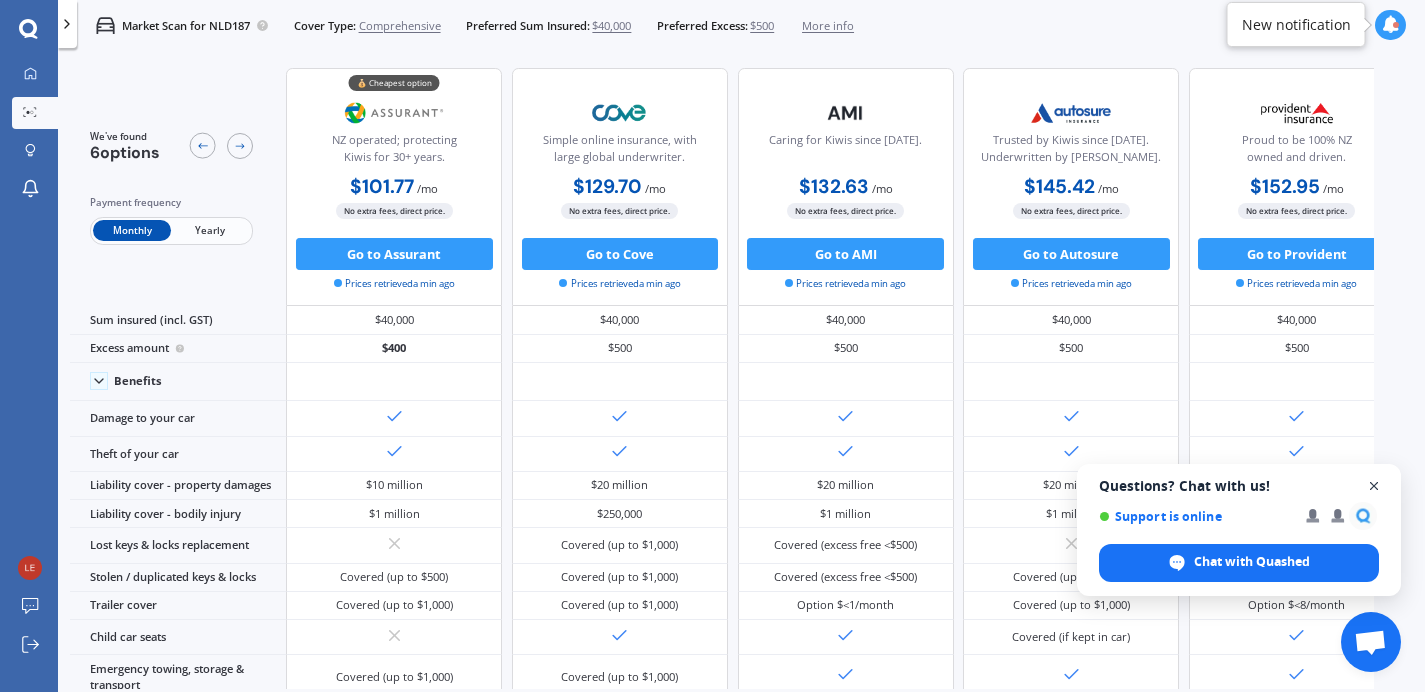 click at bounding box center (1374, 486) 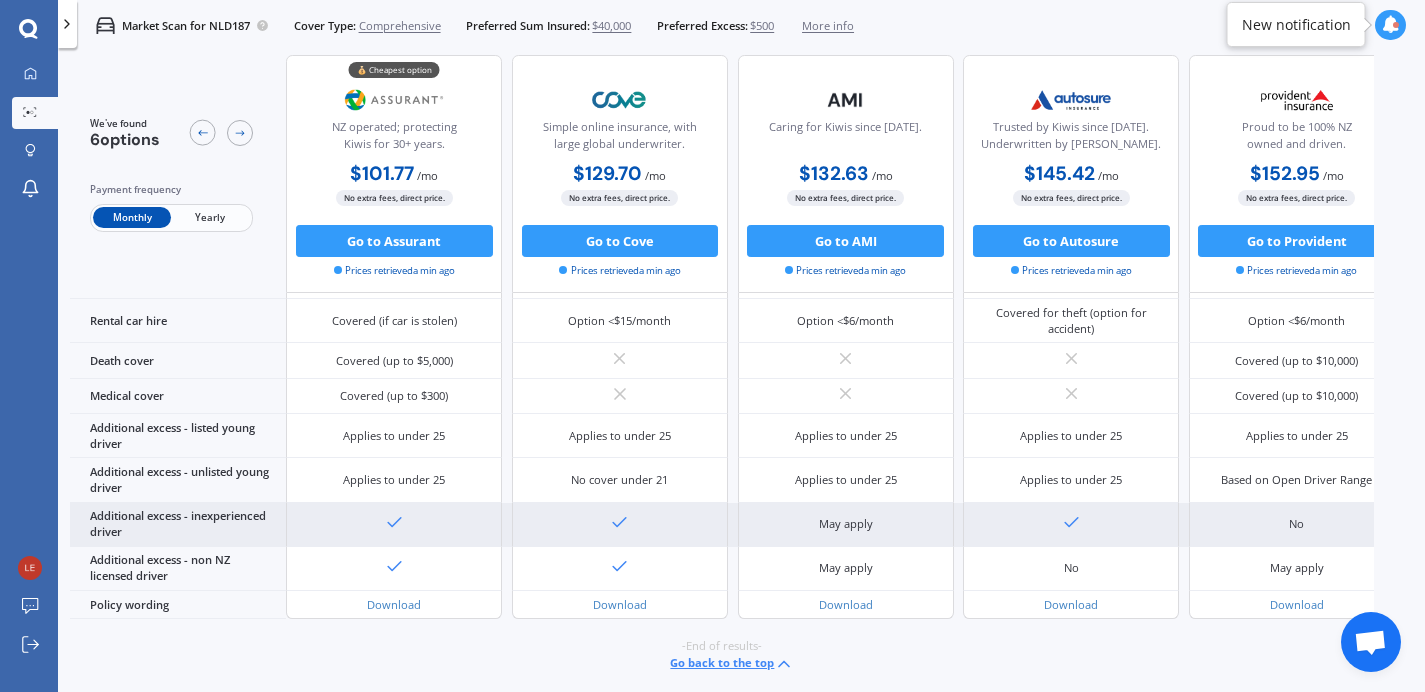 scroll, scrollTop: 846, scrollLeft: 0, axis: vertical 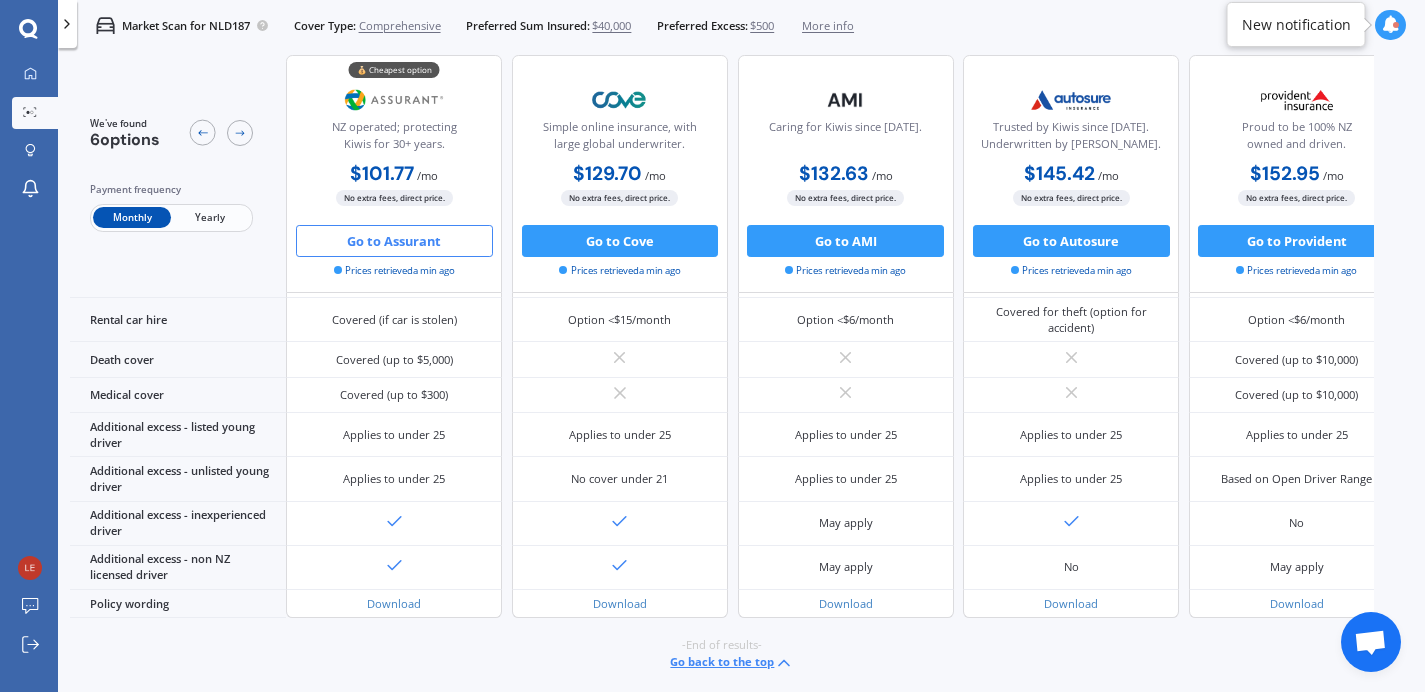 click on "Go to Assurant" at bounding box center [394, 241] 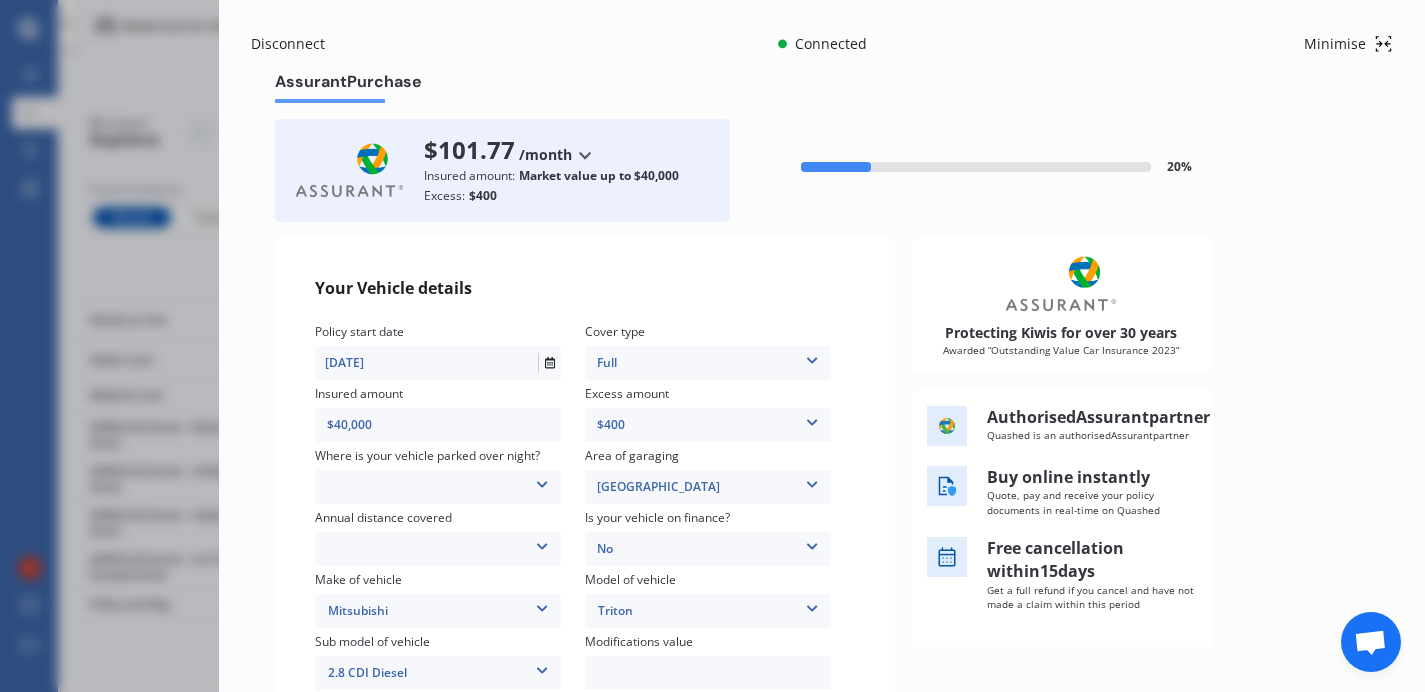 click on "$400" at bounding box center (708, 425) 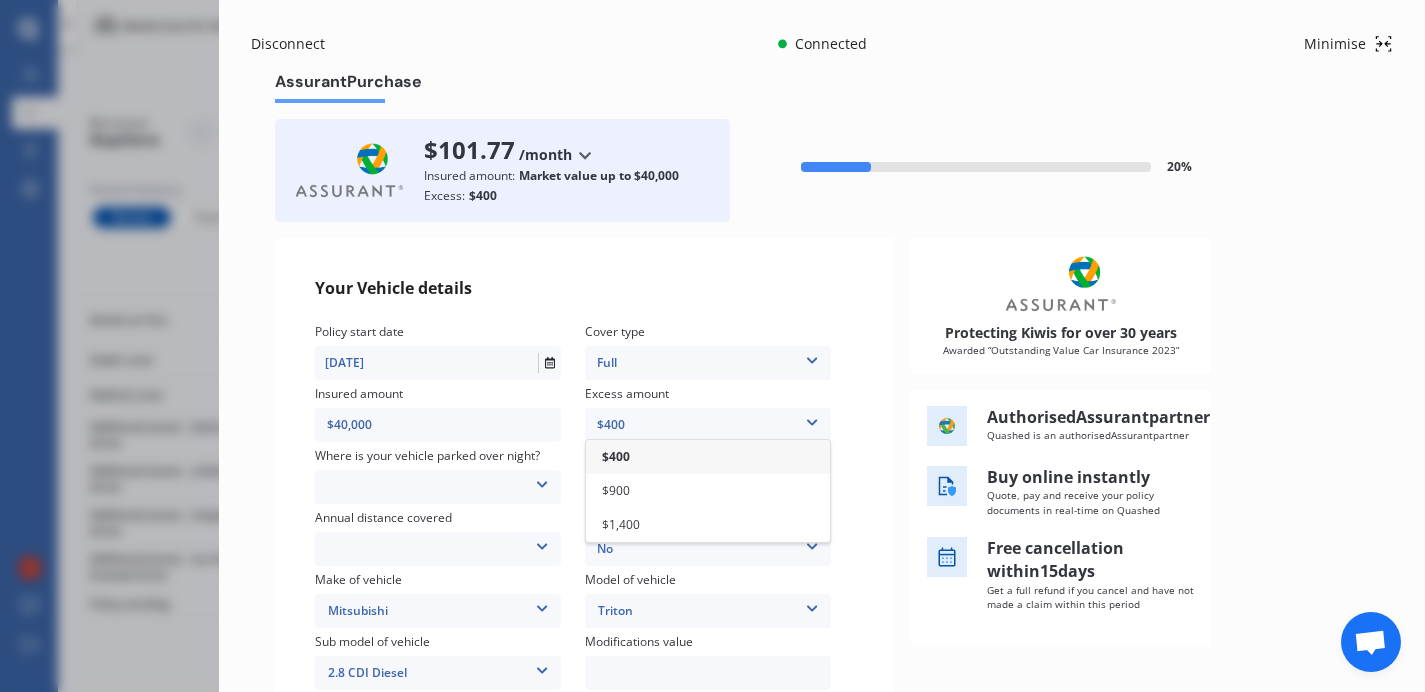 click on "Your Vehicle details Policy start date [DATE] Cover type Full 3rd Party Full Insured amount $40,000 Excess amount $400 $400 $900 $1,400 Where is your vehicle parked over night? In a garage On own property On street or road Area of garaging [GEOGRAPHIC_DATA] [GEOGRAPHIC_DATA] [GEOGRAPHIC_DATA] [GEOGRAPHIC_DATA] / [PERSON_NAME] / [GEOGRAPHIC_DATA] [GEOGRAPHIC_DATA] [GEOGRAPHIC_DATA] [GEOGRAPHIC_DATA] Howick / [GEOGRAPHIC_DATA] / [GEOGRAPHIC_DATA] [GEOGRAPHIC_DATA] / [GEOGRAPHIC_DATA] [GEOGRAPHIC_DATA] [GEOGRAPHIC_DATA] [GEOGRAPHIC_DATA] [GEOGRAPHIC_DATA] [GEOGRAPHIC_DATA] [GEOGRAPHIC_DATA] [GEOGRAPHIC_DATA] / [GEOGRAPHIC_DATA] [GEOGRAPHIC_DATA] [GEOGRAPHIC_DATA] [GEOGRAPHIC_DATA] [GEOGRAPHIC_DATA] Annual distance covered Low (less than 15,000km per year) Average (15,000-30,000km per year) High (30,000+km per year) Is your vehicle on finance? No No Yes Make of vehicle Mitsubishi AC ALFA ROMEO ASTON [PERSON_NAME] AUDI AUSTIN BEDFORD Bentley BMW BYD CADILLAC CAN-AM CHERY CHEVROLET CHRYSLER Citroen CRUISEAIR CUPRA DAEWOO DAIHATSU DAIMLER DAMON DIAHATSU DODGE EXOCET FACTORY FIVE FERRARI FIAT Fiord FLEETWOOD FORD FOTON FRASER GEELY GENESIS GEORGIE BOY GMC GWM ZX" at bounding box center (585, 517) 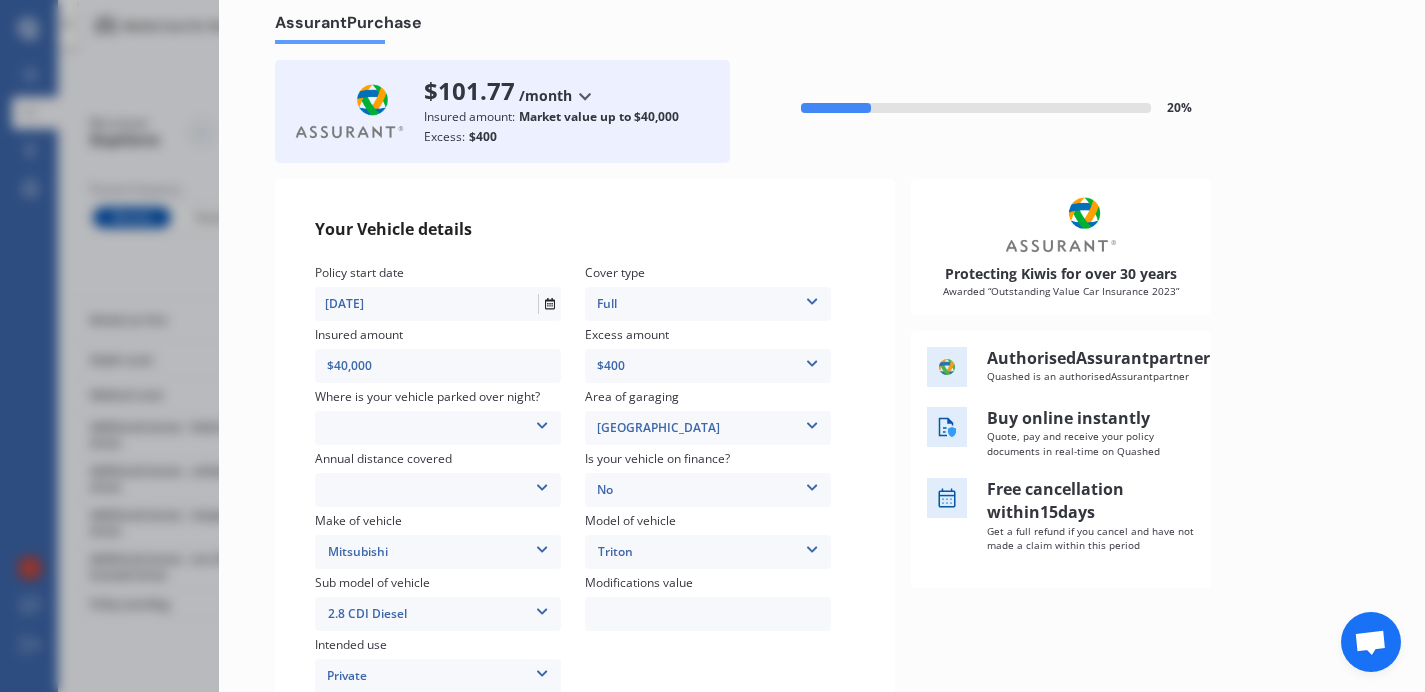 scroll, scrollTop: 64, scrollLeft: 0, axis: vertical 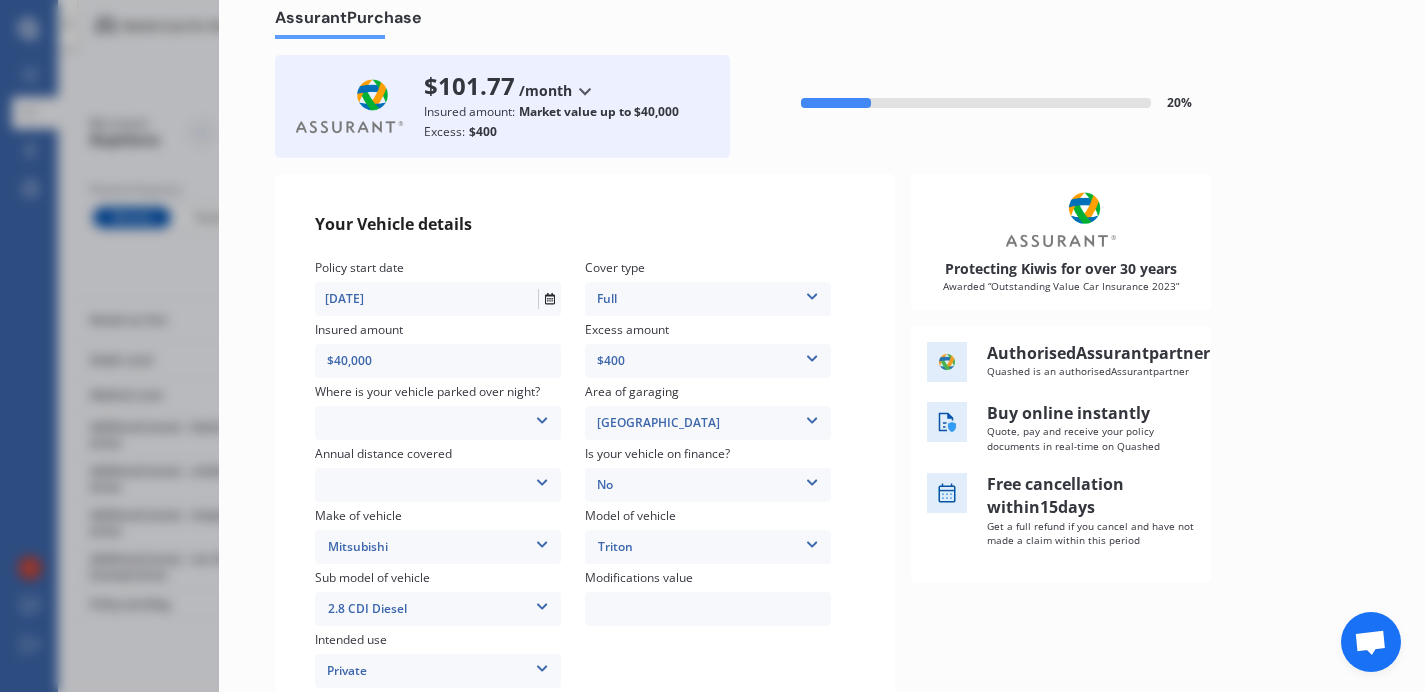 click on "In a garage On own property On street or road" at bounding box center (438, 423) 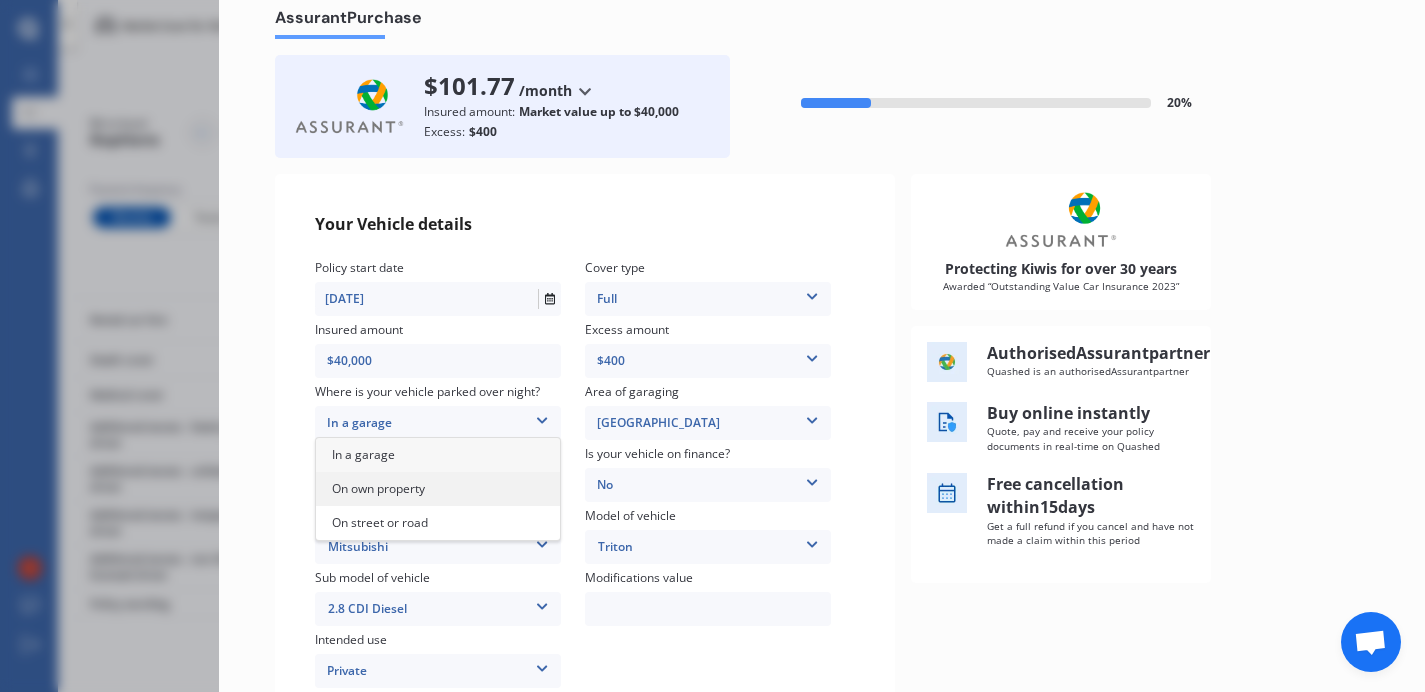 click on "On own property" at bounding box center (438, 489) 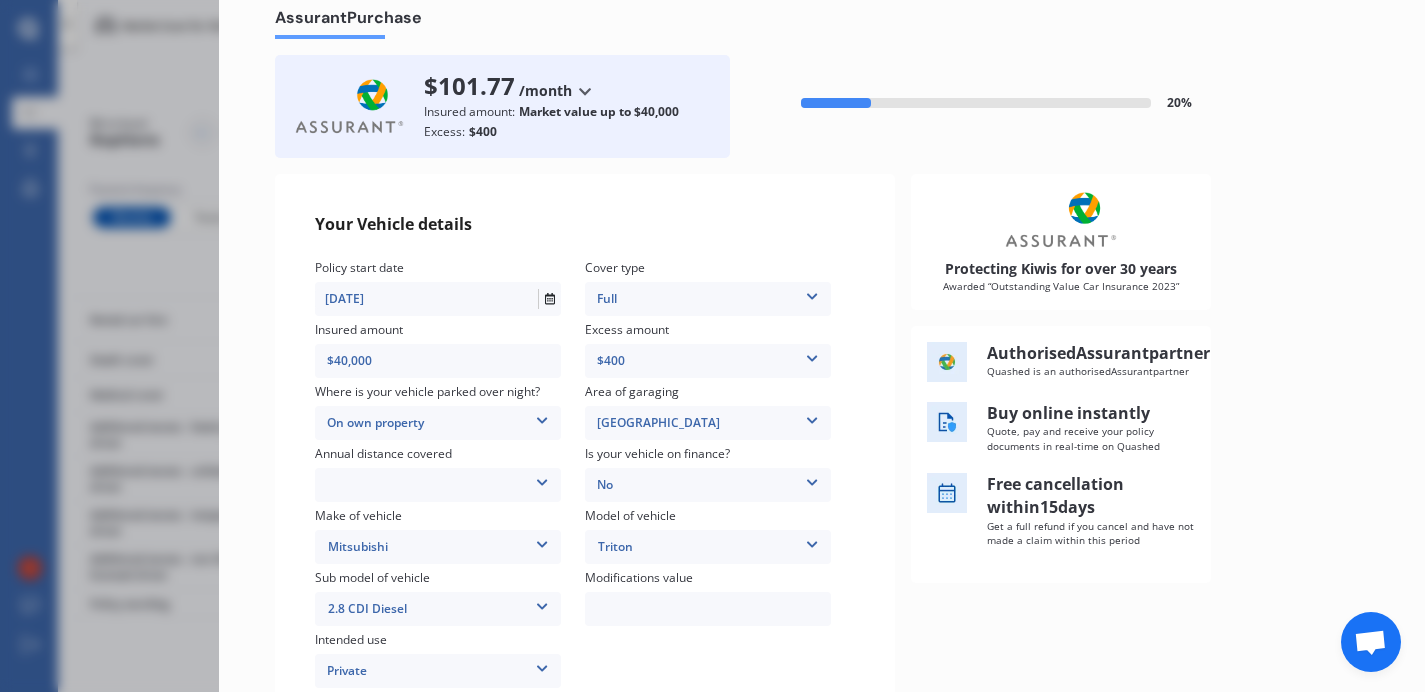 click on "Low (less than 15,000km per year) Average (15,000-30,000km per year) High (30,000+km per year)" at bounding box center [438, 485] 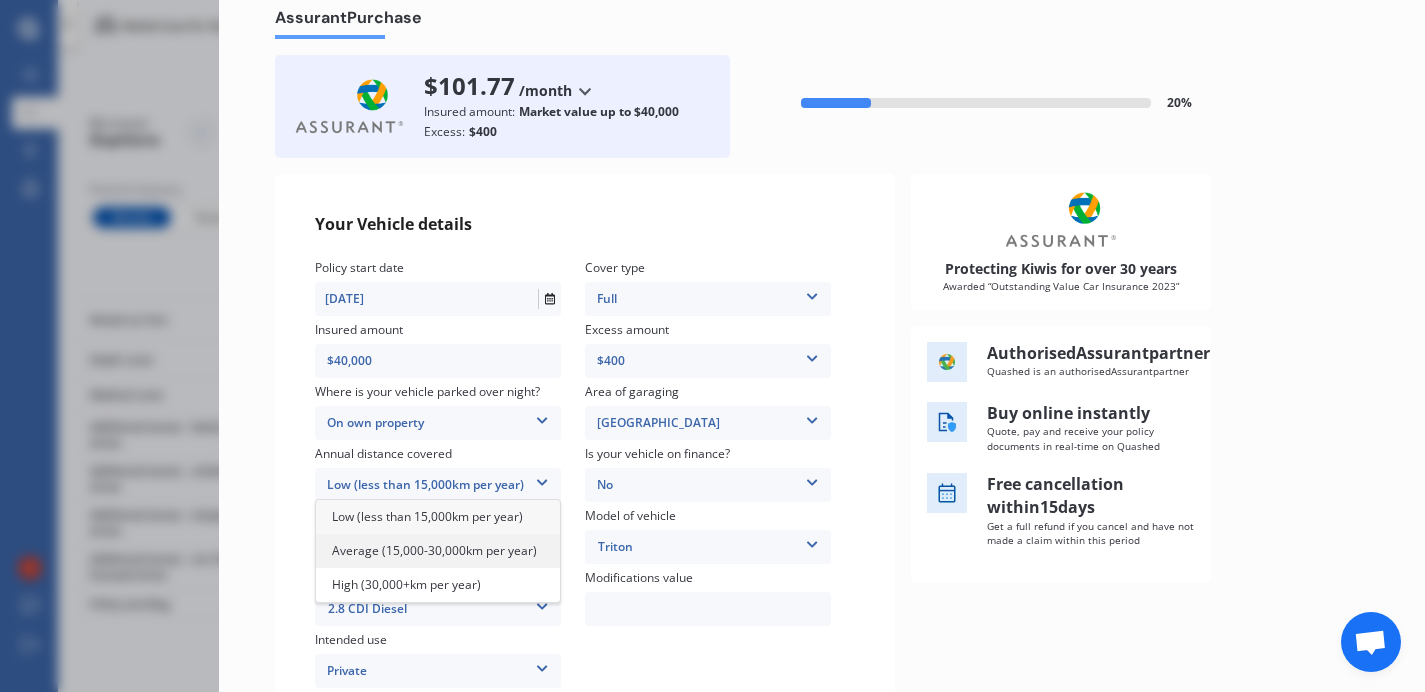 click on "Average (15,000-30,000km per year)" at bounding box center (434, 550) 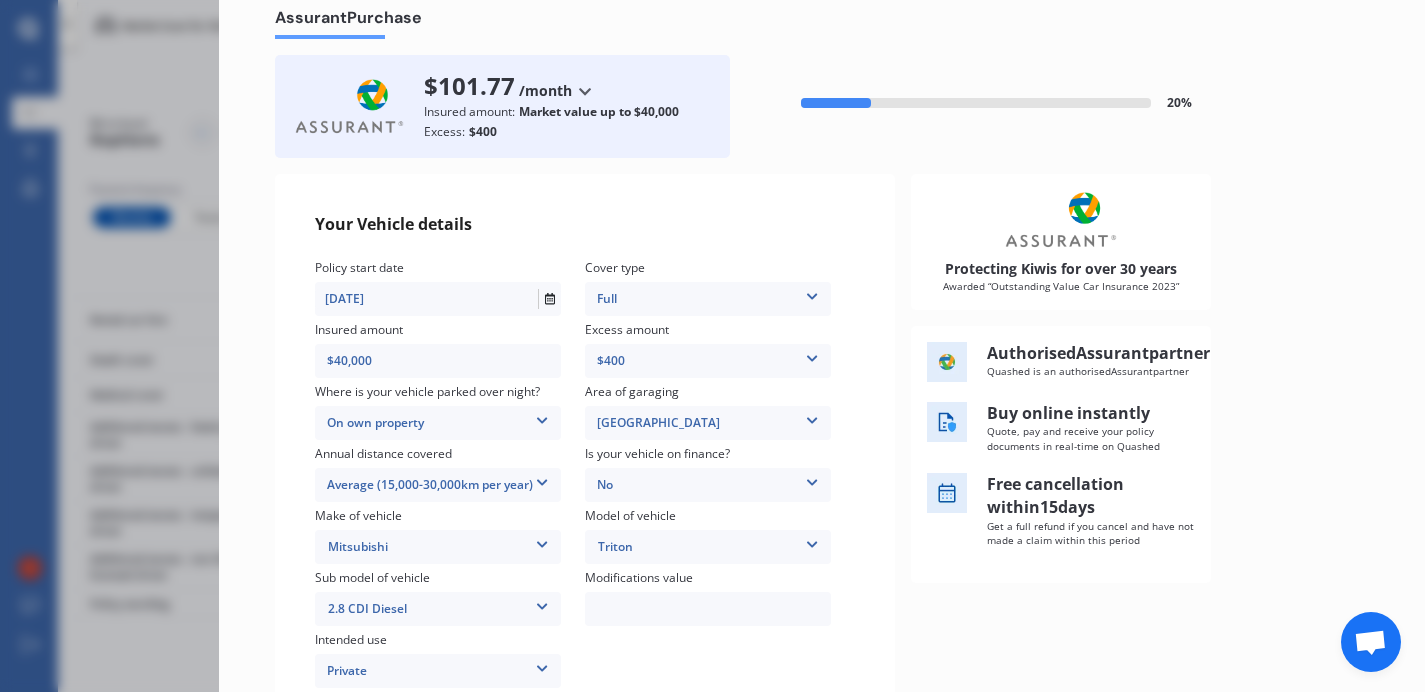 click on "Protecting Kiwis for over 30 years Awarded “Outstanding Value Car Insurance 2023” Authorised  Assurant  partner Quashed is an authorised  Assurant  partner Buy online instantly Quote, pay and receive your policy documents in real-time on Quashed Free cancellation [DATE] Get a full refund if you cancel and have not made a claim within this period" at bounding box center (1140, 453) 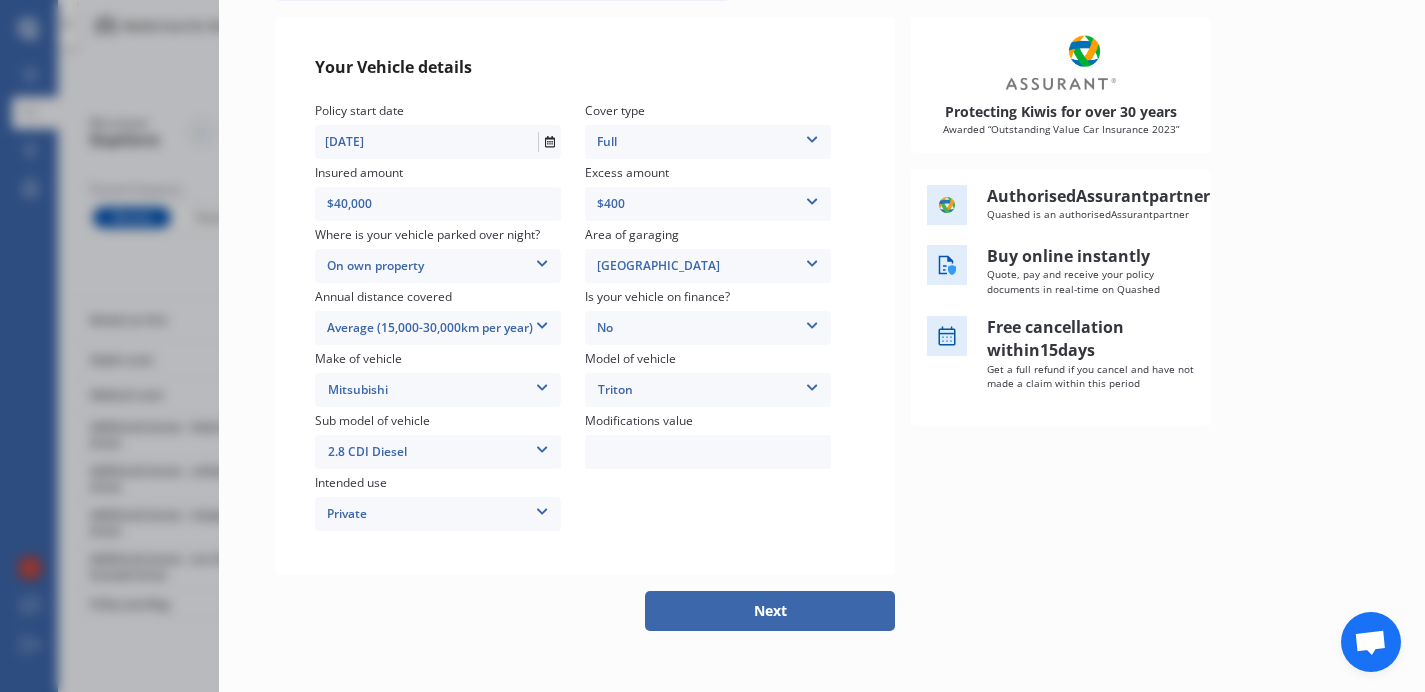 scroll, scrollTop: 240, scrollLeft: 0, axis: vertical 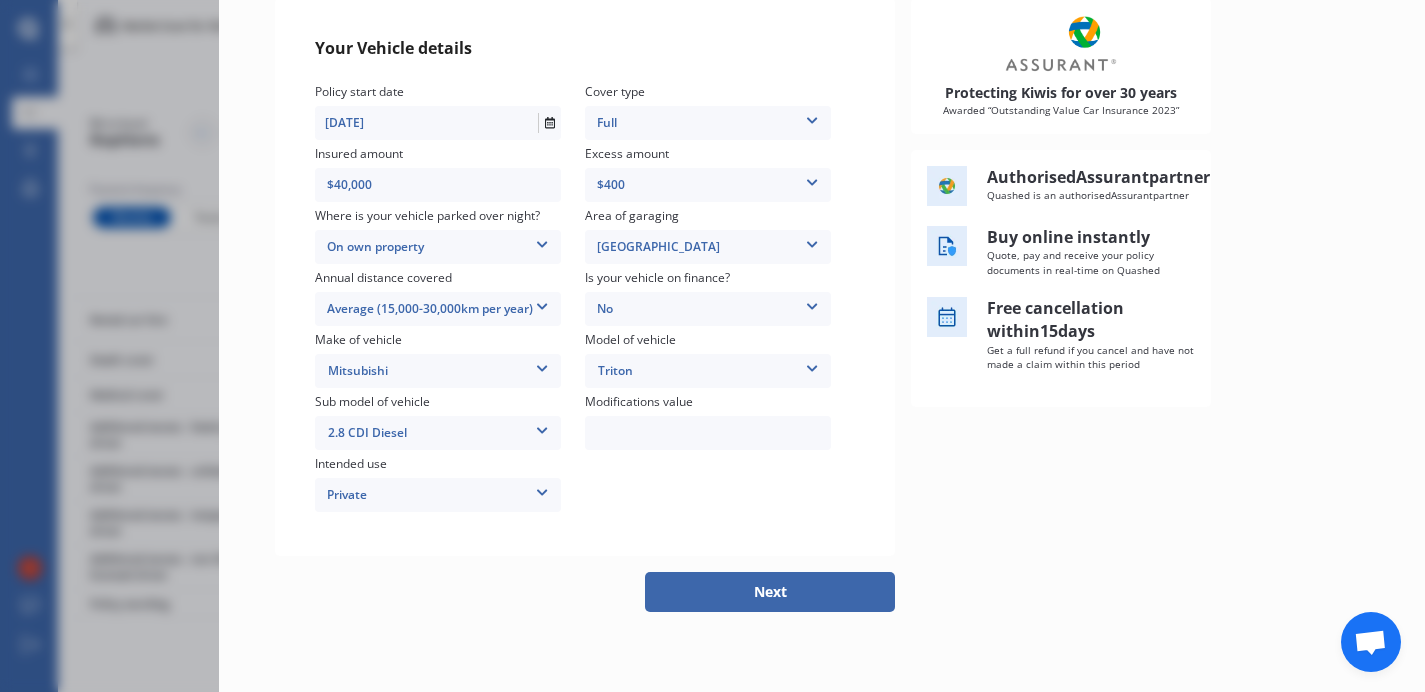 click on "Next" at bounding box center [770, 592] 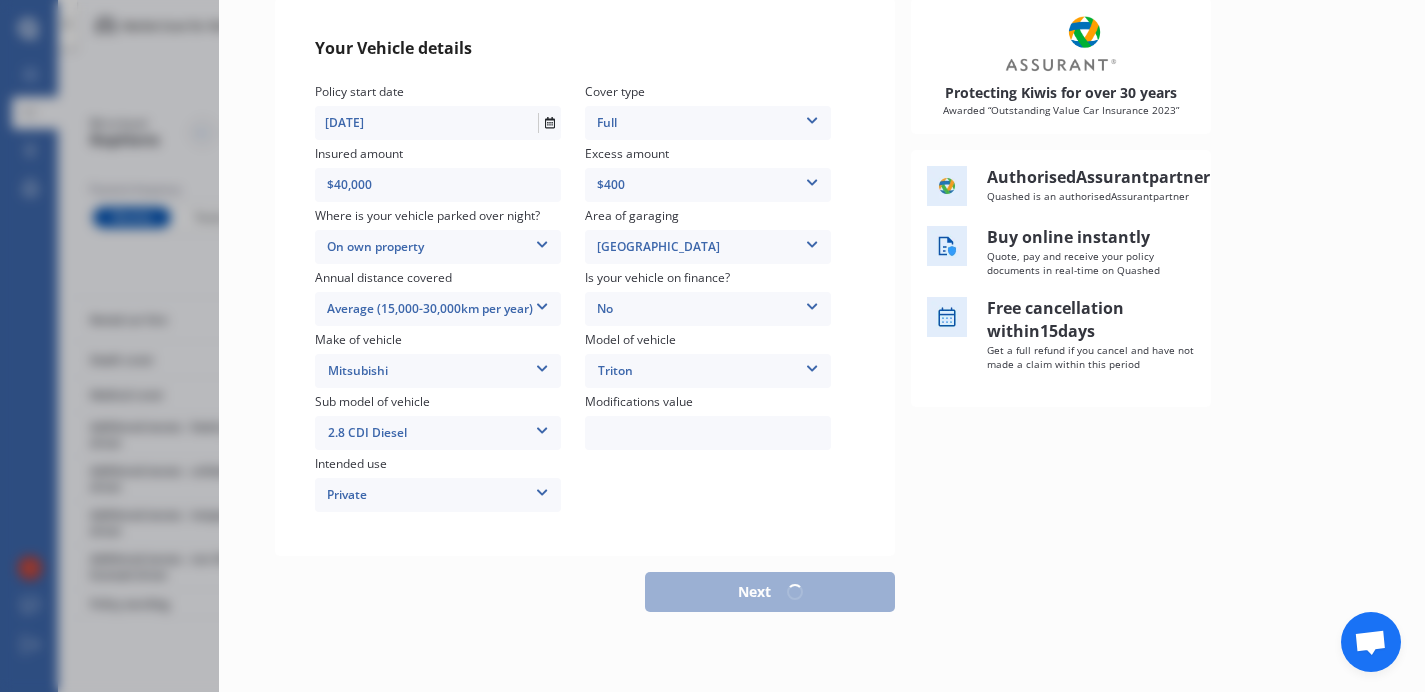 scroll, scrollTop: 229, scrollLeft: 0, axis: vertical 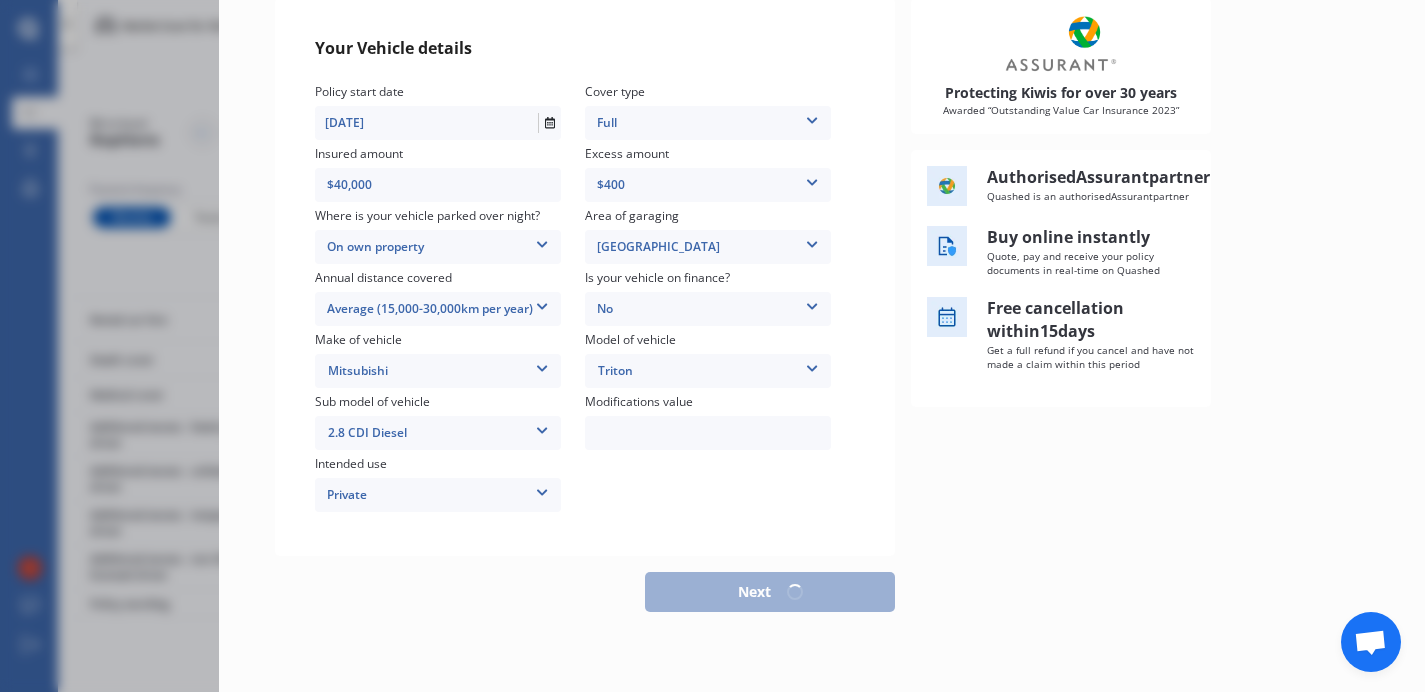 select on "1992" 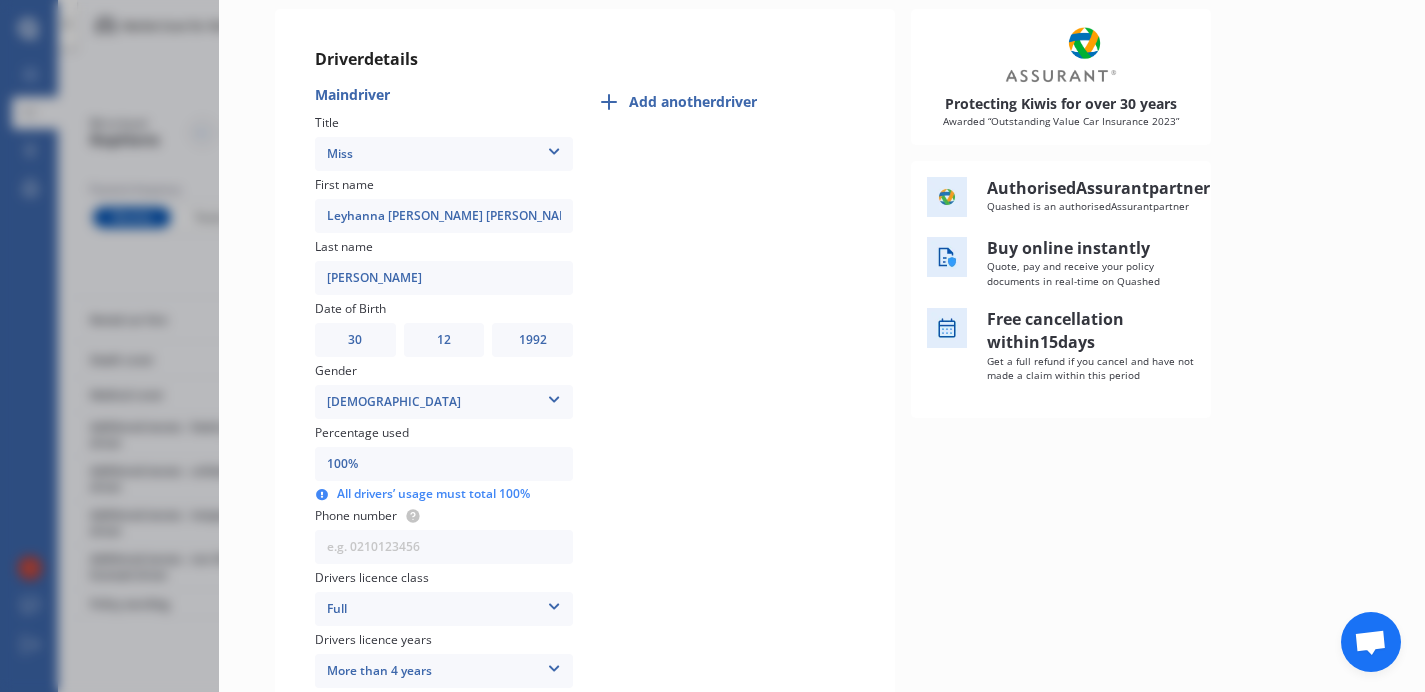 scroll, scrollTop: 0, scrollLeft: 0, axis: both 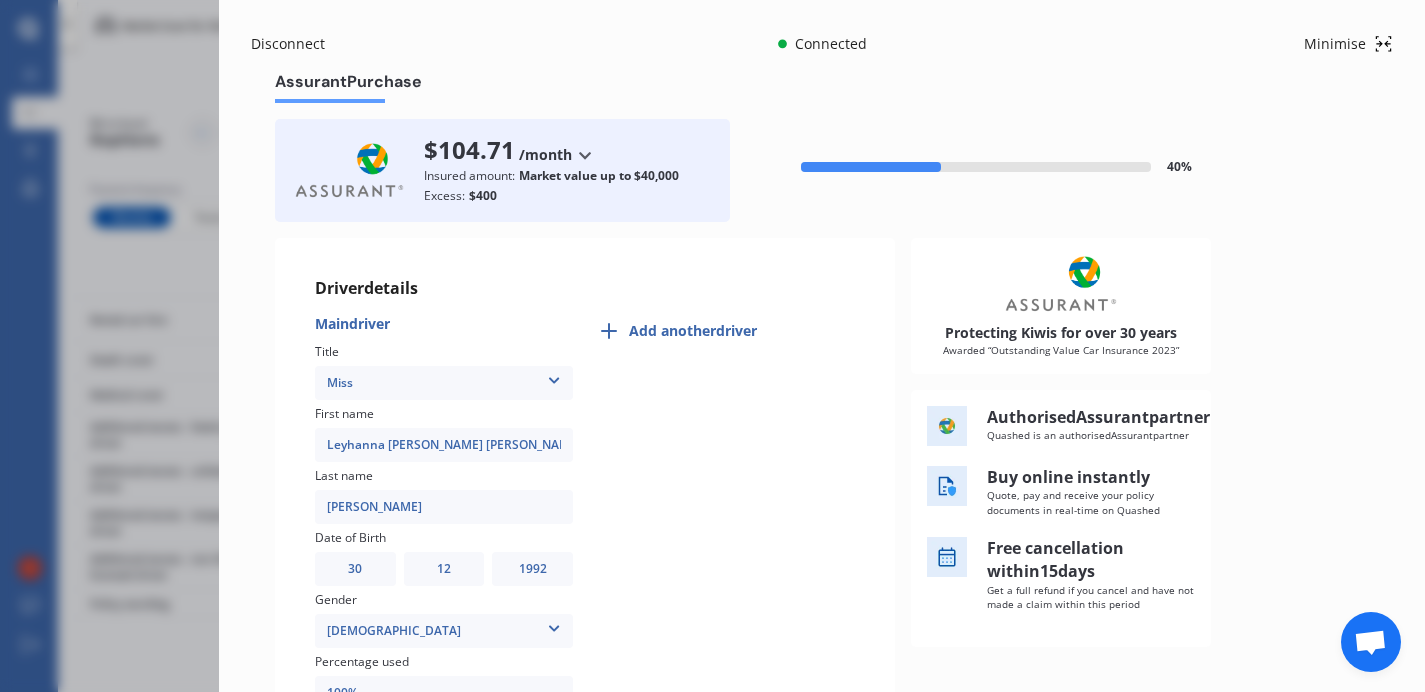click 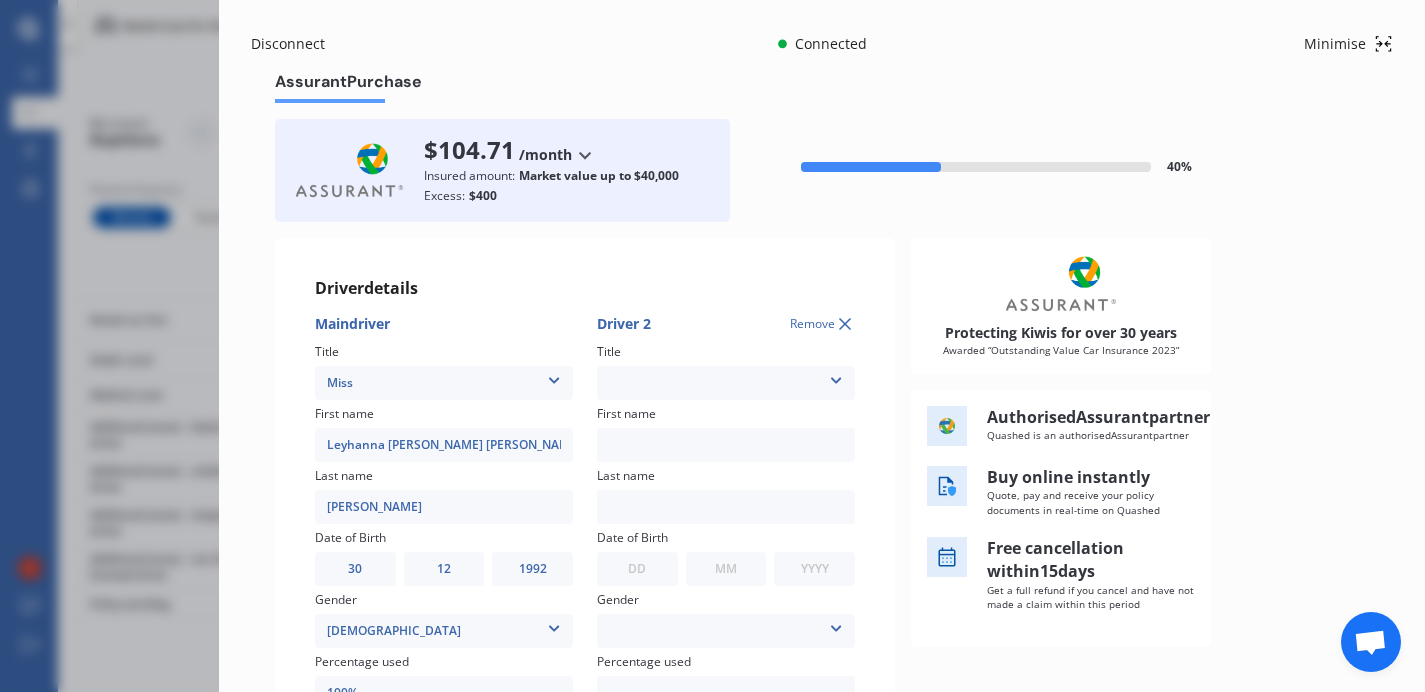 click on "Mr Mrs Miss Ms Dr" at bounding box center [726, 383] 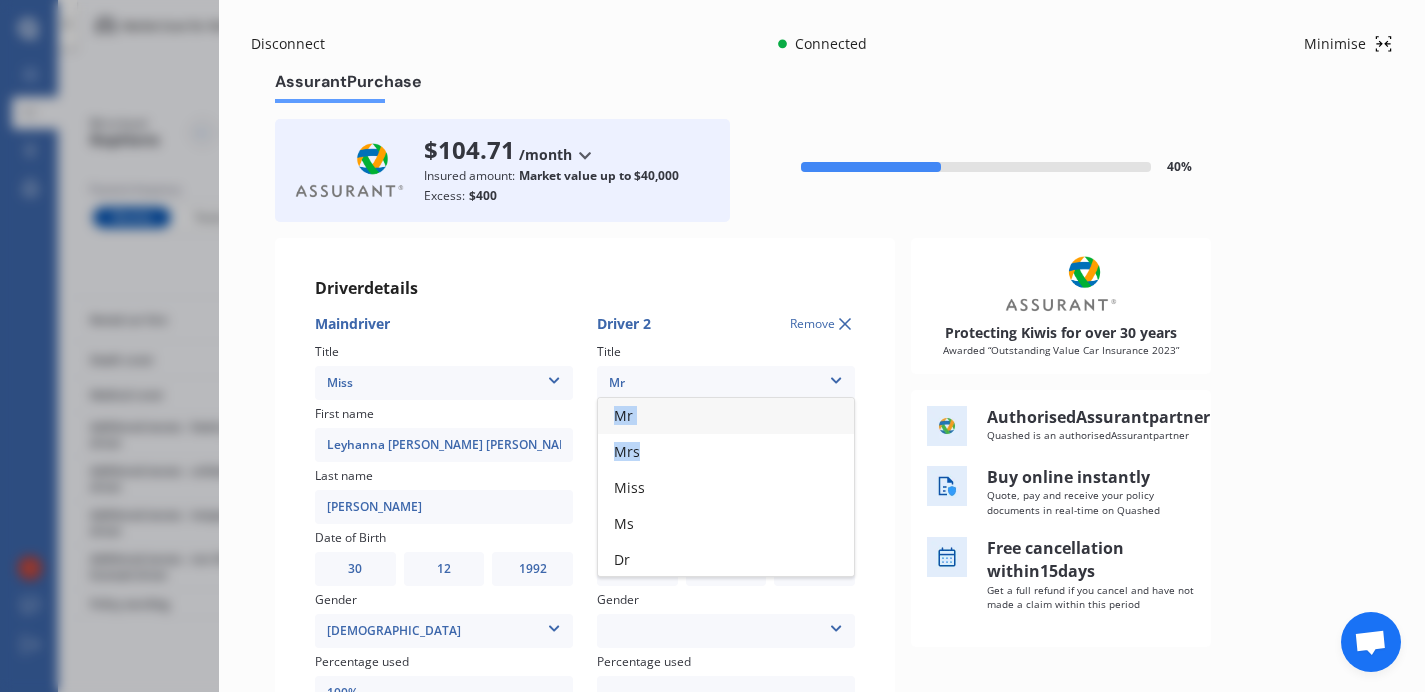 drag, startPoint x: 685, startPoint y: 447, endPoint x: 681, endPoint y: 397, distance: 50.159744 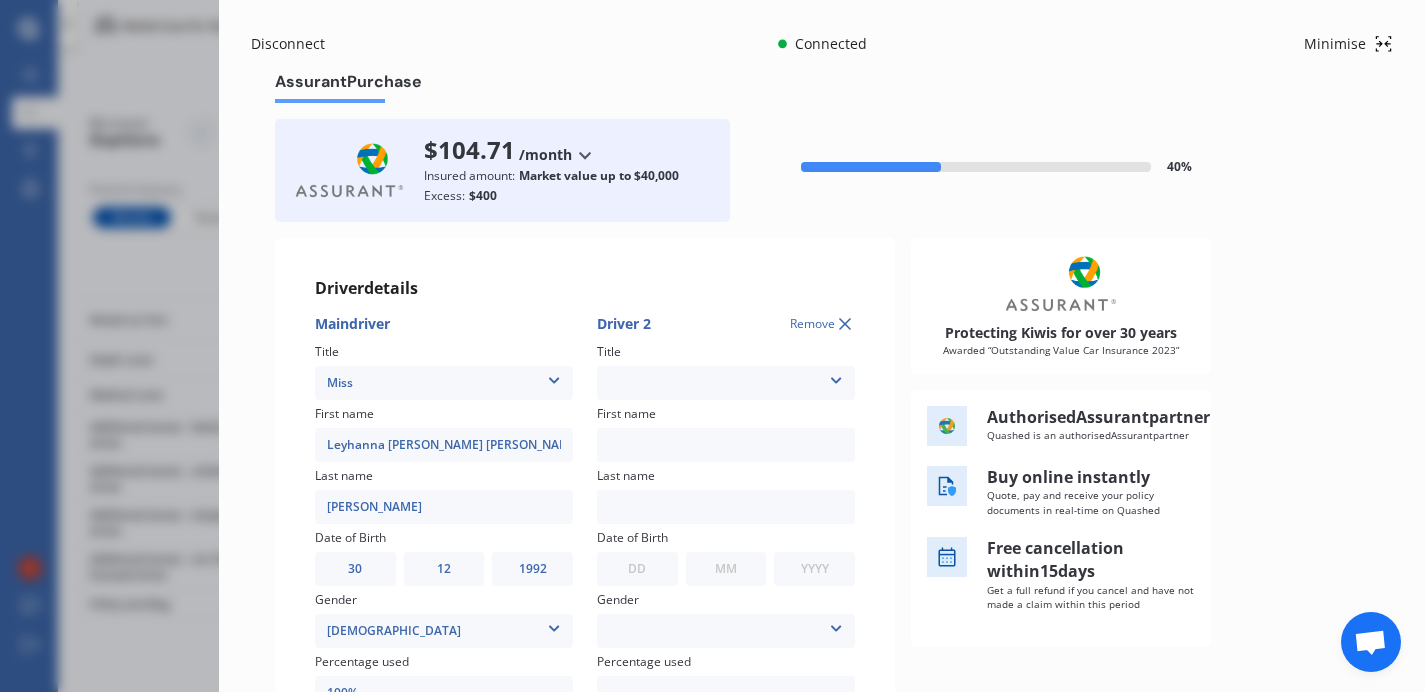 click on "Mr Mrs Miss Ms Dr" at bounding box center [726, 383] 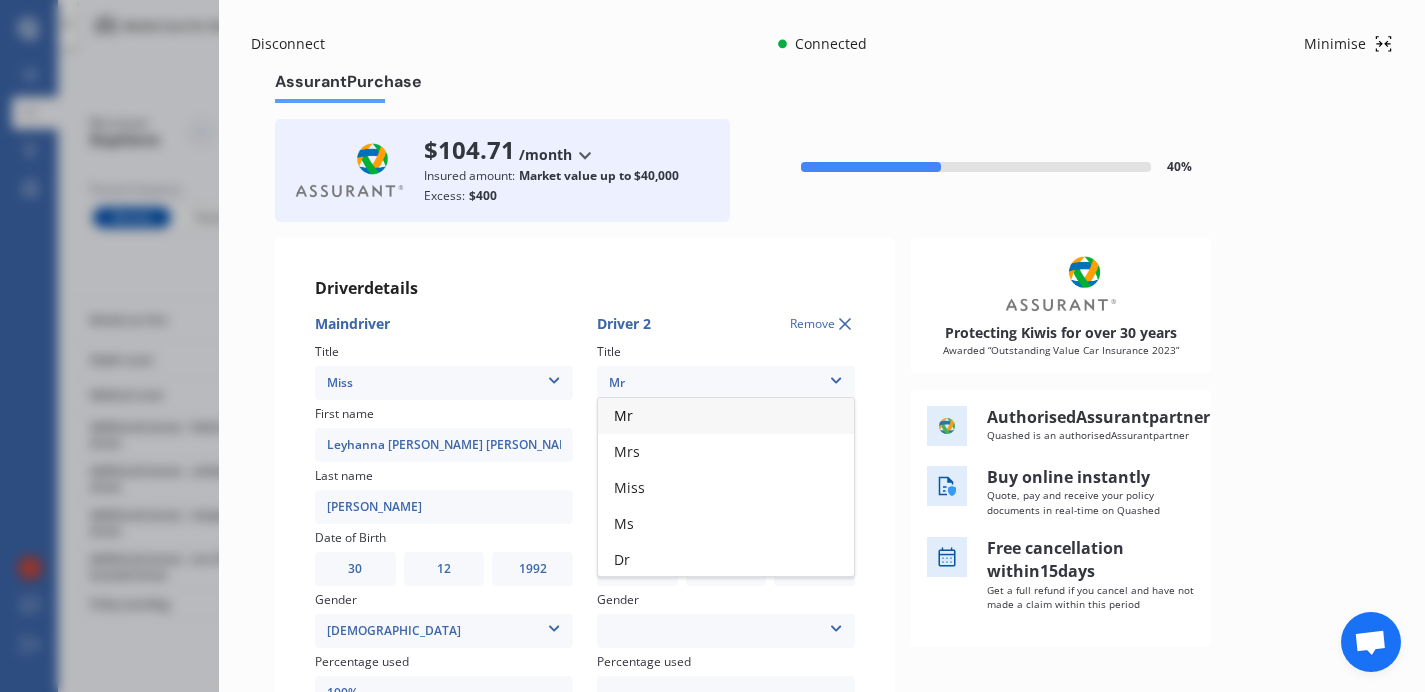 click on "Mr" at bounding box center (726, 416) 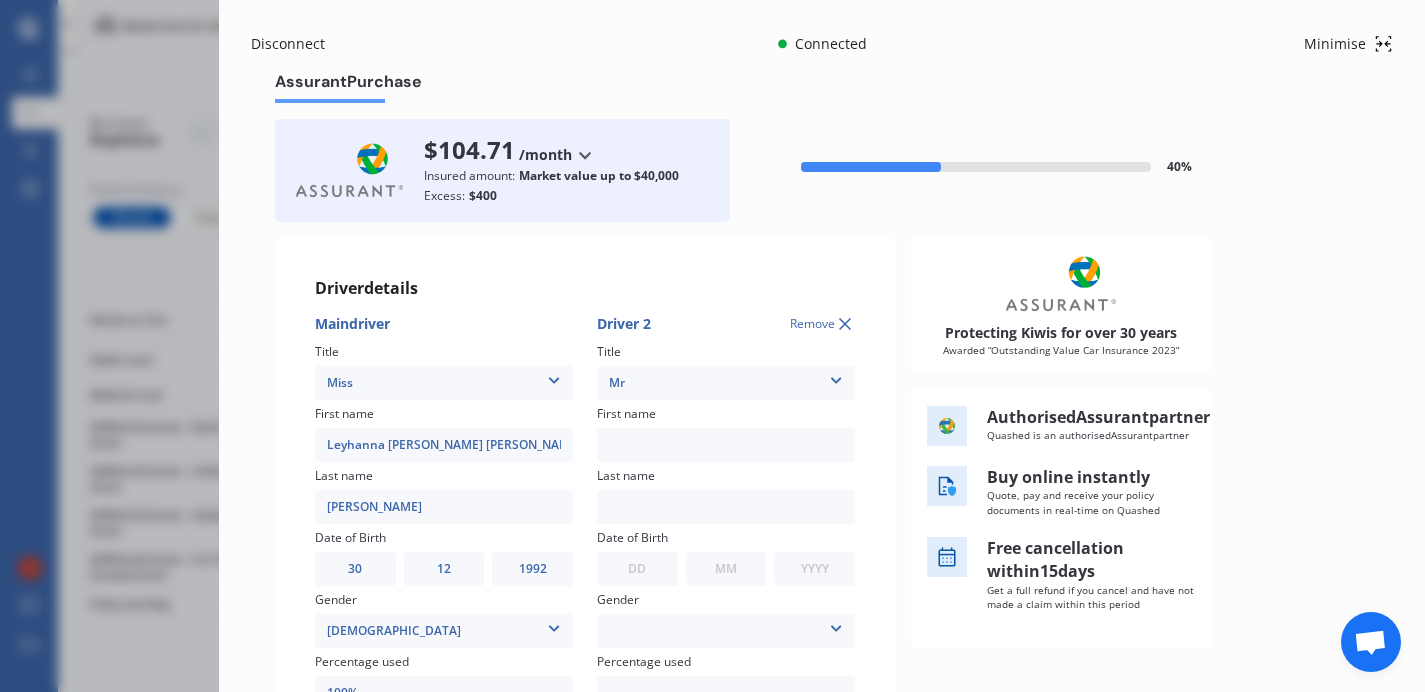 click at bounding box center (726, 445) 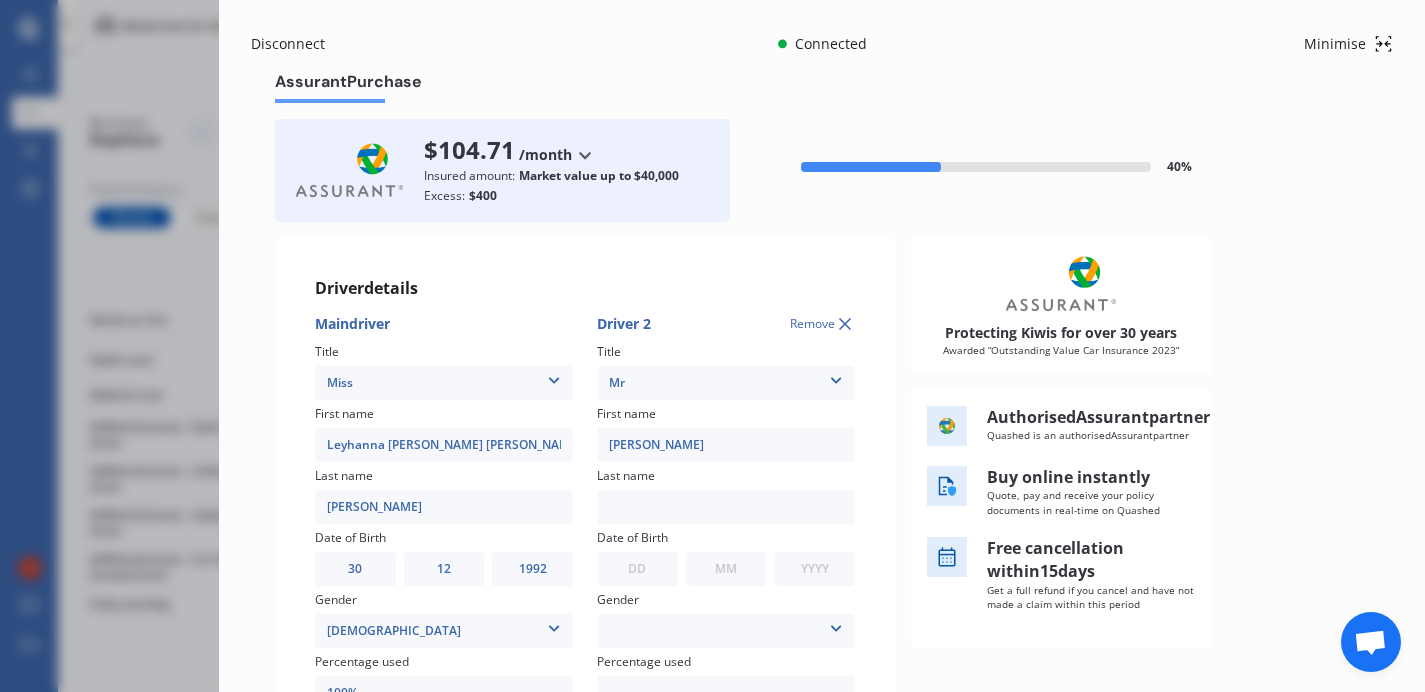type on "[PERSON_NAME]" 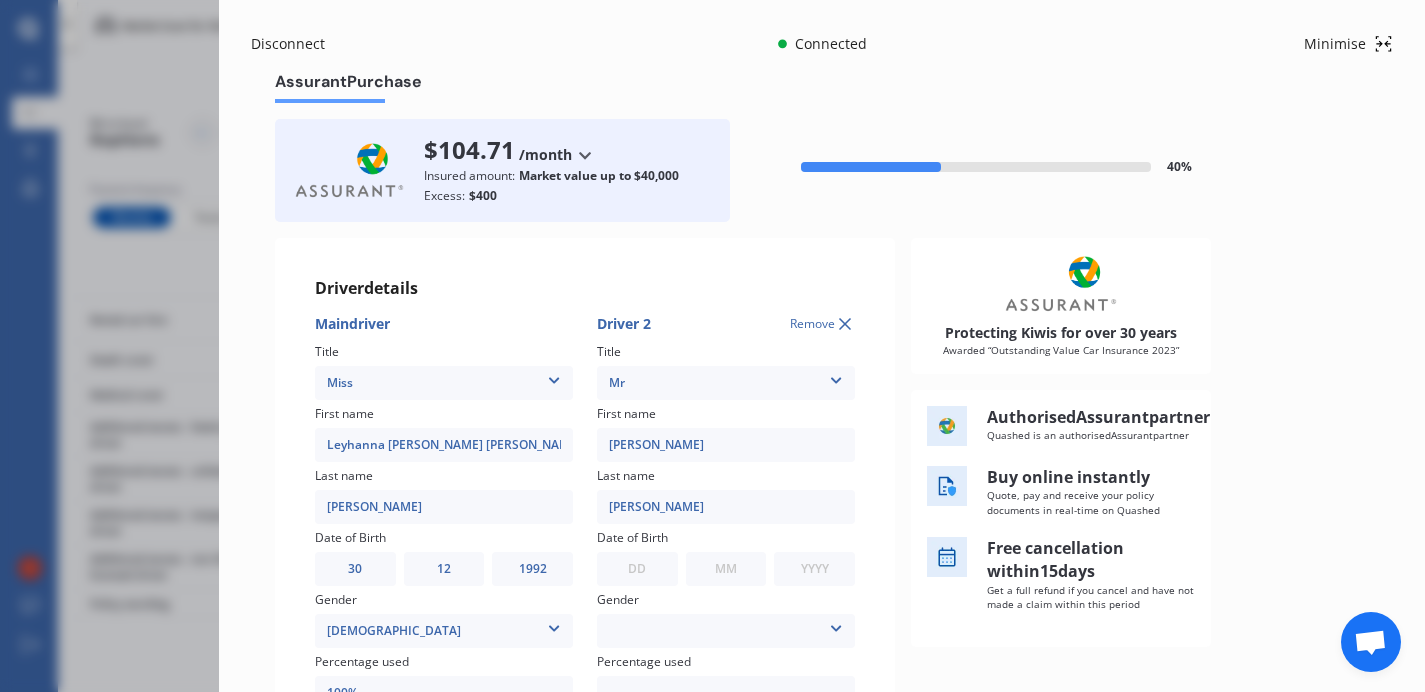 type on "[PERSON_NAME]" 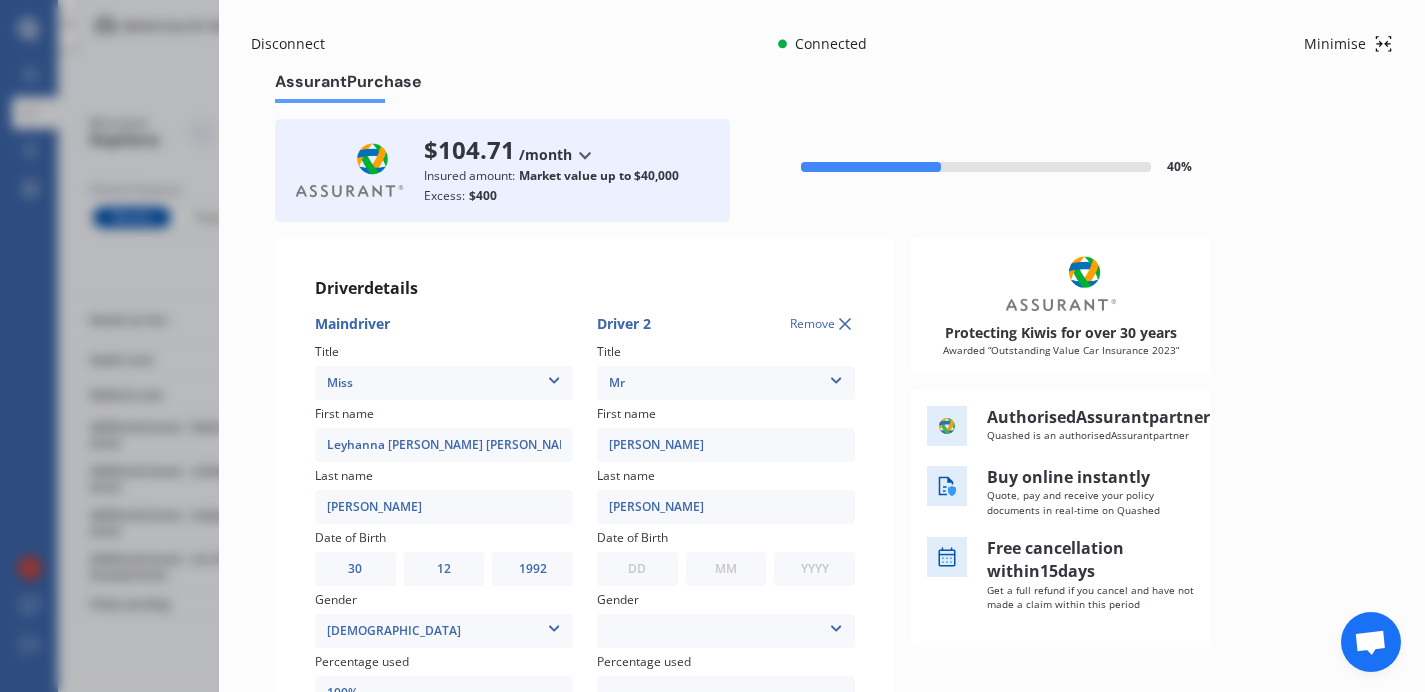 click on "DD 01 02 03 04 05 06 07 08 09 10 11 12 13 14 15 16 17 18 19 20 21 22 23 24 25 26 27 28 29 30 31" at bounding box center [637, 569] 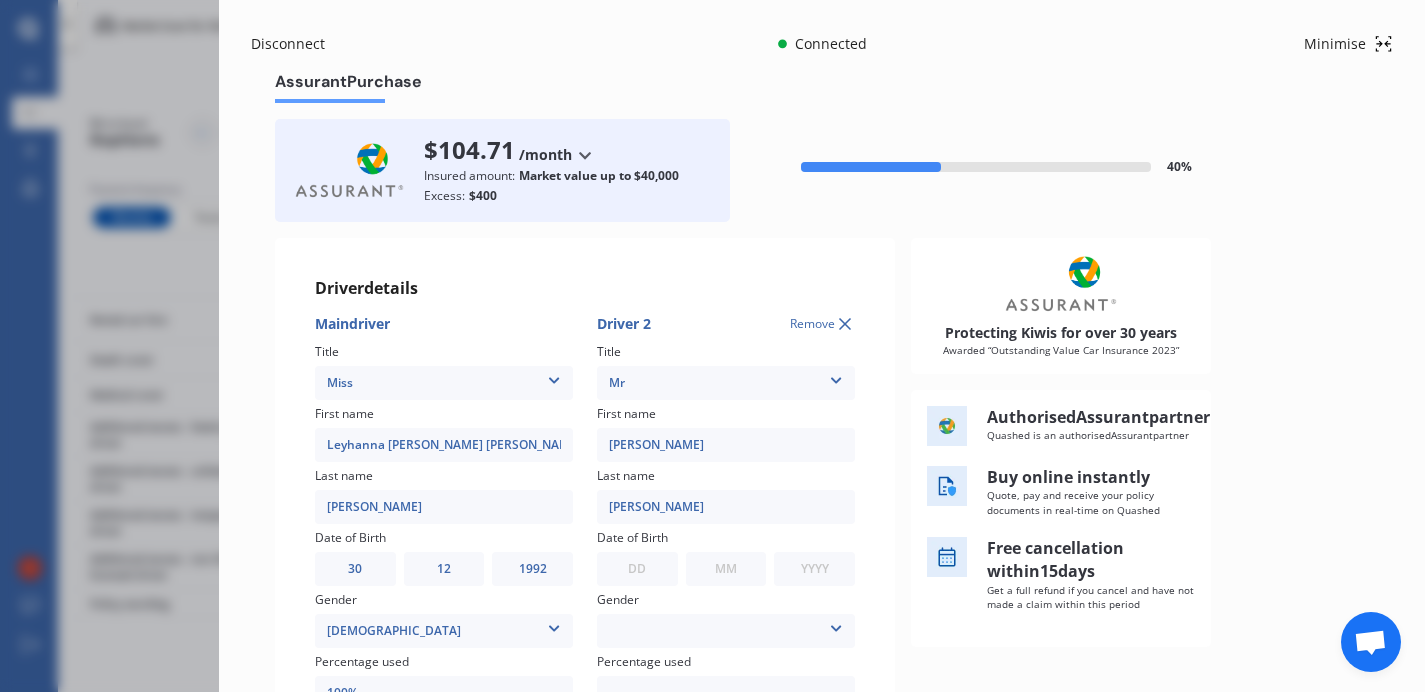 select on "01" 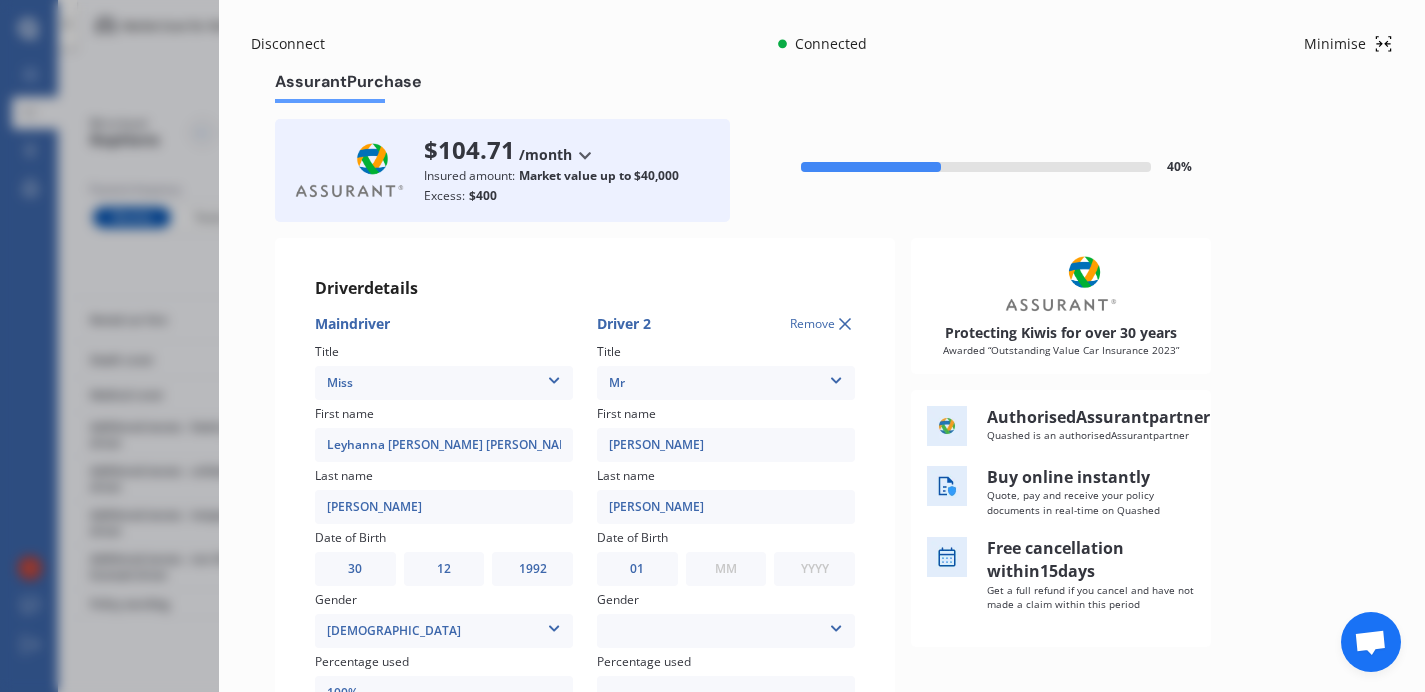 click on "MM 01 02 03 04 05 06 07 08 09 10 11 12" at bounding box center (726, 569) 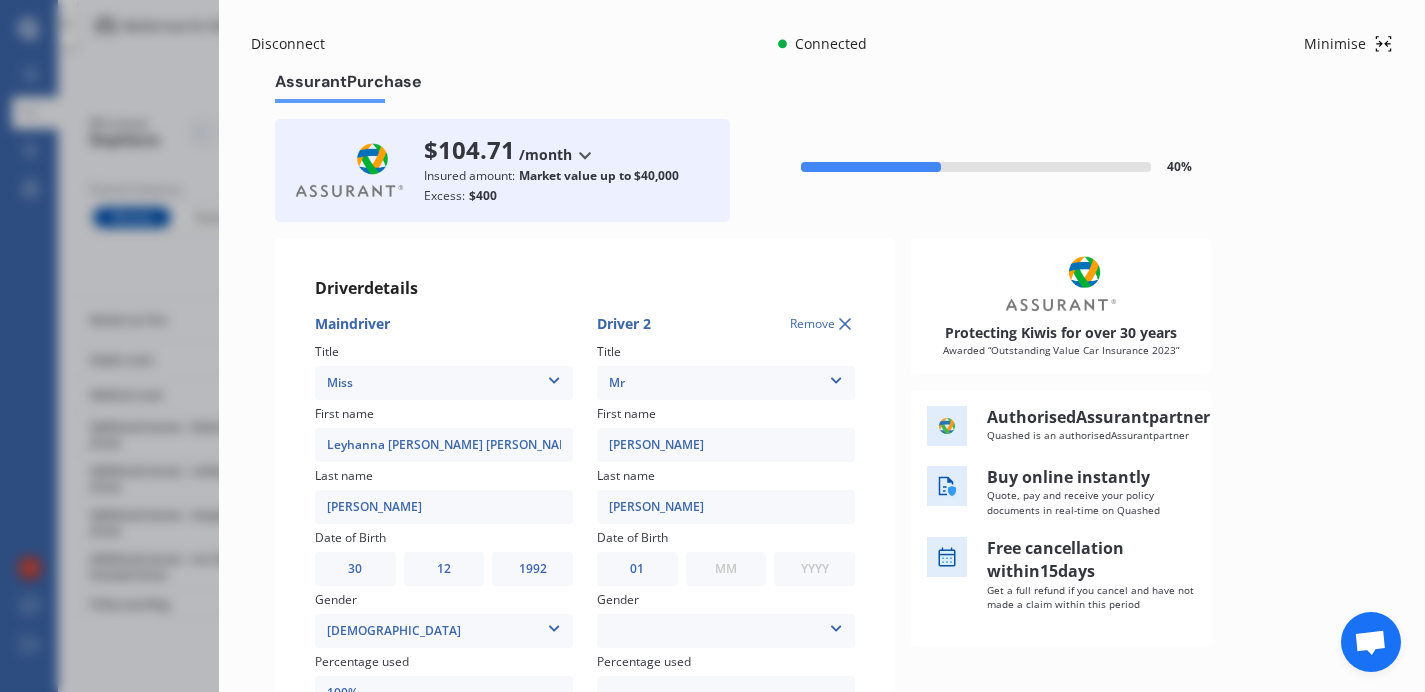select on "08" 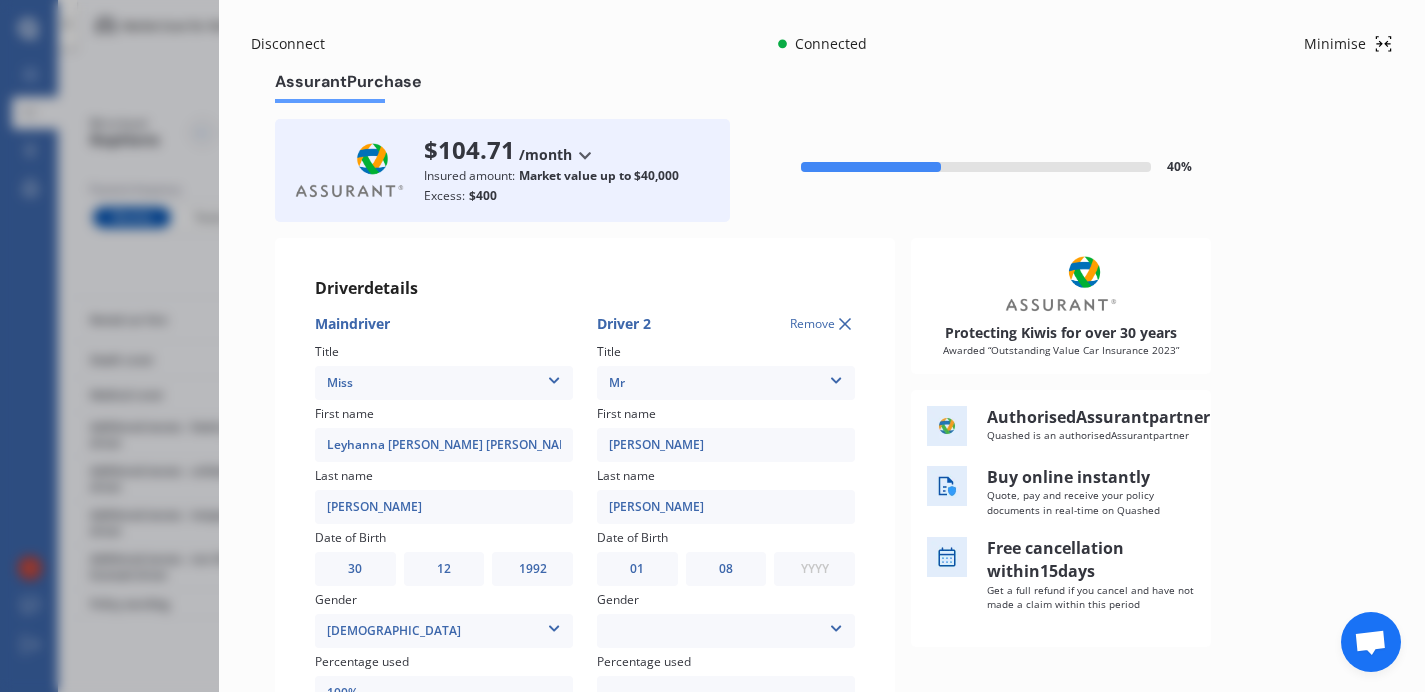 click on "YYYY 2009 2008 2007 2006 2005 2004 2003 2002 2001 2000 1999 1998 1997 1996 1995 1994 1993 1992 1991 1990 1989 1988 1987 1986 1985 1984 1983 1982 1981 1980 1979 1978 1977 1976 1975 1974 1973 1972 1971 1970 1969 1968 1967 1966 1965 1964 1963 1962 1961 1960 1959 1958 1957 1956 1955 1954 1953 1952 1951 1950 1949 1948 1947 1946 1945 1944 1943 1942 1941 1940 1939 1938 1937 1936 1935 1934 1933 1932 1931 1930 1929 1928 1927 1926 1925 1924 1923 1922 1921 1920 1919 1918 1917 1916 1915 1914 1913 1912 1911 1910" at bounding box center [814, 569] 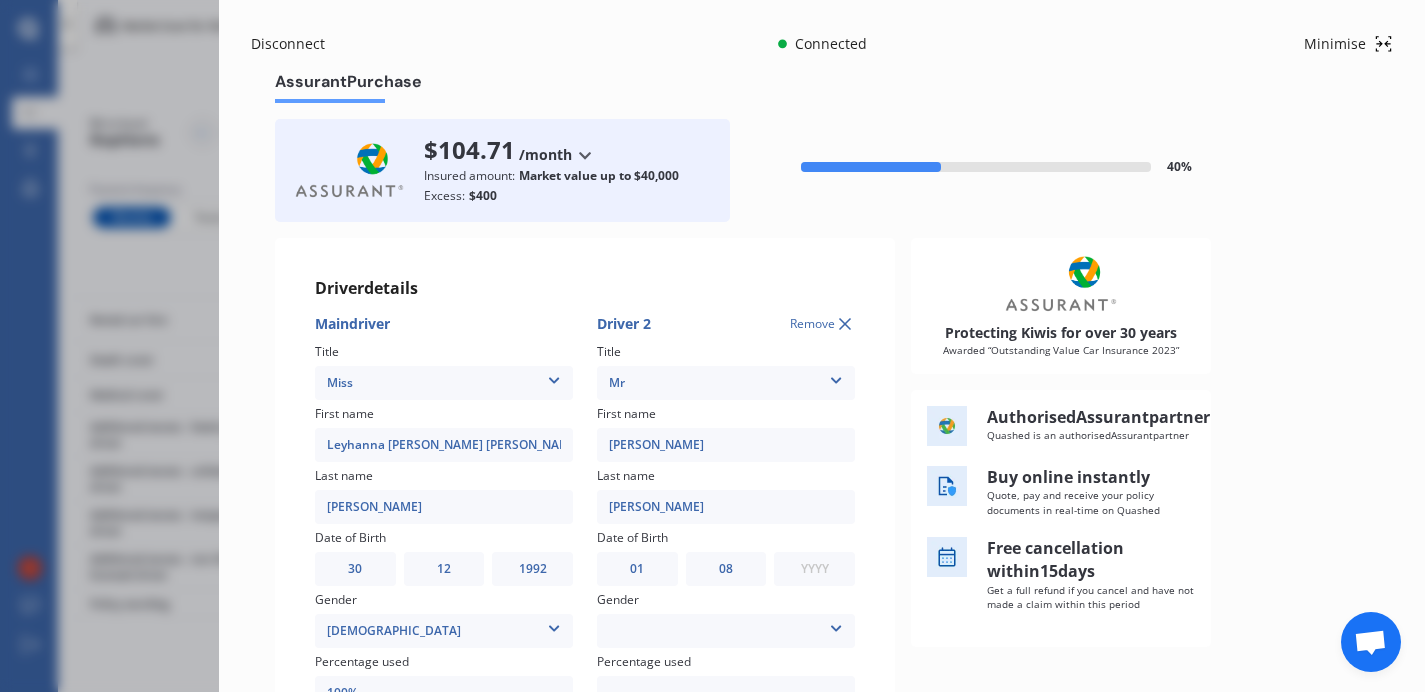 select on "1991" 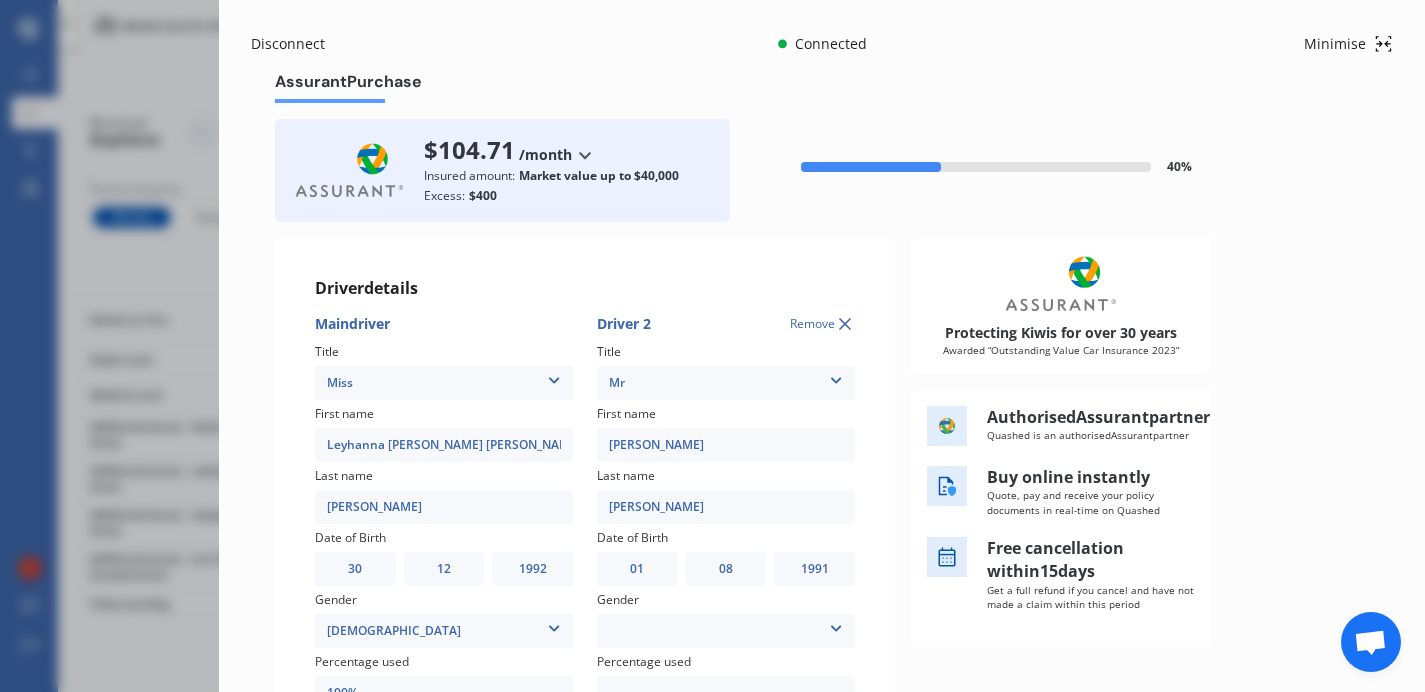 click on "Driver  details Main  driver Title Miss Mr Mrs Miss Ms Dr First name Leyhanna [PERSON_NAME] [PERSON_NAME] Last name [PERSON_NAME] Date of Birth DD 01 02 03 04 05 06 07 08 09 10 11 12 13 14 15 16 17 18 19 20 21 22 23 24 25 26 27 28 29 30 31 MM 01 02 03 04 05 06 07 08 09 10 11 12 YYYY 2009 2008 2007 2006 2005 2004 2003 2002 2001 2000 1999 1998 1997 1996 1995 1994 1993 1992 1991 1990 1989 1988 1987 1986 1985 1984 1983 1982 1981 1980 1979 1978 1977 1976 1975 1974 1973 1972 1971 1970 1969 1968 1967 1966 1965 1964 1963 1962 1961 1960 1959 1958 1957 1956 1955 1954 1953 1952 1951 1950 1949 1948 1947 1946 1945 1944 1943 1942 1941 1940 1939 1938 1937 1936 1935 1934 1933 1932 1931 1930 1929 1928 1927 1926 1925 1924 1923 1922 1921 1920 1919 1918 1917 1916 1915 1914 1913 1912 1911 1910 Gender [DEMOGRAPHIC_DATA] [DEMOGRAPHIC_DATA] [DEMOGRAPHIC_DATA] Percentage used 100% All drivers’ usage must total 100% Phone number Drivers licence class Full None Learner Restricted Full Drivers licence years More than 4 years Less than 1 year 1-2 years 2-4 years More than 4 years [GEOGRAPHIC_DATA] [GEOGRAPHIC_DATA]" at bounding box center [822, 702] 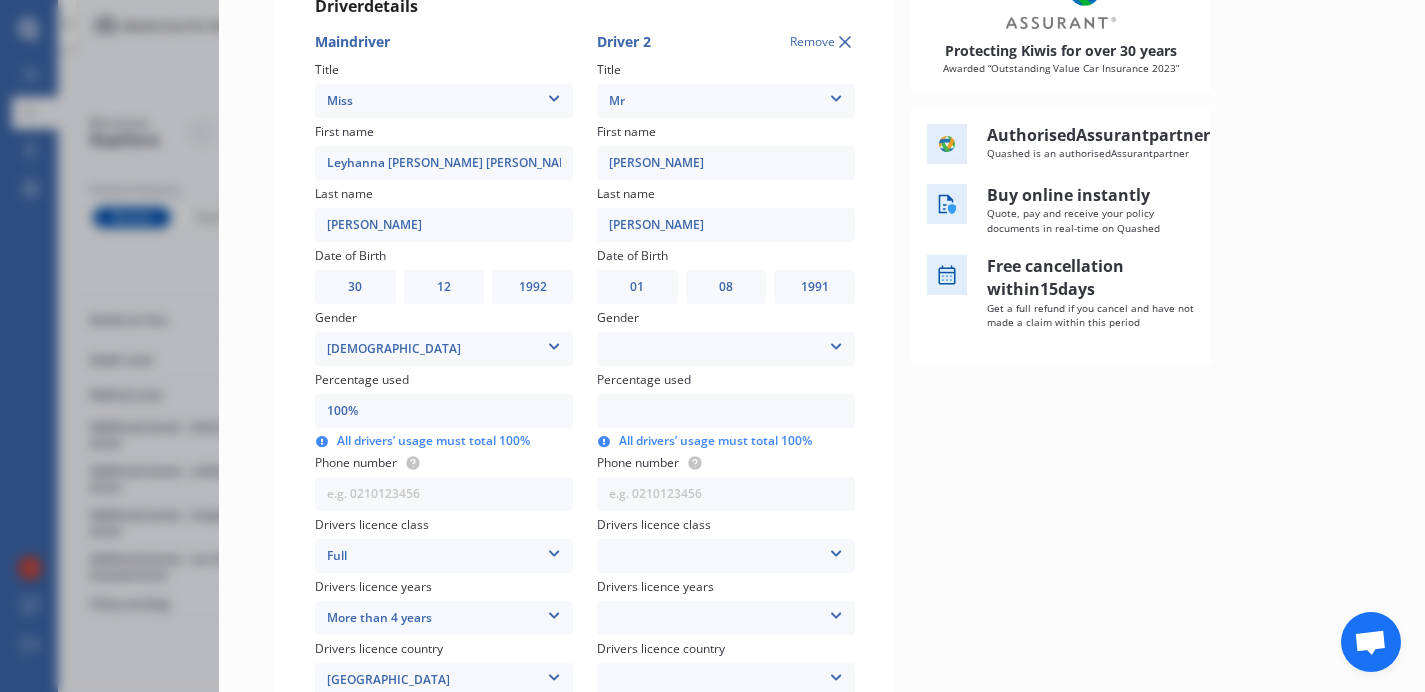 scroll, scrollTop: 355, scrollLeft: 0, axis: vertical 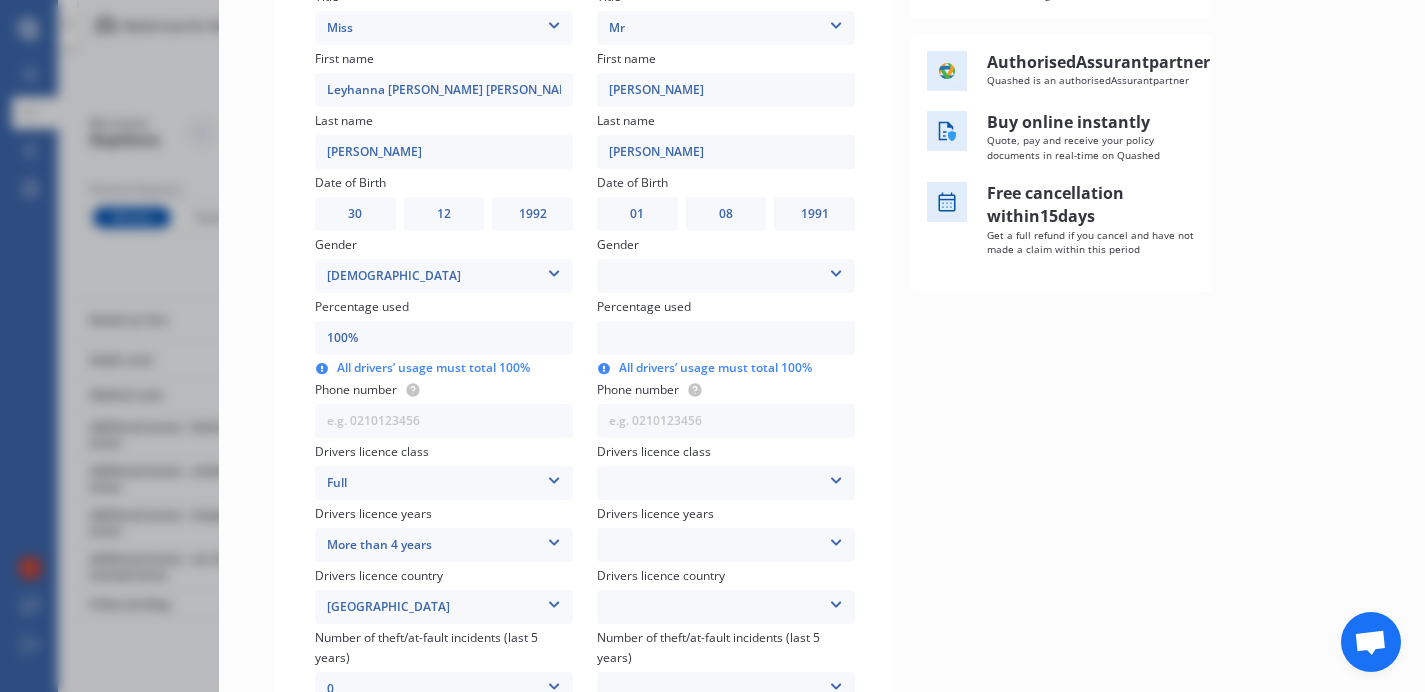 click on "[DEMOGRAPHIC_DATA] [DEMOGRAPHIC_DATA]" at bounding box center [726, 276] 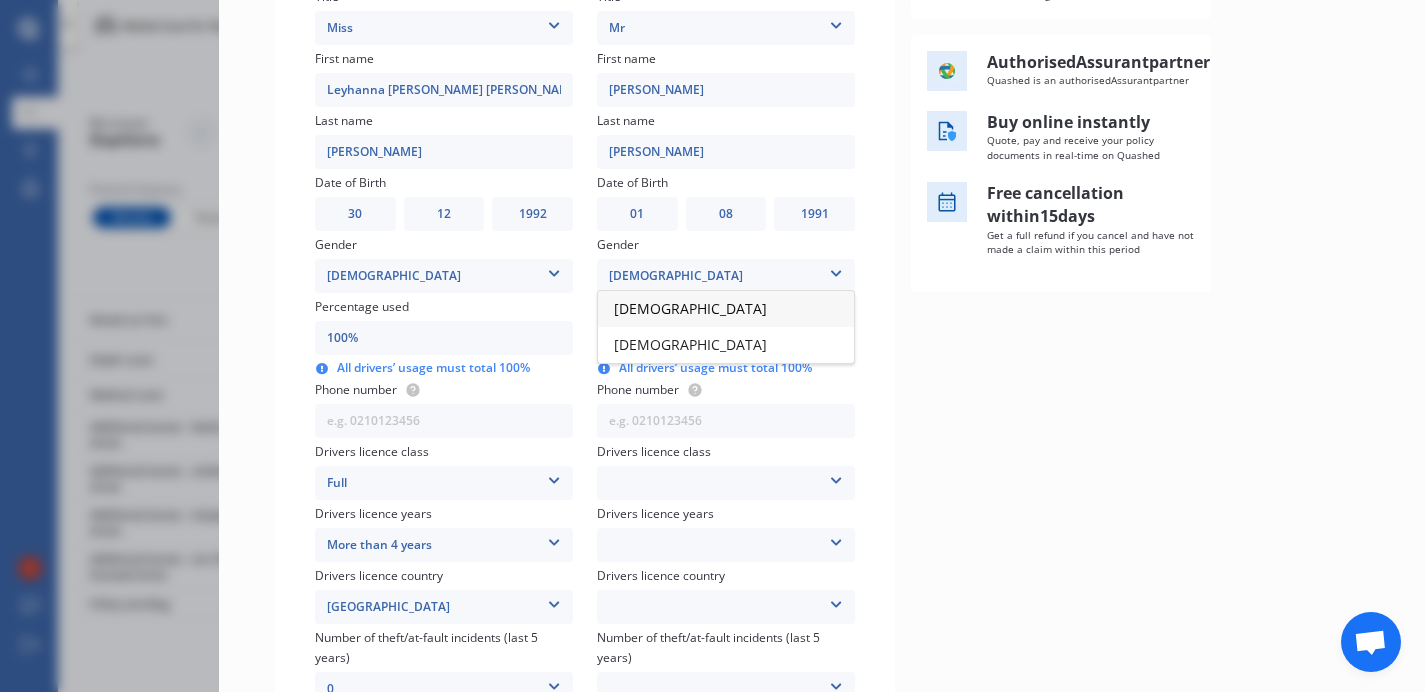 click on "[DEMOGRAPHIC_DATA]" at bounding box center [726, 309] 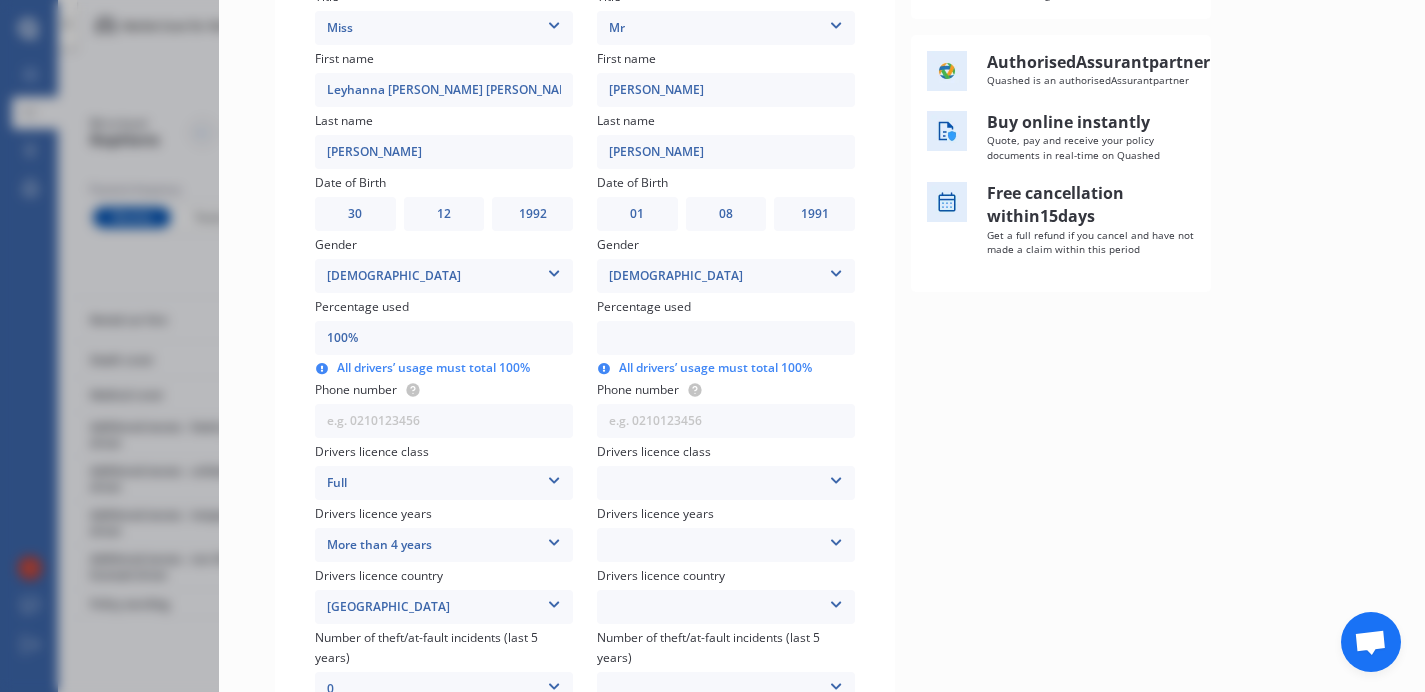 click on "100%" at bounding box center [444, 338] 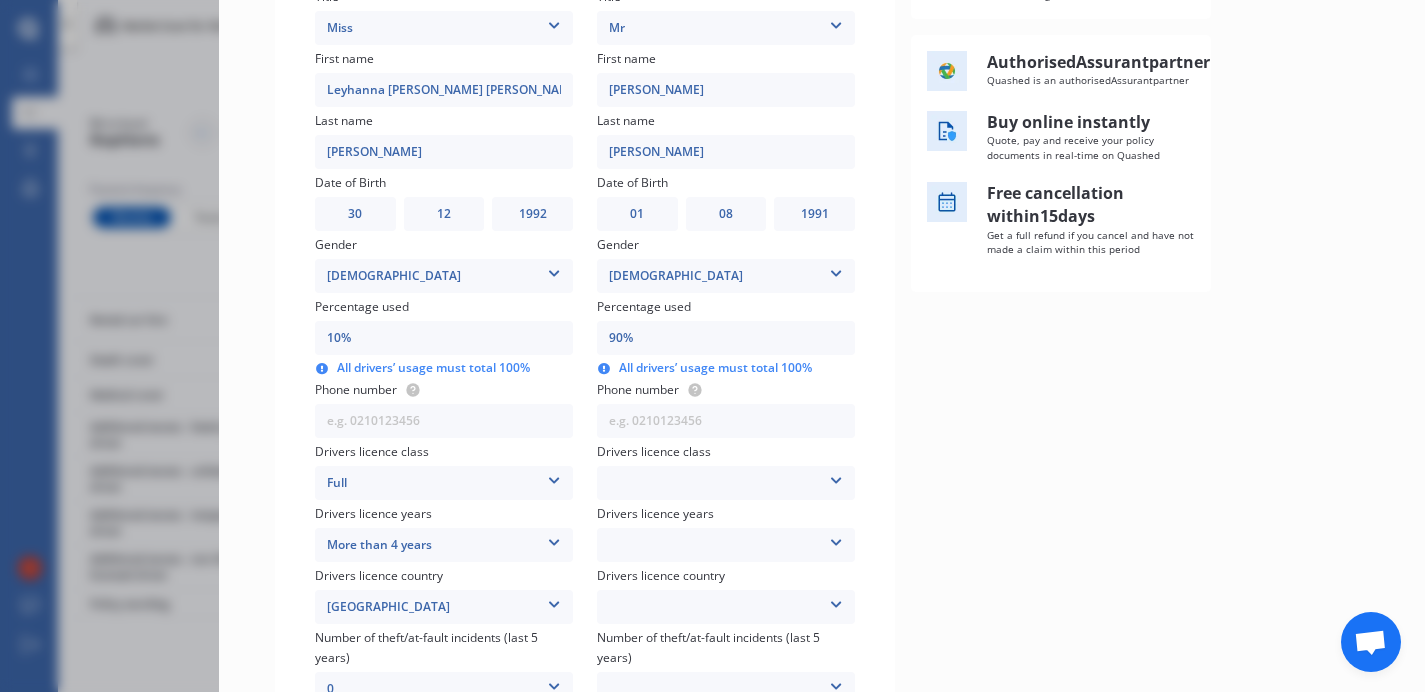 type on "1%" 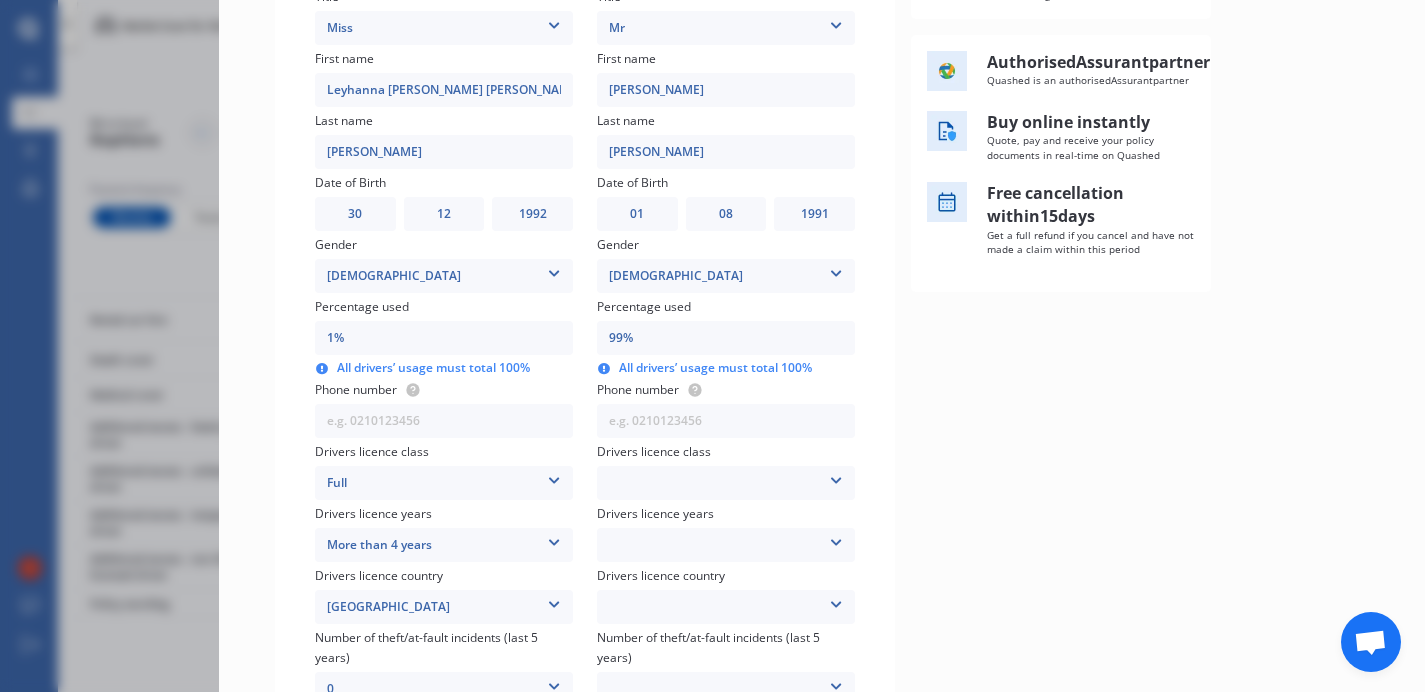 type on "0%" 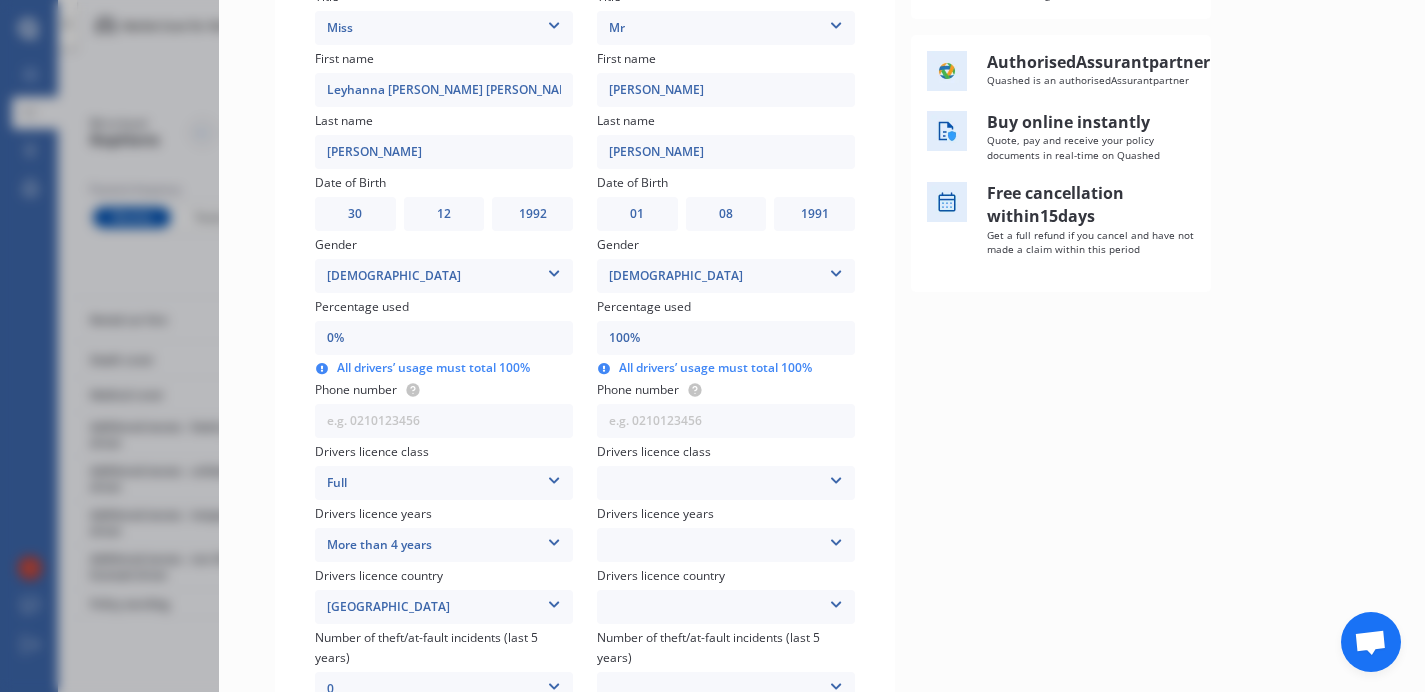 type on "20%" 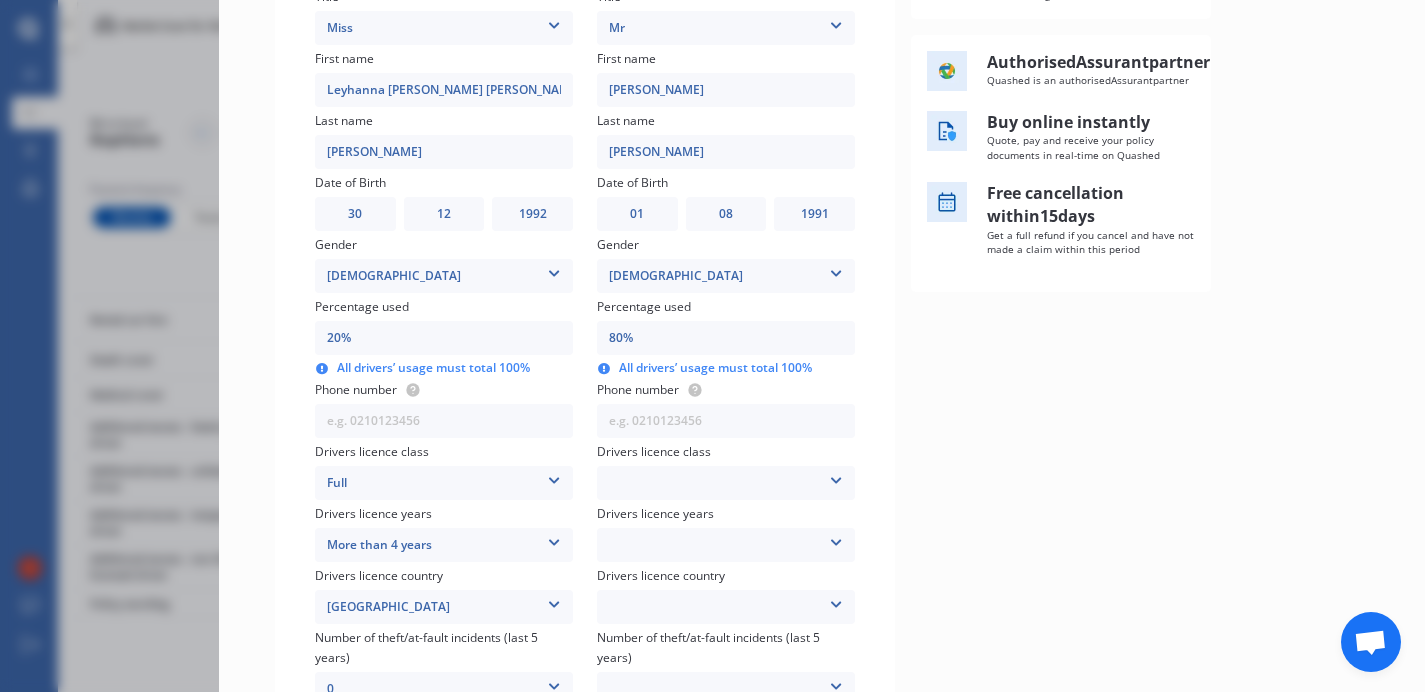type on "0%" 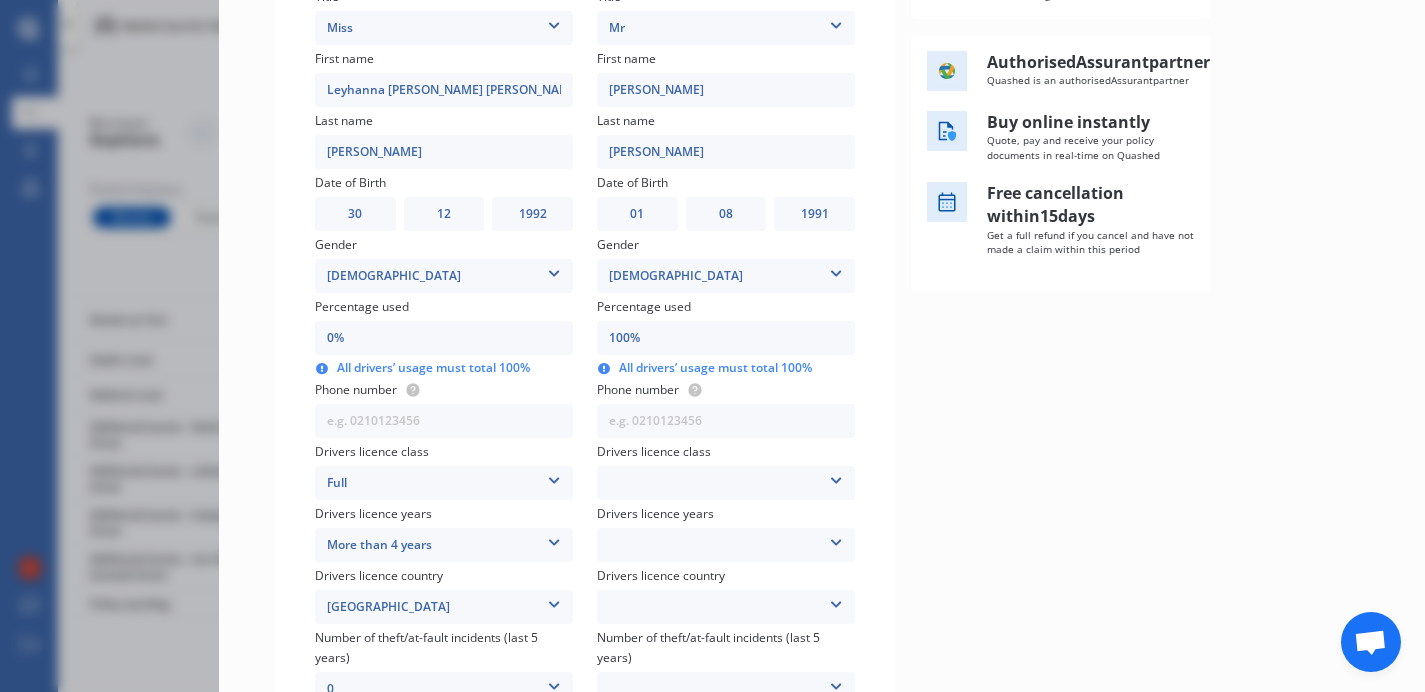 type on "02%" 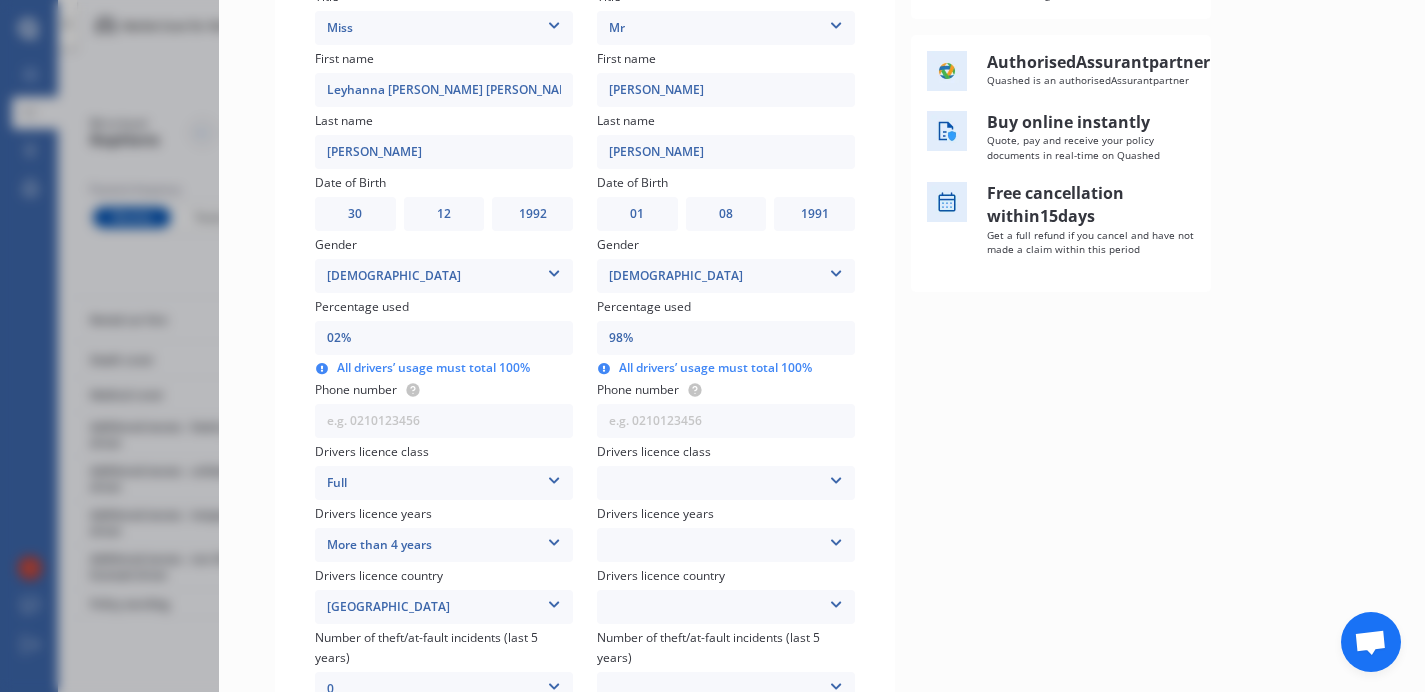 type on "020%" 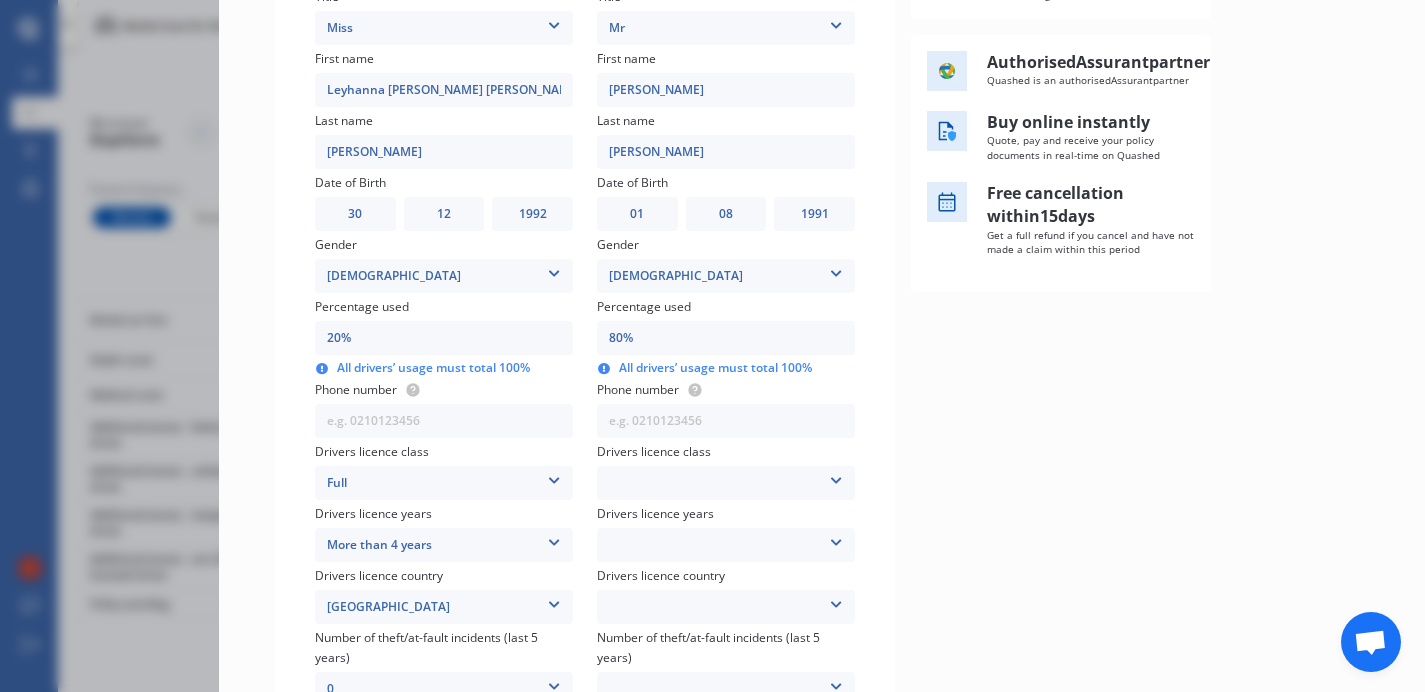 type on "20%" 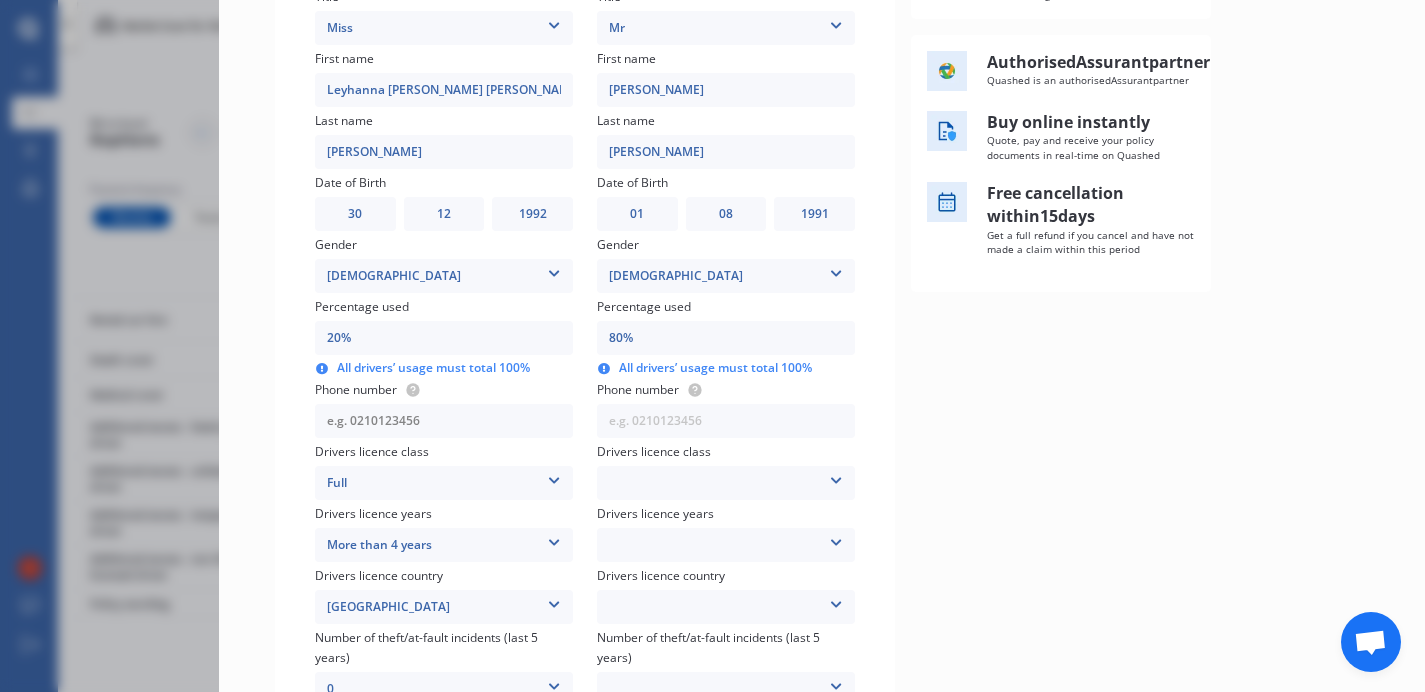 click at bounding box center (444, 421) 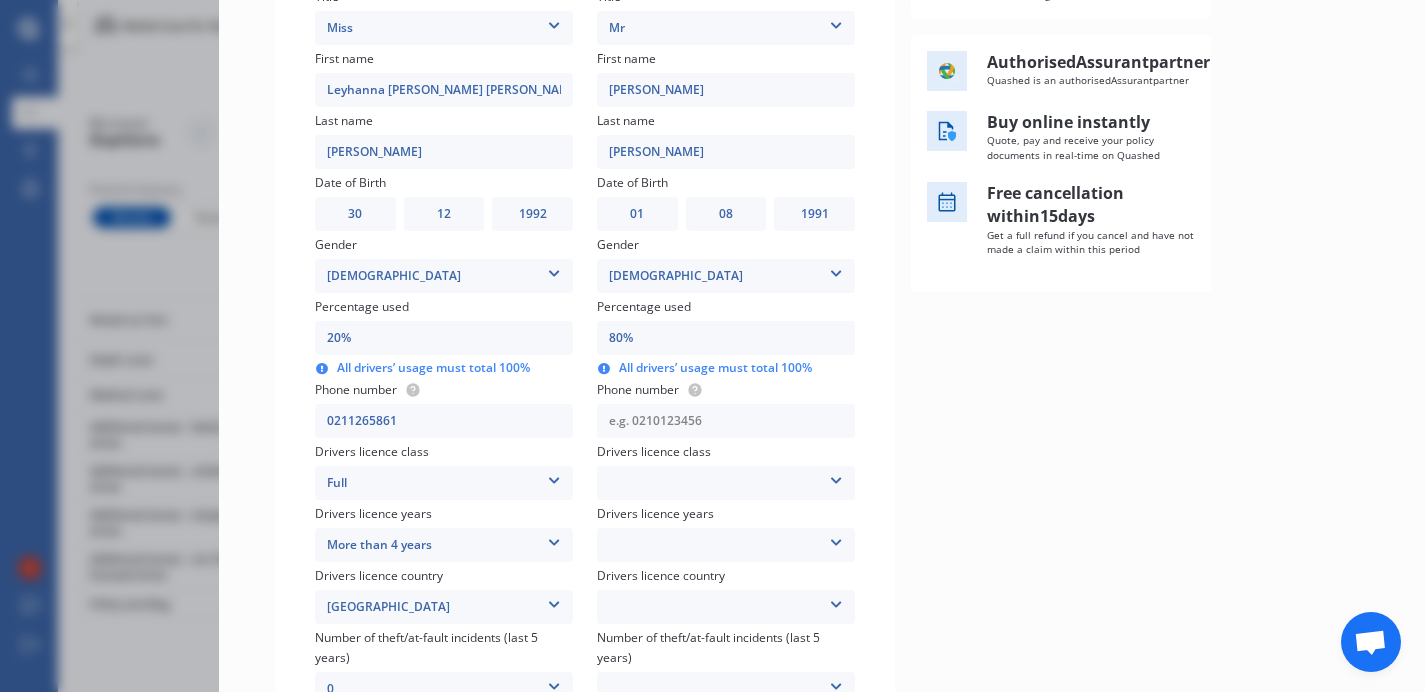 click at bounding box center [726, 421] 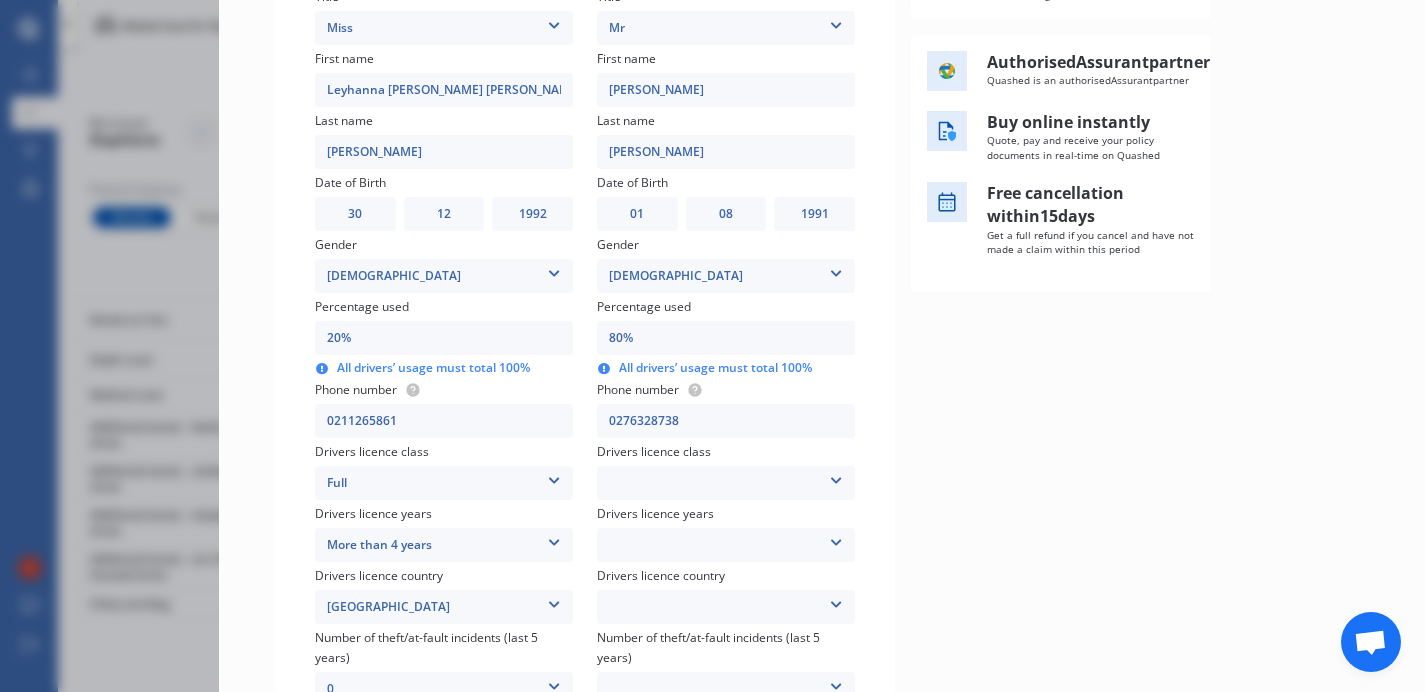 type on "0276328738" 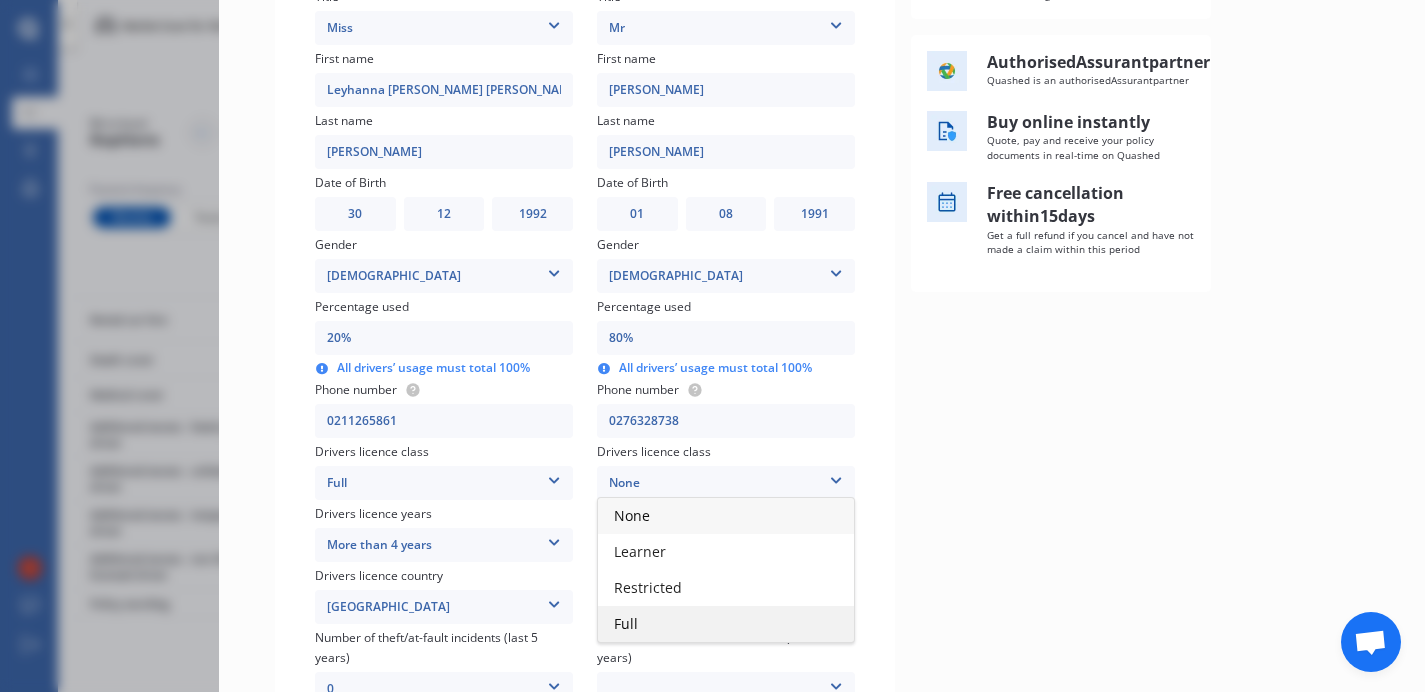 click on "Full" at bounding box center (726, 624) 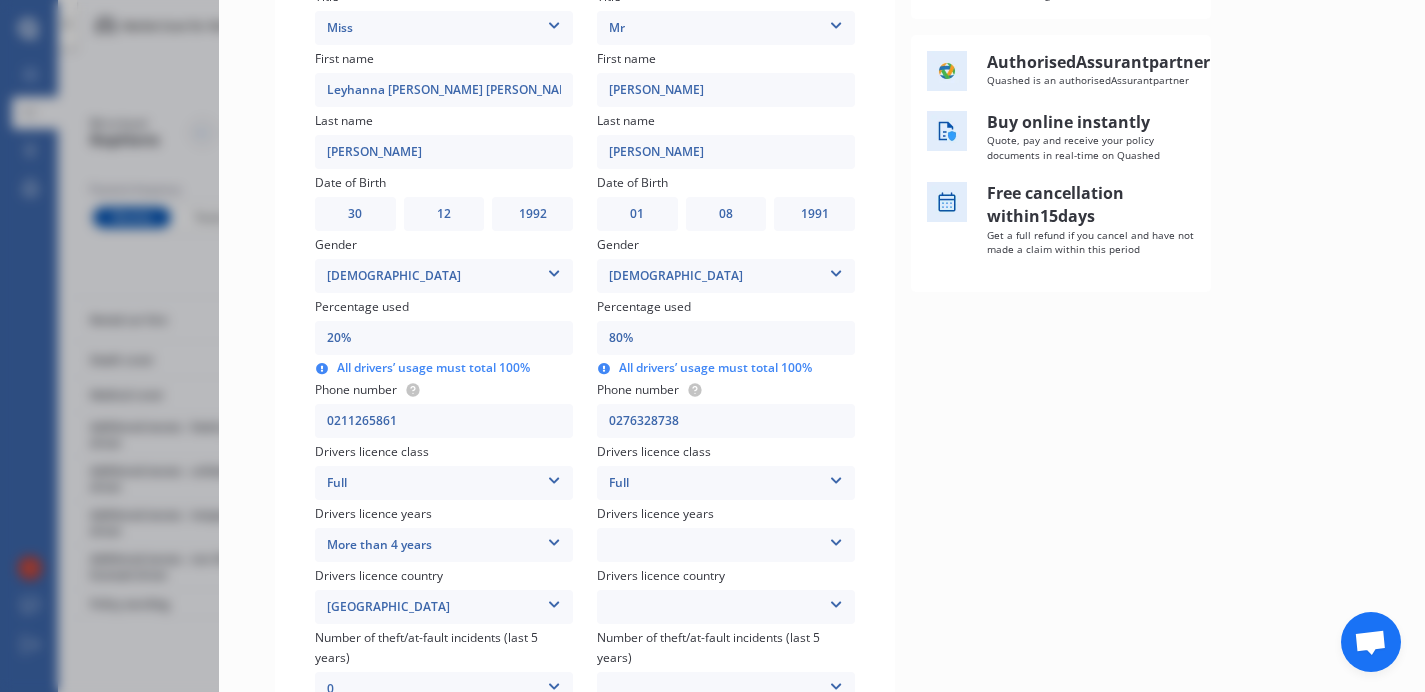click on "Less than 1 year 1-2 years 2-4 years More than 4 years" at bounding box center (726, 545) 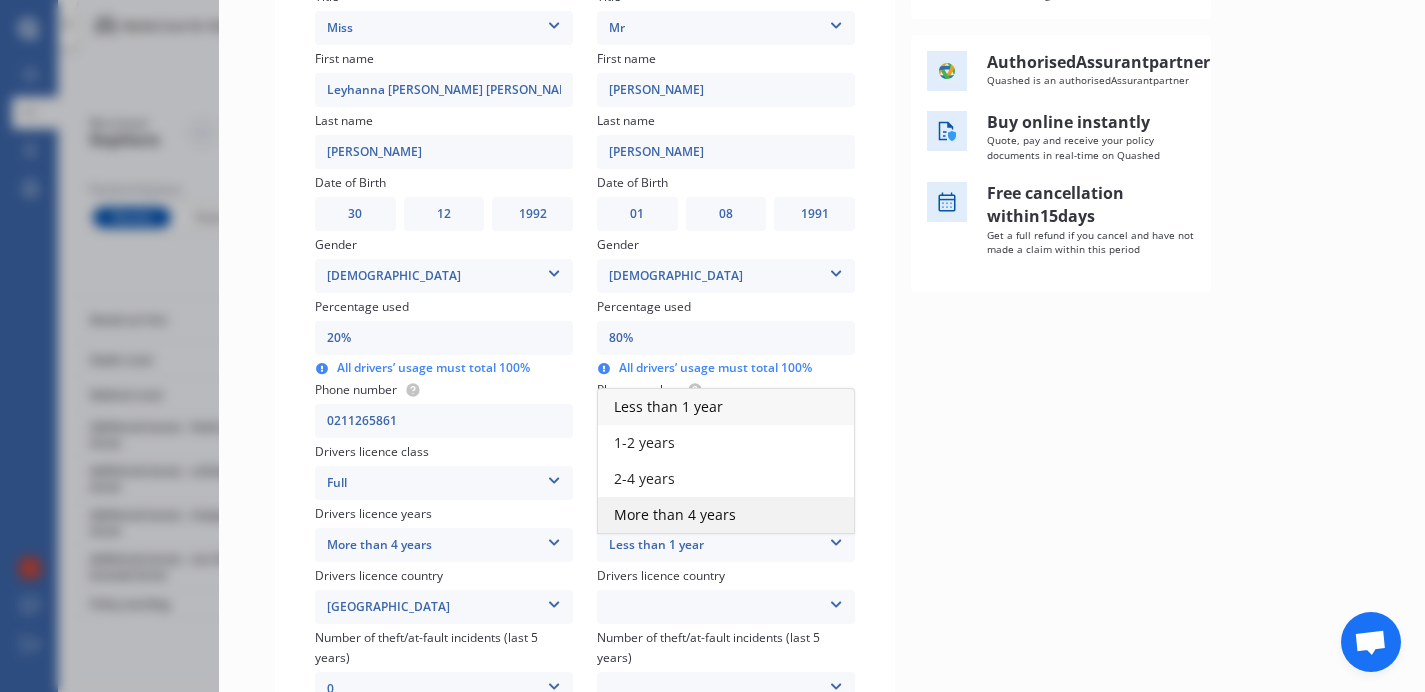 click on "More than 4 years" at bounding box center [726, 515] 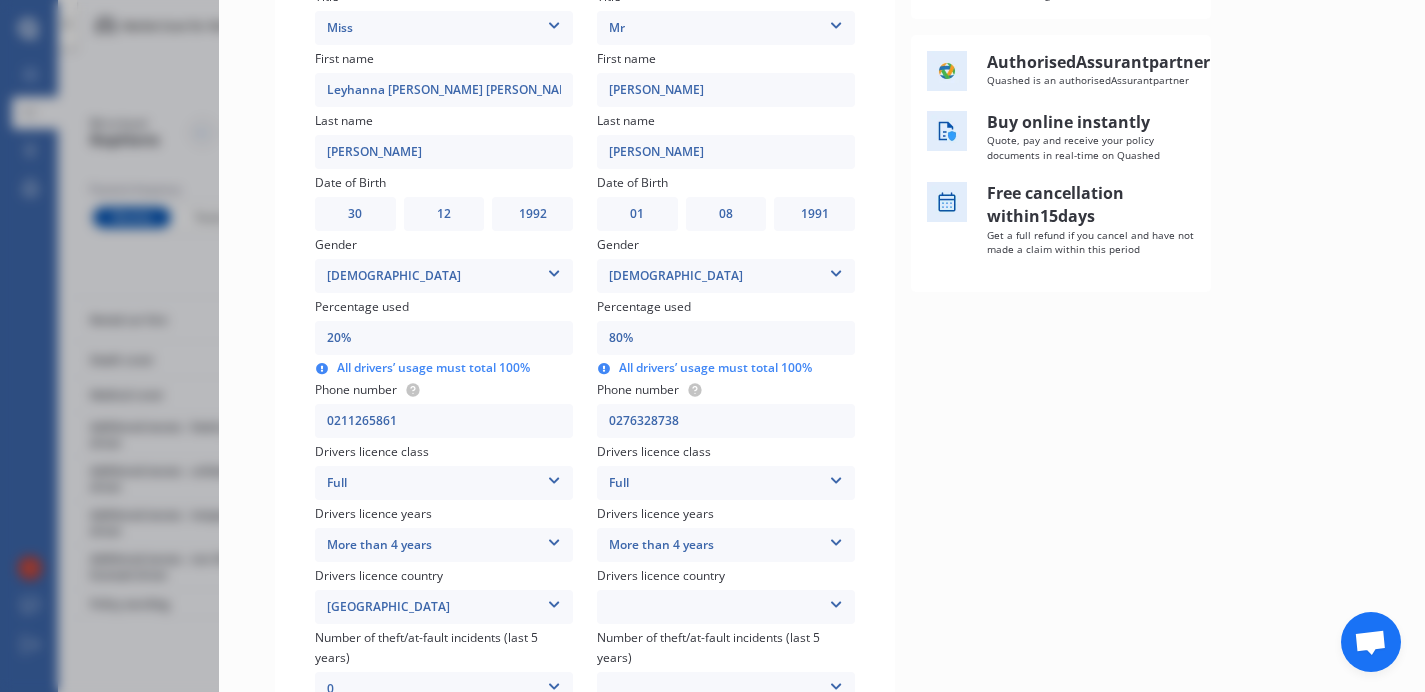 click on "[GEOGRAPHIC_DATA] [GEOGRAPHIC_DATA] [GEOGRAPHIC_DATA] [GEOGRAPHIC_DATA] [GEOGRAPHIC_DATA] [GEOGRAPHIC_DATA] [GEOGRAPHIC_DATA] [GEOGRAPHIC_DATA] Other Country Not Applicable [GEOGRAPHIC_DATA] [GEOGRAPHIC_DATA] Nations" at bounding box center (726, 607) 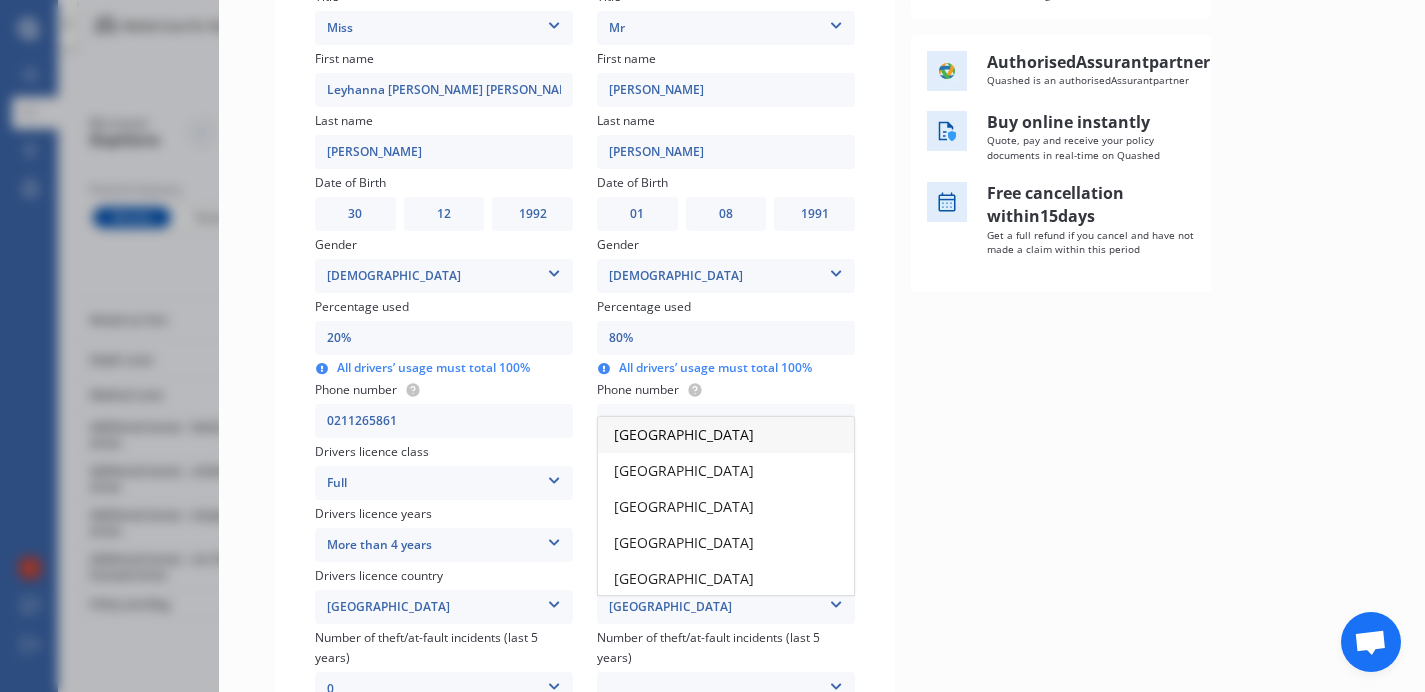 click on "[GEOGRAPHIC_DATA]" at bounding box center [726, 435] 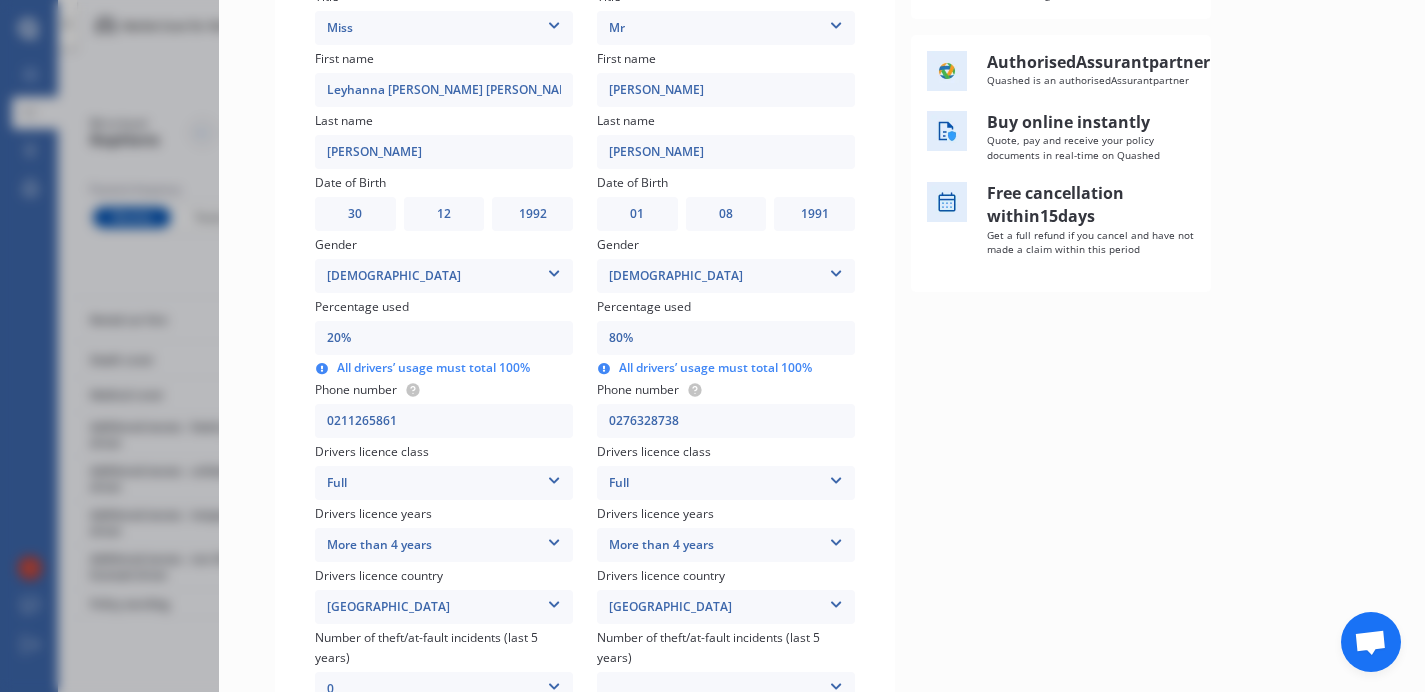 click on "Protecting Kiwis for over 30 years Awarded “Outstanding Value Car Insurance 2023” Authorised  Assurant  partner Quashed is an authorised  Assurant  partner Buy online instantly Quote, pay and receive your policy documents in real-time on Quashed Free cancellation [DATE] Get a full refund if you cancel and have not made a claim within this period" at bounding box center (1140, 347) 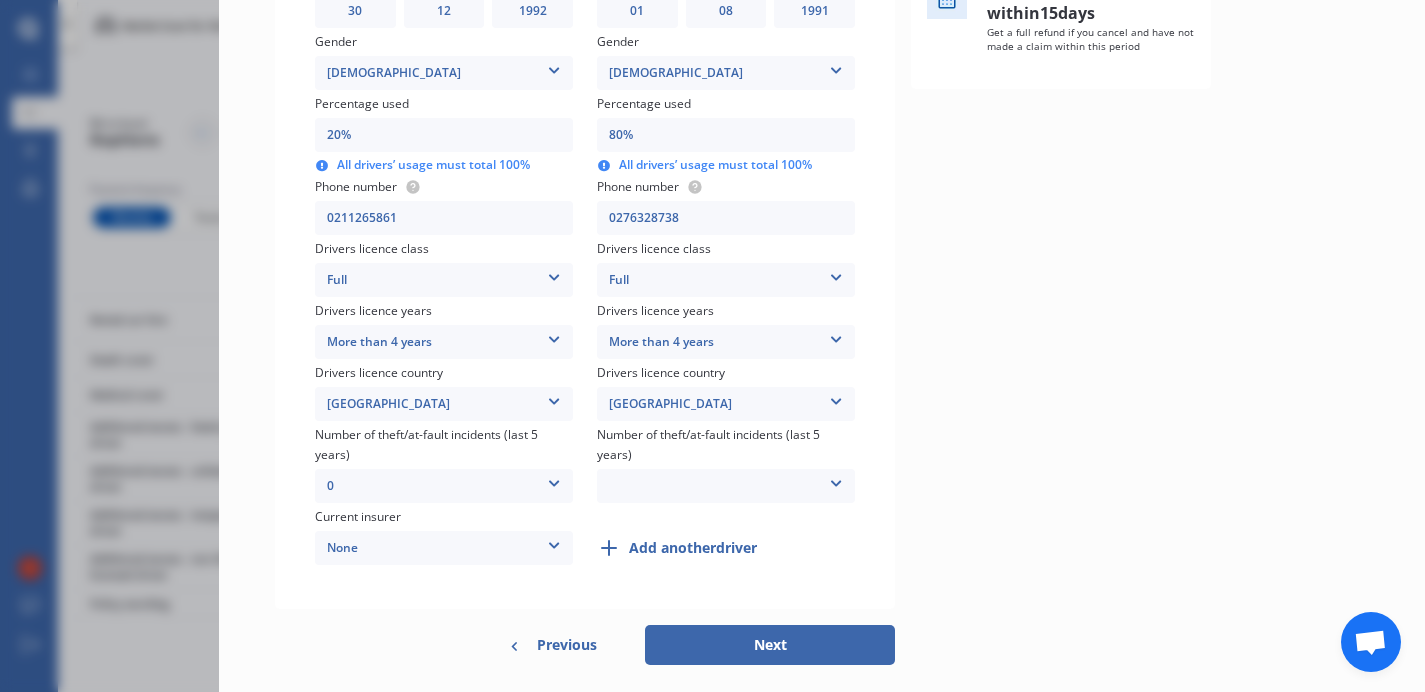 scroll, scrollTop: 577, scrollLeft: 0, axis: vertical 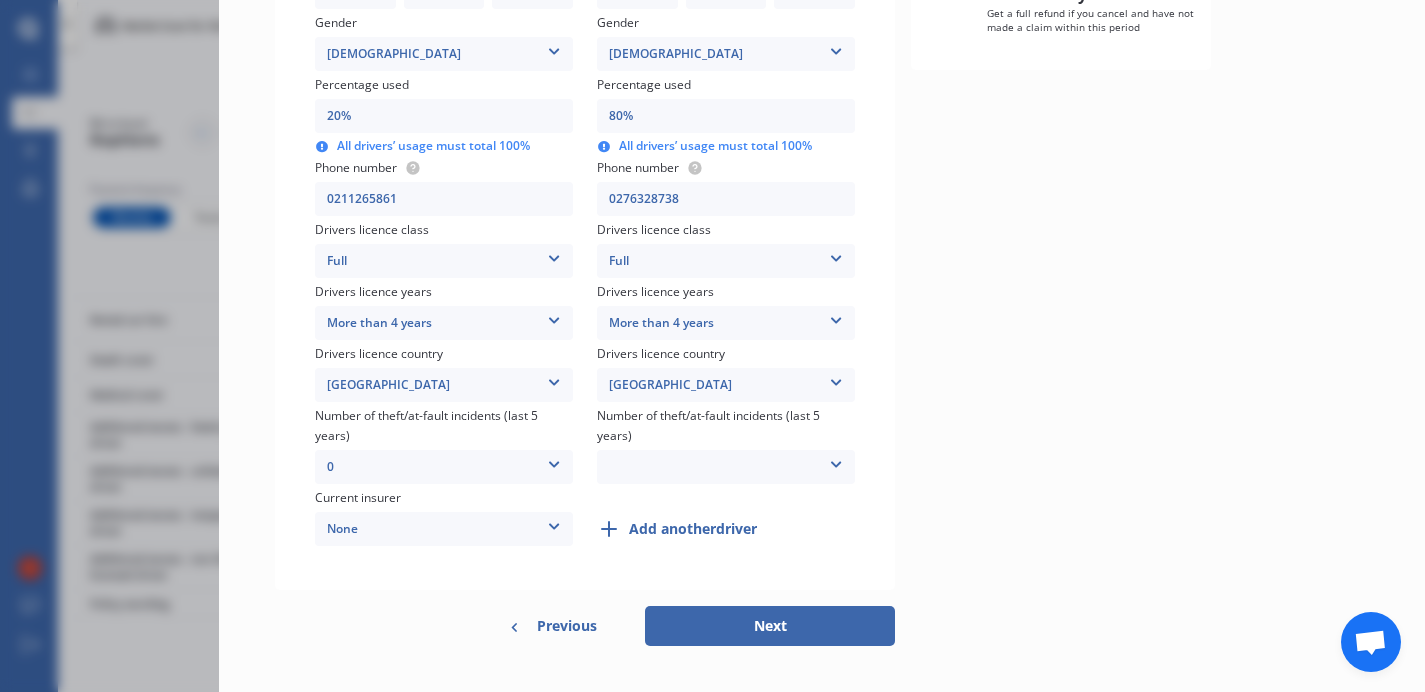 click at bounding box center (836, 461) 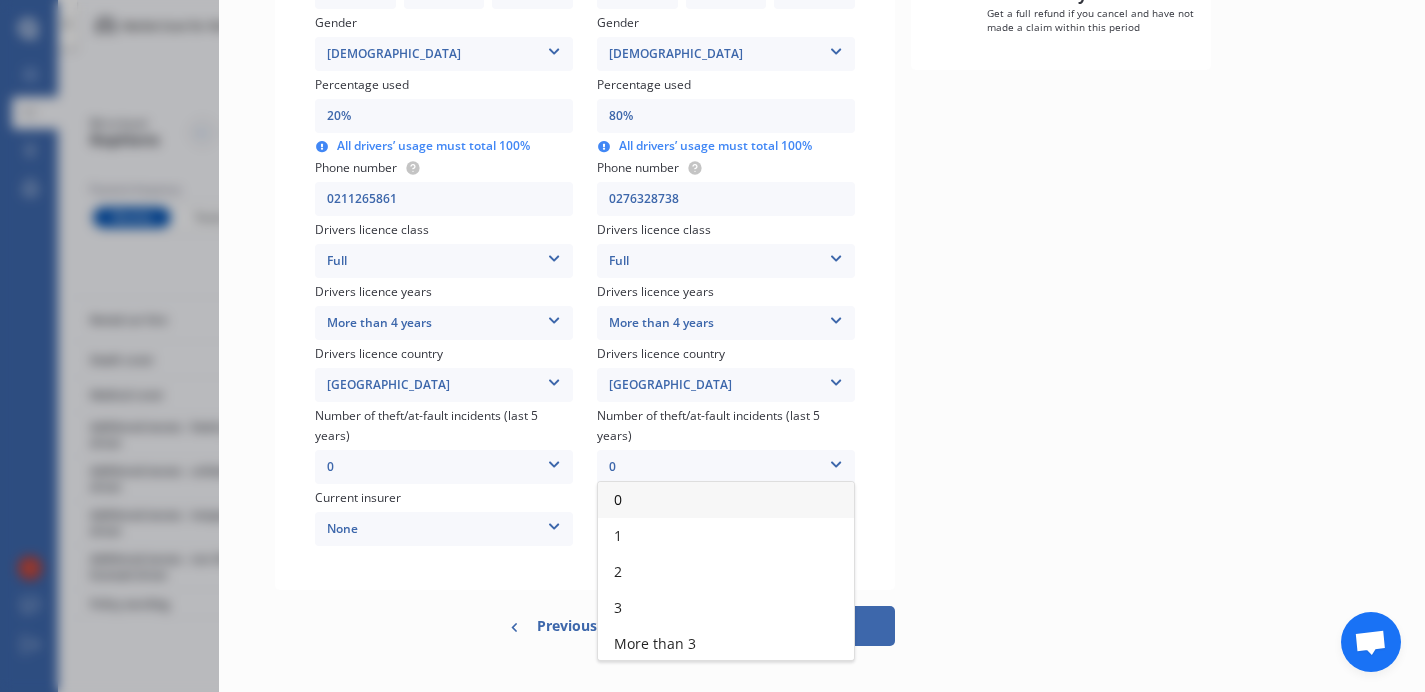 click on "0" at bounding box center (726, 500) 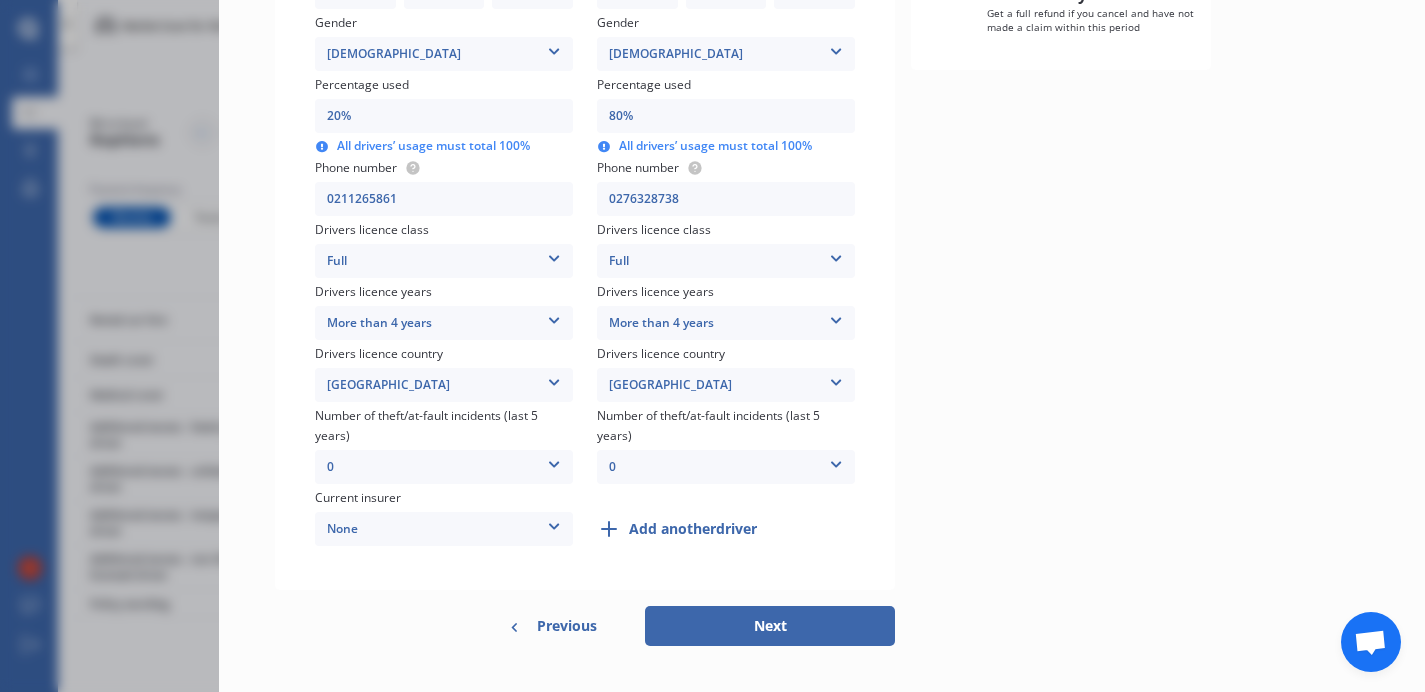 click on "Next" at bounding box center [770, 626] 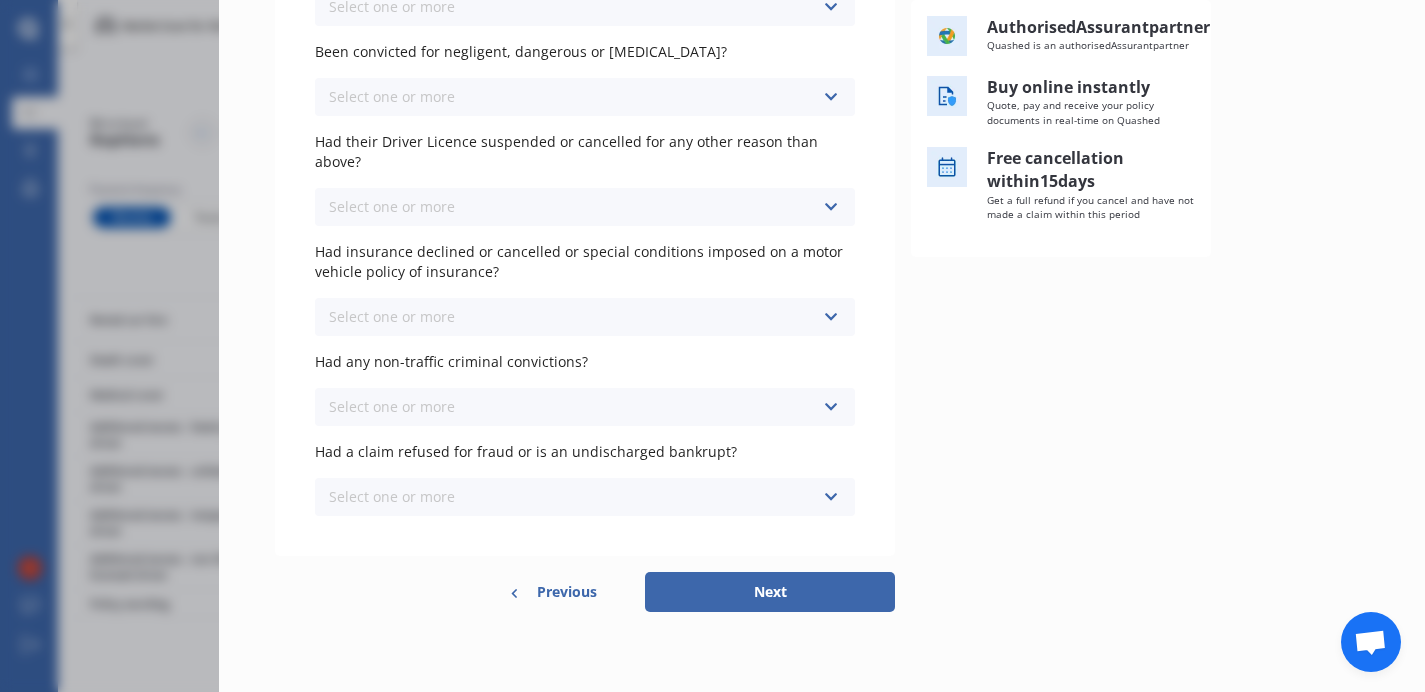 scroll, scrollTop: 0, scrollLeft: 0, axis: both 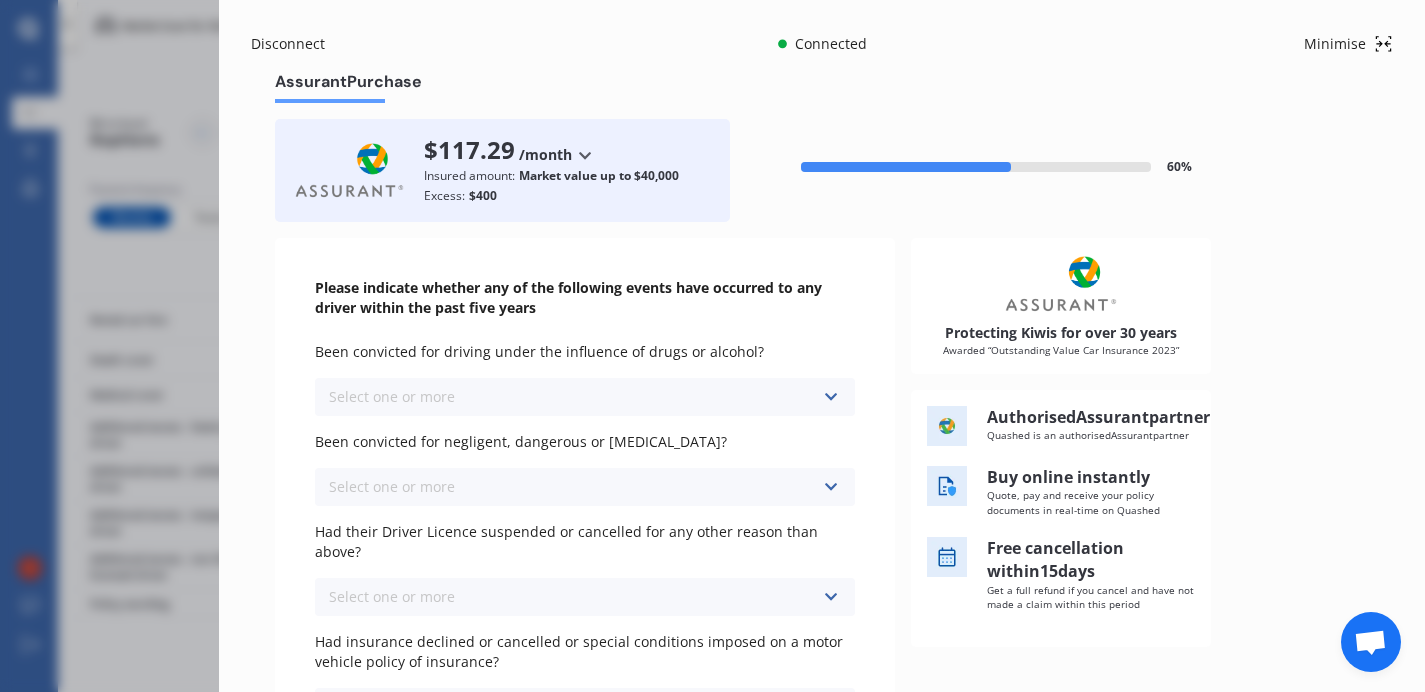 click on "Select one or more Never, or over [DATE] Last year 1 to [DATE] 2 to [DATE] 3 to [DATE]" at bounding box center [585, 397] 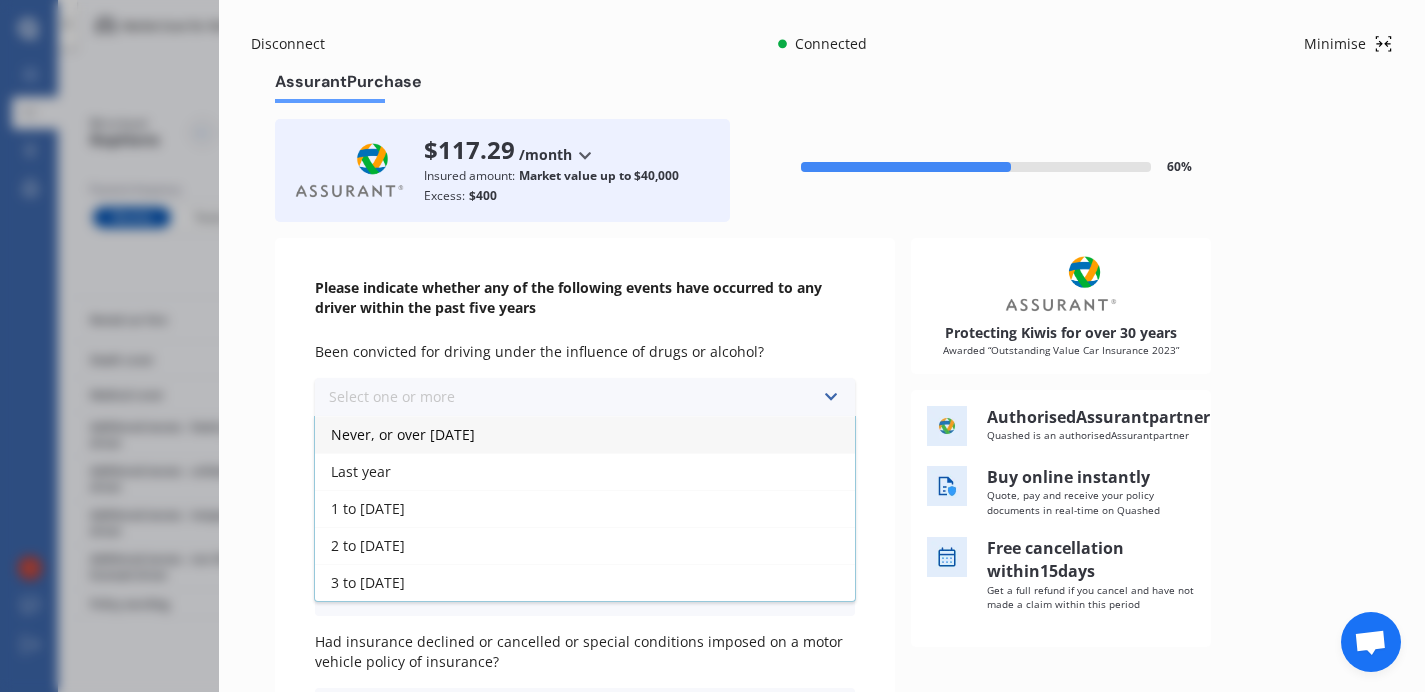 click on "Never, or over [DATE]" at bounding box center (403, 434) 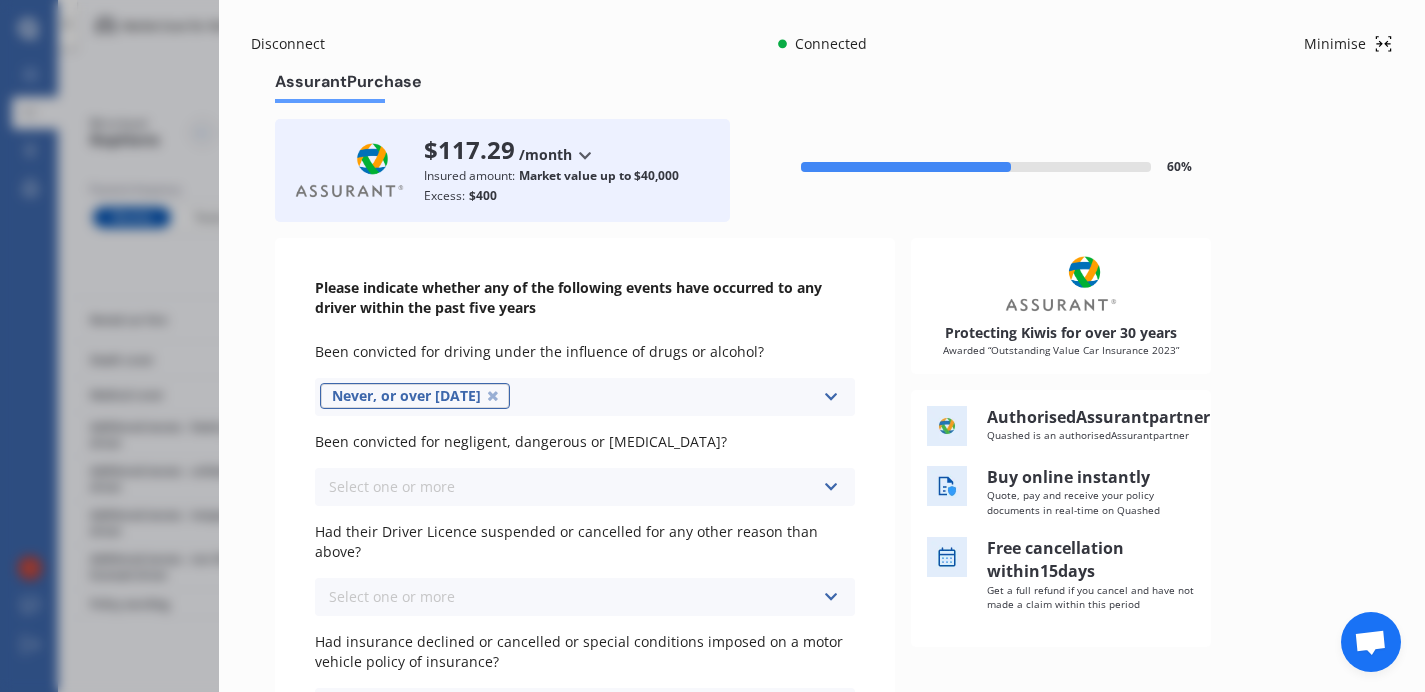 click on "Select one or more" at bounding box center [392, 486] 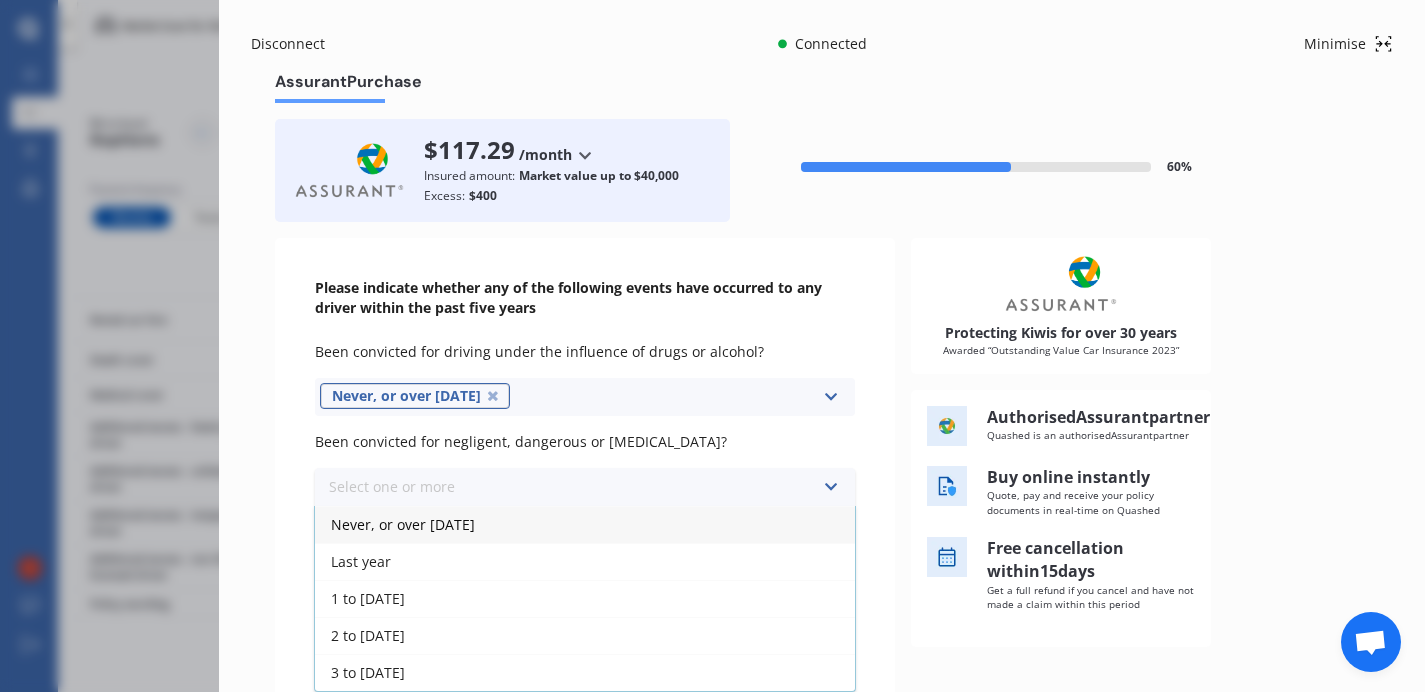 click on "Never, or over [DATE]" at bounding box center [403, 524] 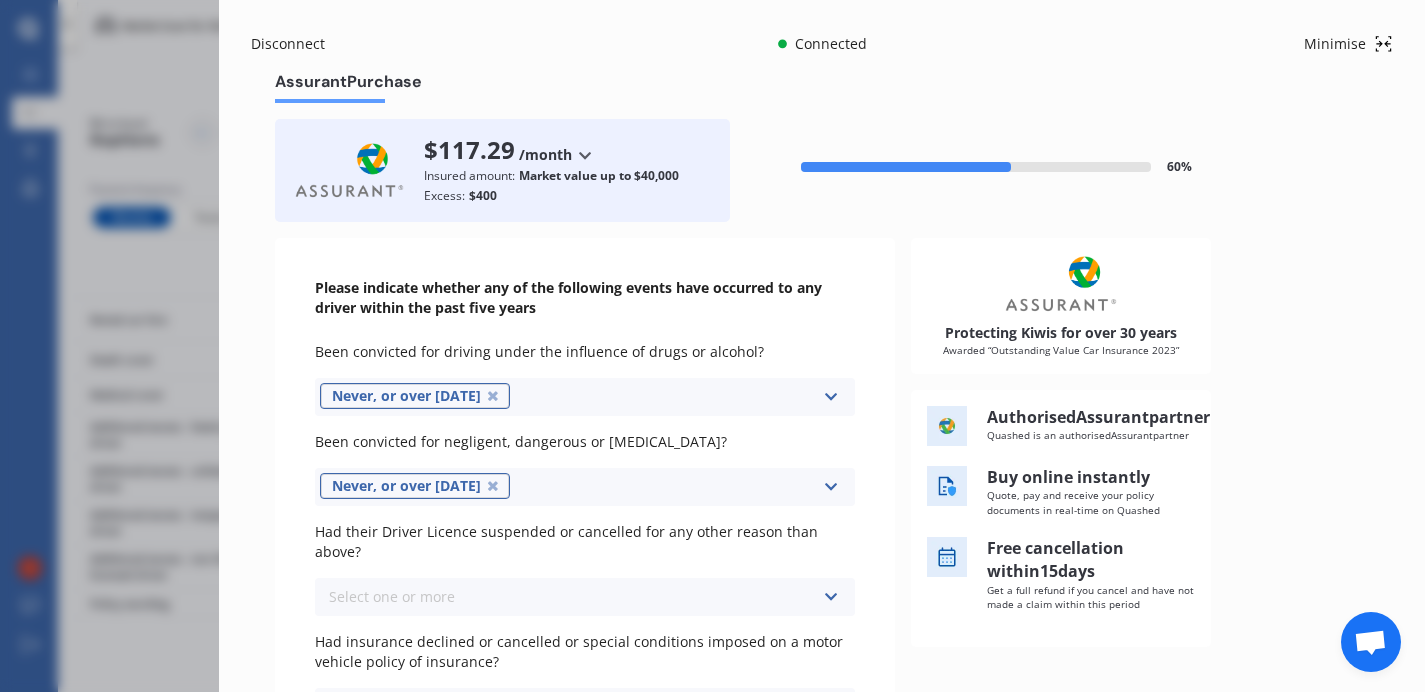 click on "Select one or more Never, or over [DATE] Last year 1 to [DATE] 2 to [DATE] 3 to [DATE]" at bounding box center [585, 597] 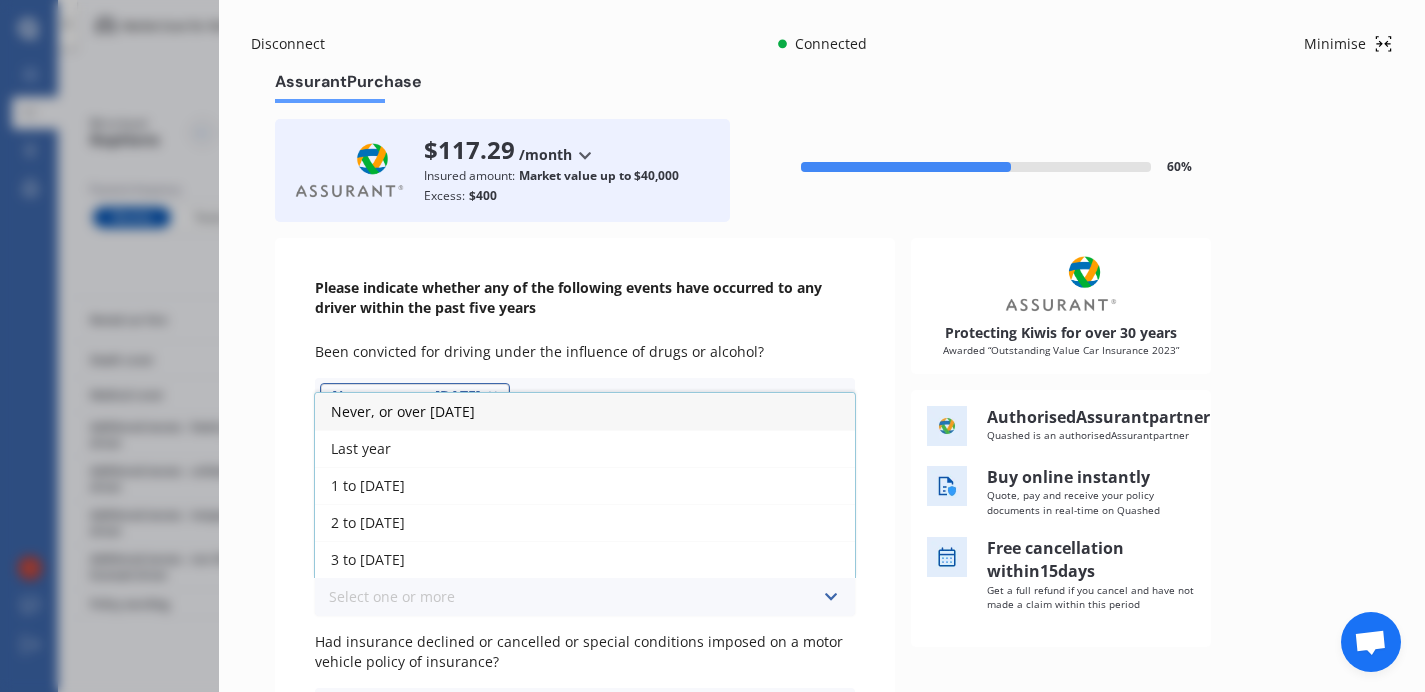 click on "Never, or over [DATE]" at bounding box center (403, 411) 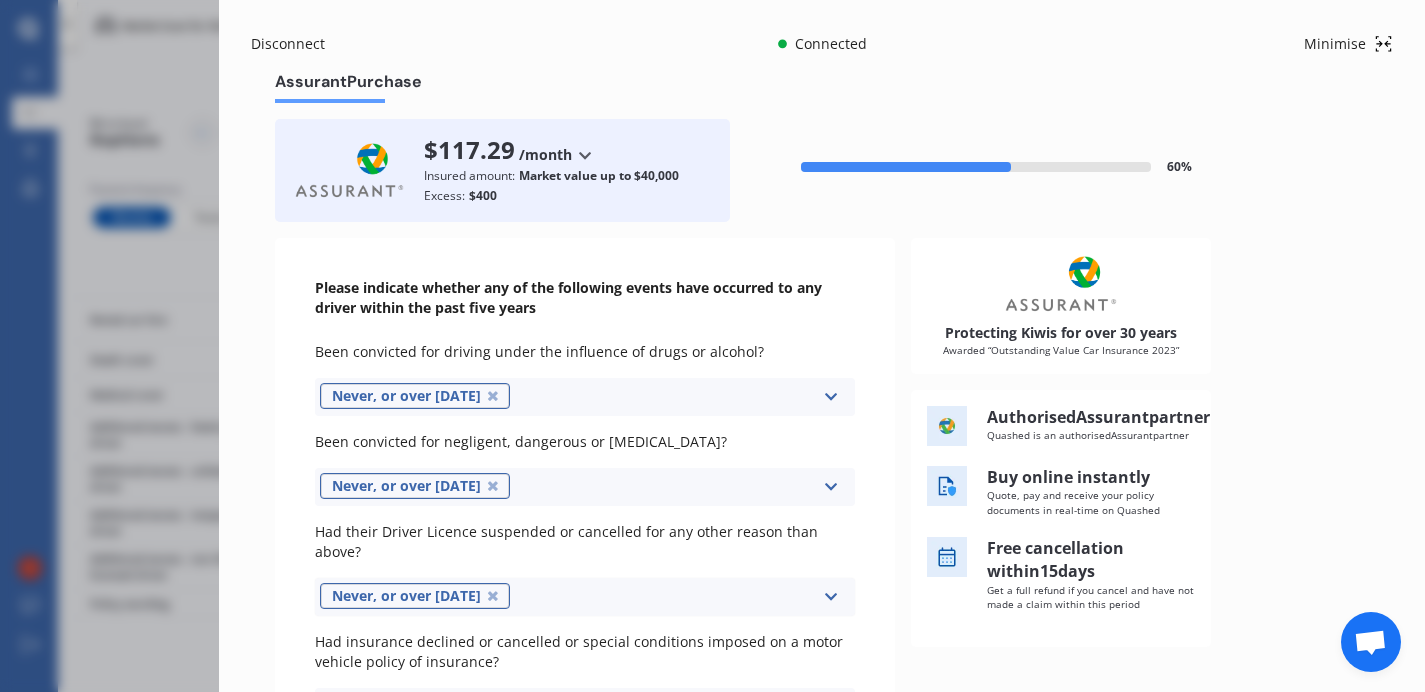 click on "Please indicate whether any of the following events have occurred to any driver within the past five years Been convicted for driving under the influence of drugs or alcohol? Never, or over [DATE] Select one or more Last year 1 to [DATE] 2 to [DATE] 3 to [DATE] Been convicted for negligent, dangerous or [MEDICAL_DATA]? Never, or over [DATE] Select one or more Last year 1 to [DATE] 2 to [DATE] 3 to [DATE] Had their Driver Licence suspended or cancelled for any other reason than above? Never, or over [DATE] Select one or more Last year 1 to [DATE] 2 to [DATE] 3 to [DATE] Had insurance declined or cancelled or special conditions imposed on a motor vehicle policy of insurance? Select one or more Never, or over [DATE] Last year 1 to [DATE] 2 to [DATE] 3 to [DATE] Had any non-traffic criminal convictions? Select one or more Never, or over [DATE] Last year 1 to [DATE] 2 to [DATE] 3 to [DATE] Select one or more" at bounding box center [585, 592] 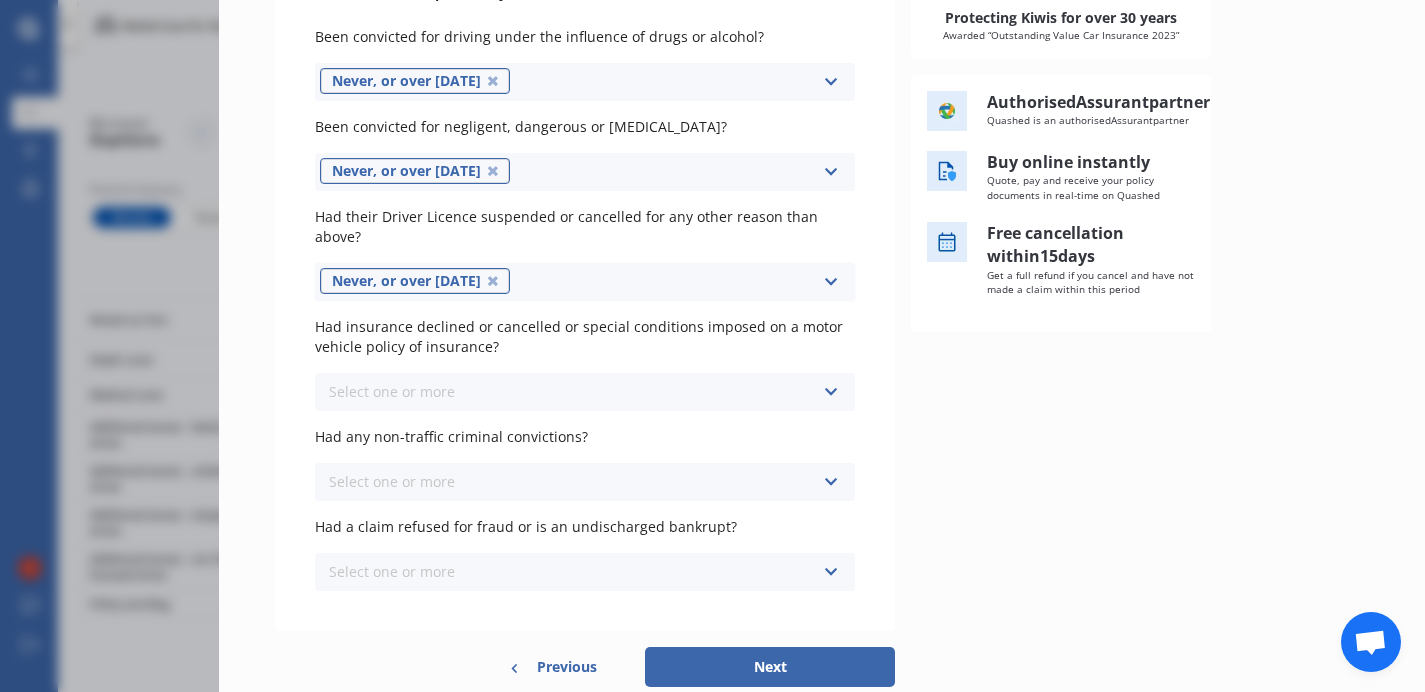 scroll, scrollTop: 366, scrollLeft: 0, axis: vertical 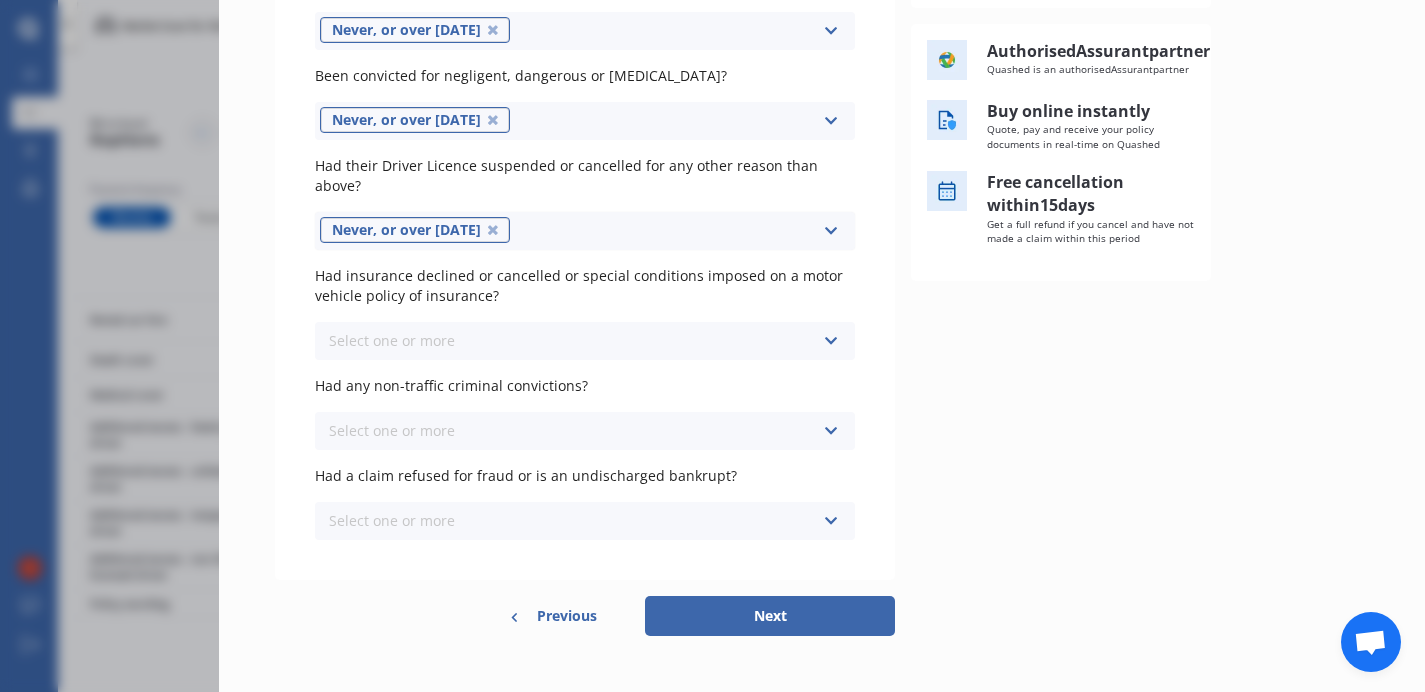 click on "Select one or more Never, or over [DATE] Last year 1 to [DATE] 2 to [DATE] 3 to [DATE]" at bounding box center [585, 341] 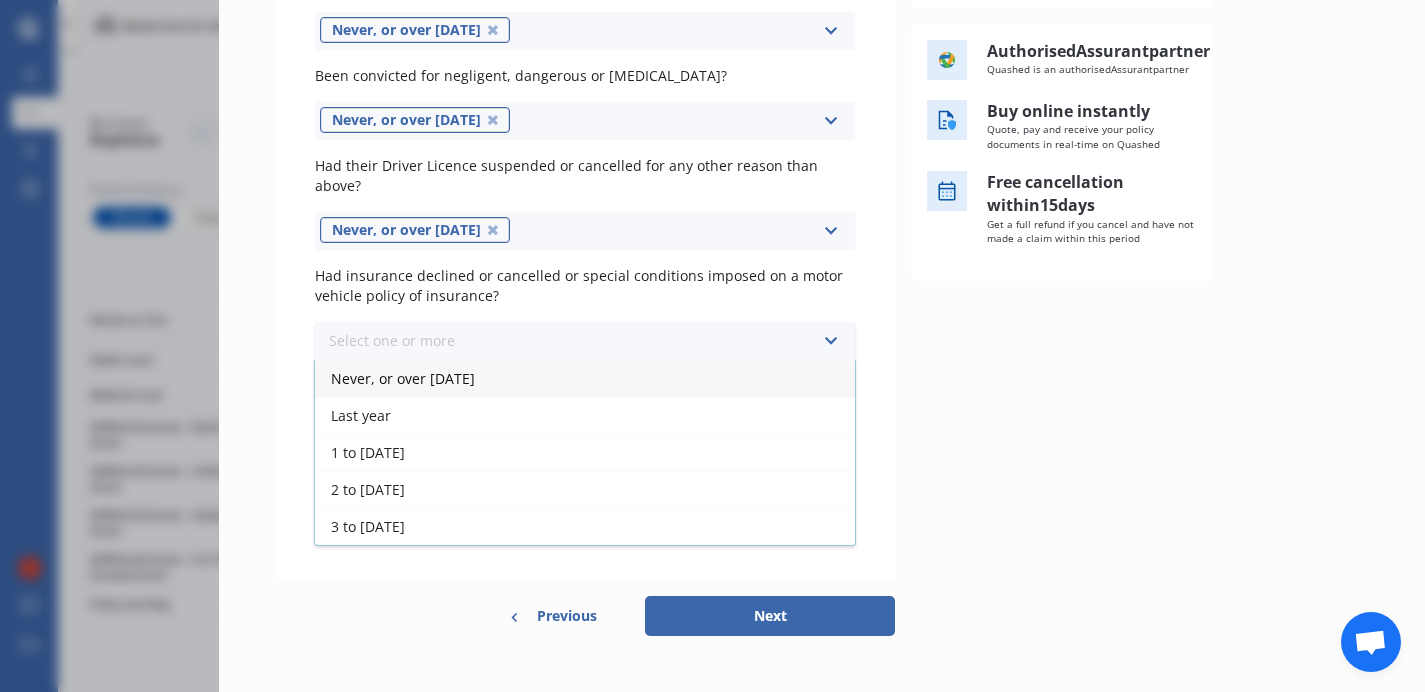 click on "Never, or over [DATE]" at bounding box center (403, 378) 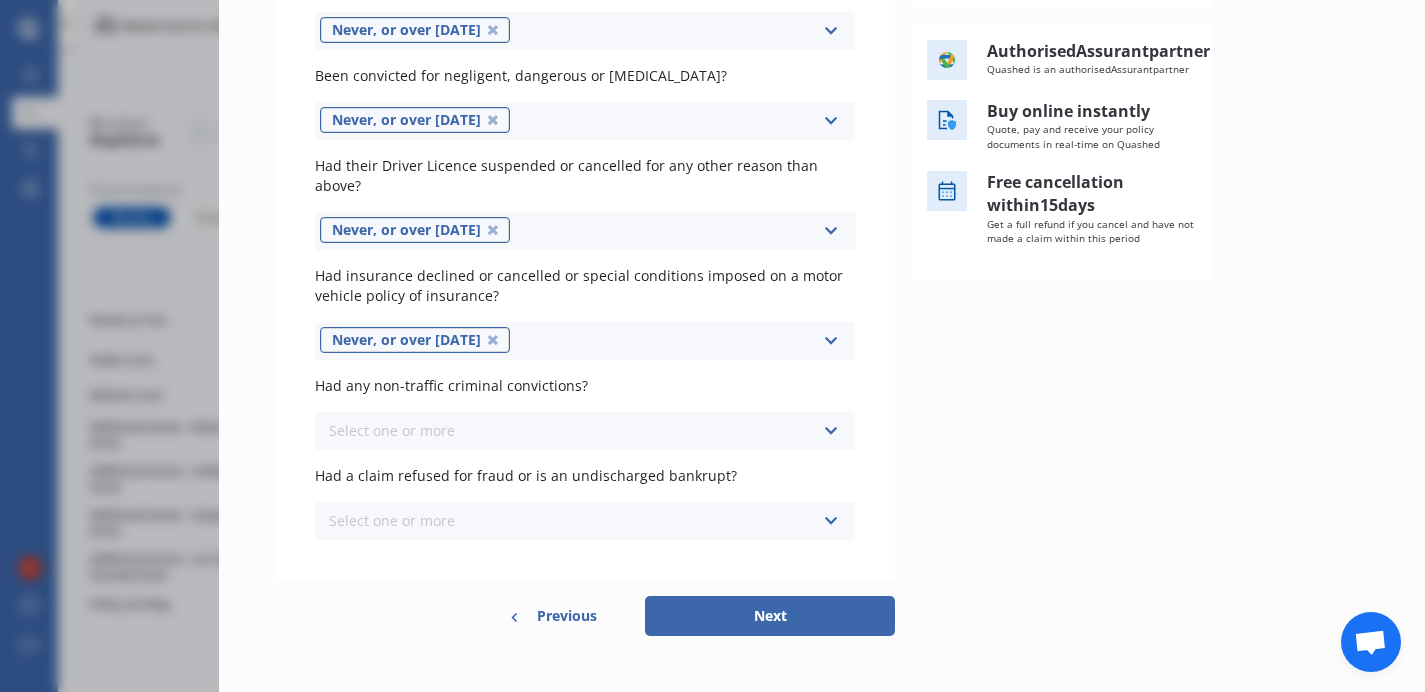 click on "Select one or more" at bounding box center [392, 430] 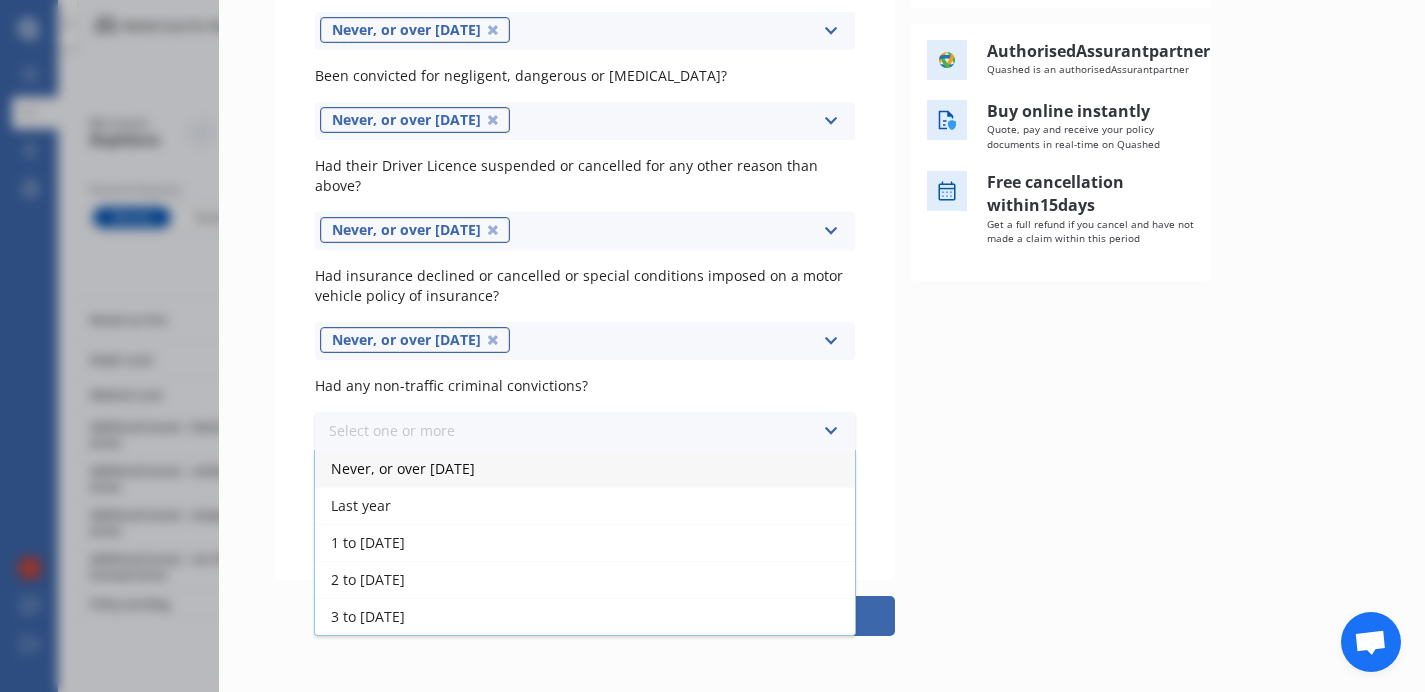 click on "Never, or over [DATE]" at bounding box center (403, 468) 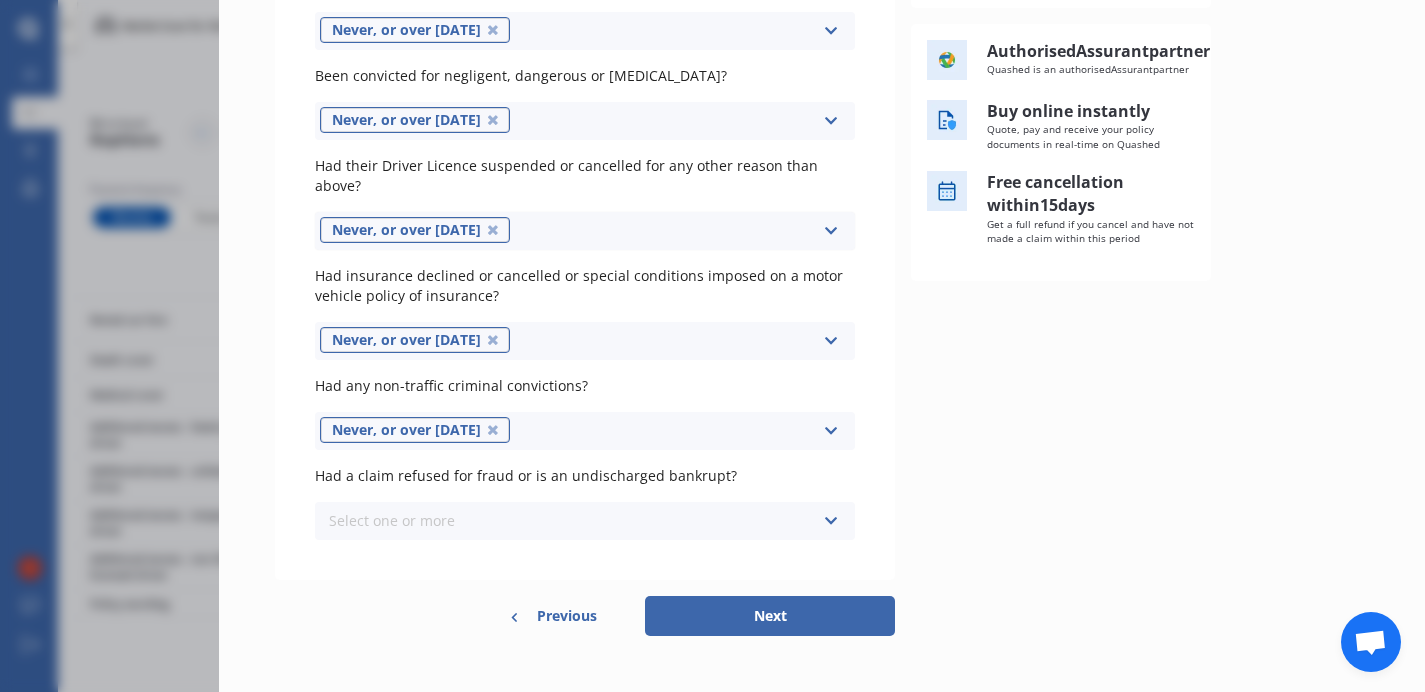 click on "Select one or more Never, or over [DATE] Last year 1 to [DATE] 2 to [DATE] 3 to [DATE]" at bounding box center [585, 521] 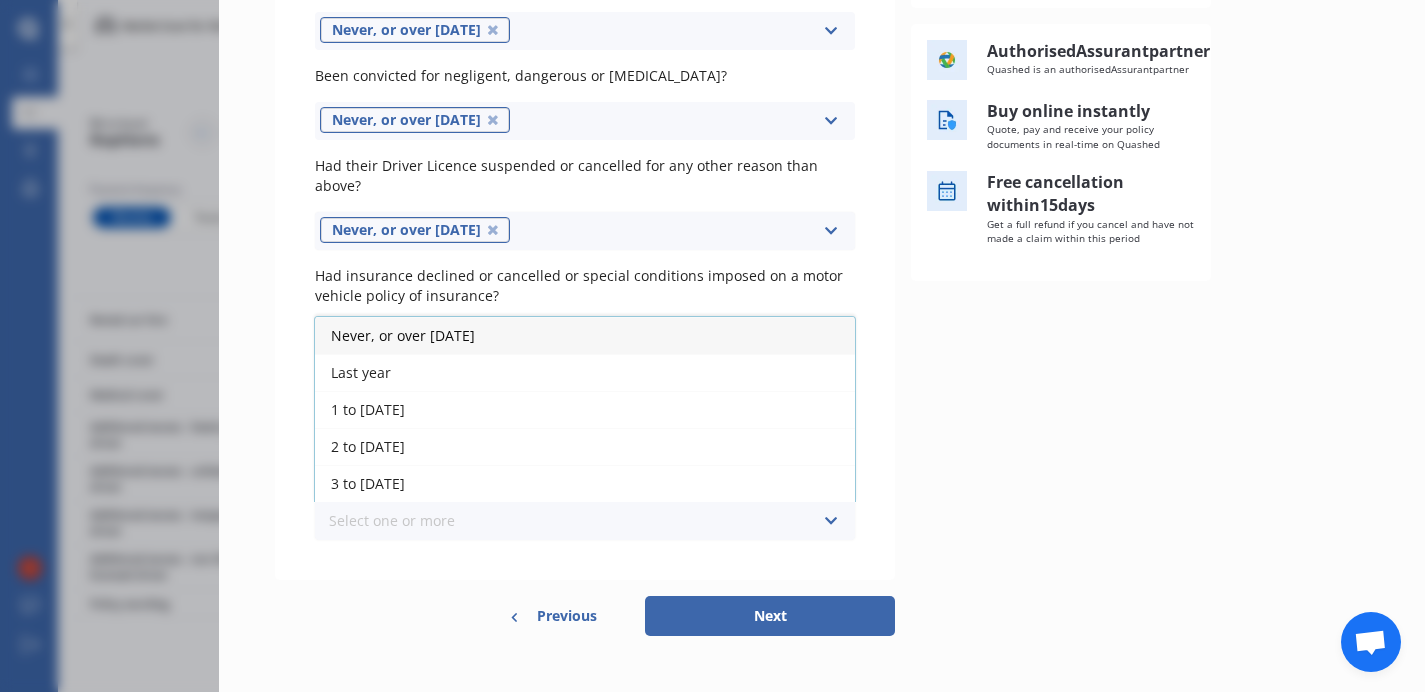 click on "Never, or over [DATE]" at bounding box center [585, 335] 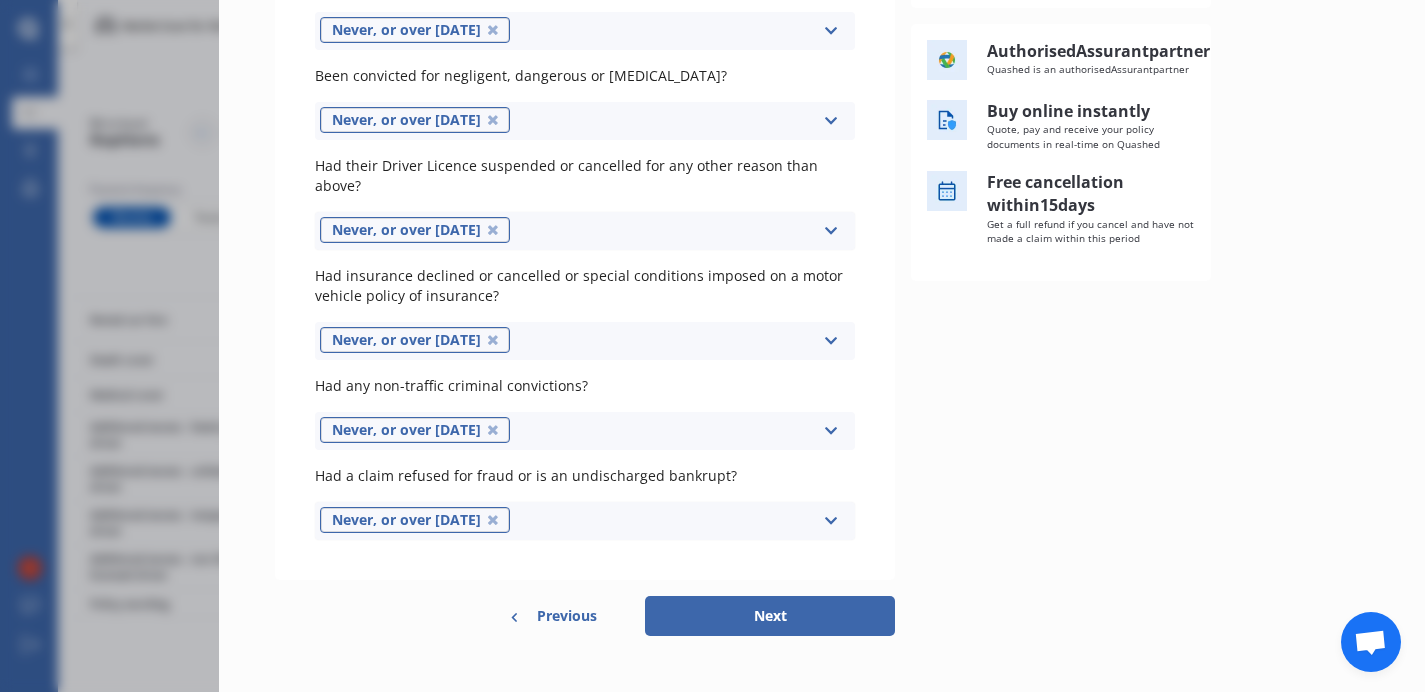 click on "Yearly Monthly $117.29 / mo Assurant  Purchase $117.29 /month /year /month Insured amount: Market value up to $40,000 Excess: $400 60 % Please indicate whether any of the following events have occurred to any driver within the past five years Been convicted for driving under the influence of drugs or alcohol? Never, or over [DATE] Select one or more Last year 1 to [DATE] 2 to [DATE] 3 to [DATE] Been convicted for negligent, dangerous or [MEDICAL_DATA]? Never, or over [DATE] Select one or more Last year 1 to [DATE] 2 to [DATE] 3 to [DATE] Had their Driver Licence suspended or cancelled for any other reason than above? Never, or over [DATE] Select one or more Last year 1 to [DATE] 2 to [DATE] 3 to [DATE] Had insurance declined or cancelled or special conditions imposed on a motor vehicle policy of insurance? Never, or over [DATE] Select one or more Last year 1 to [DATE] 2 to [DATE] 3 to [DATE] Never, or over [DATE] Last year" at bounding box center [822, 195] 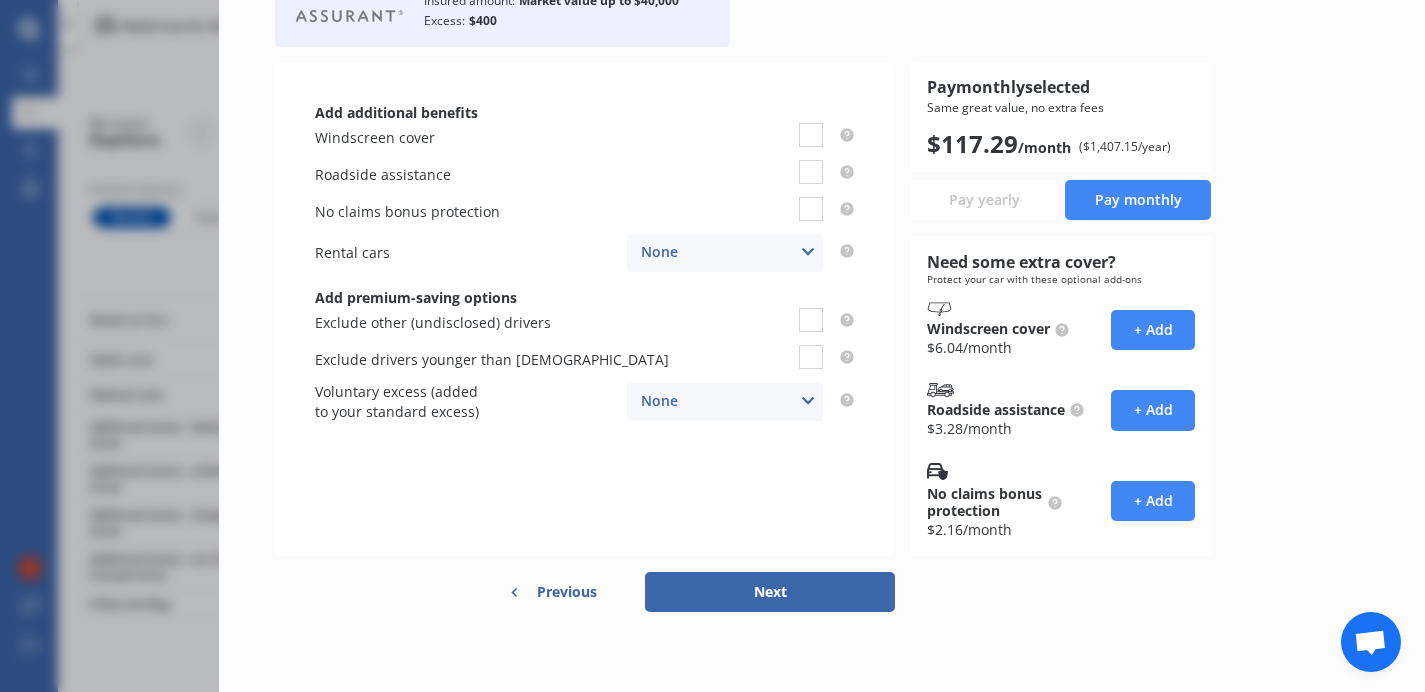scroll, scrollTop: 0, scrollLeft: 0, axis: both 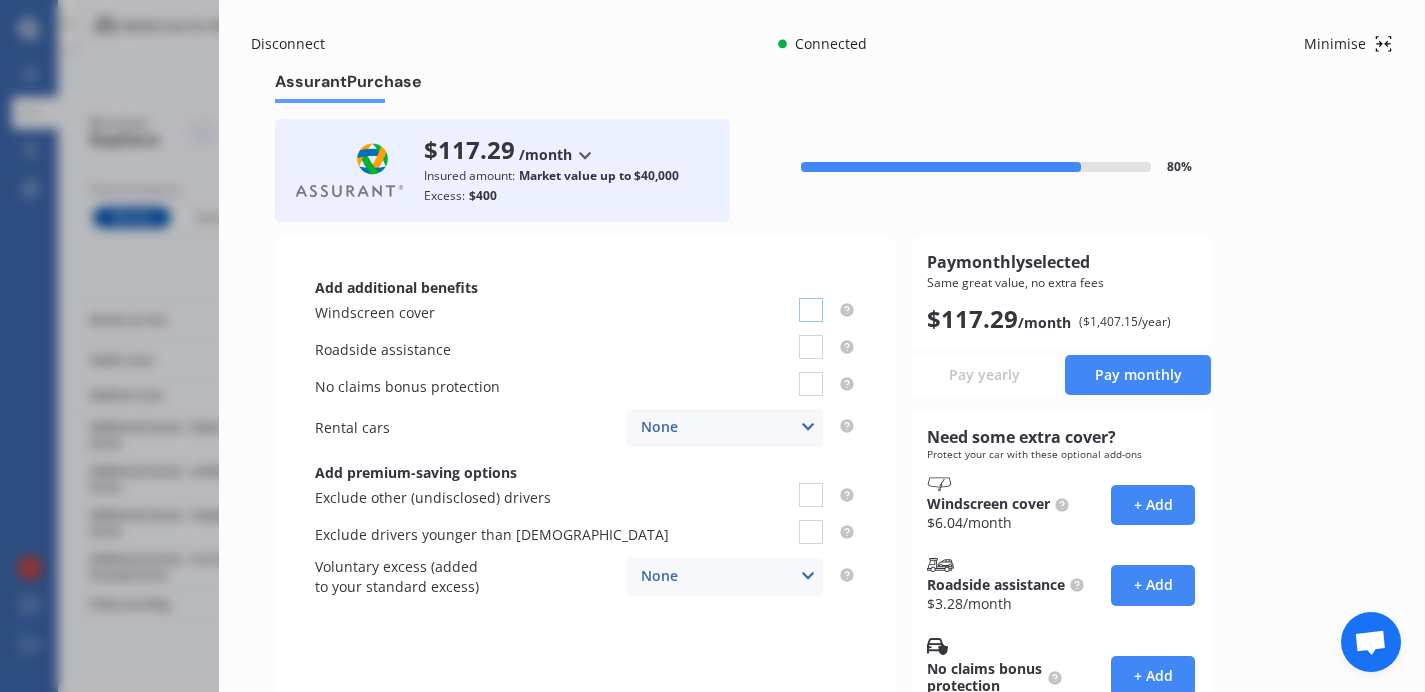 click at bounding box center (811, 298) 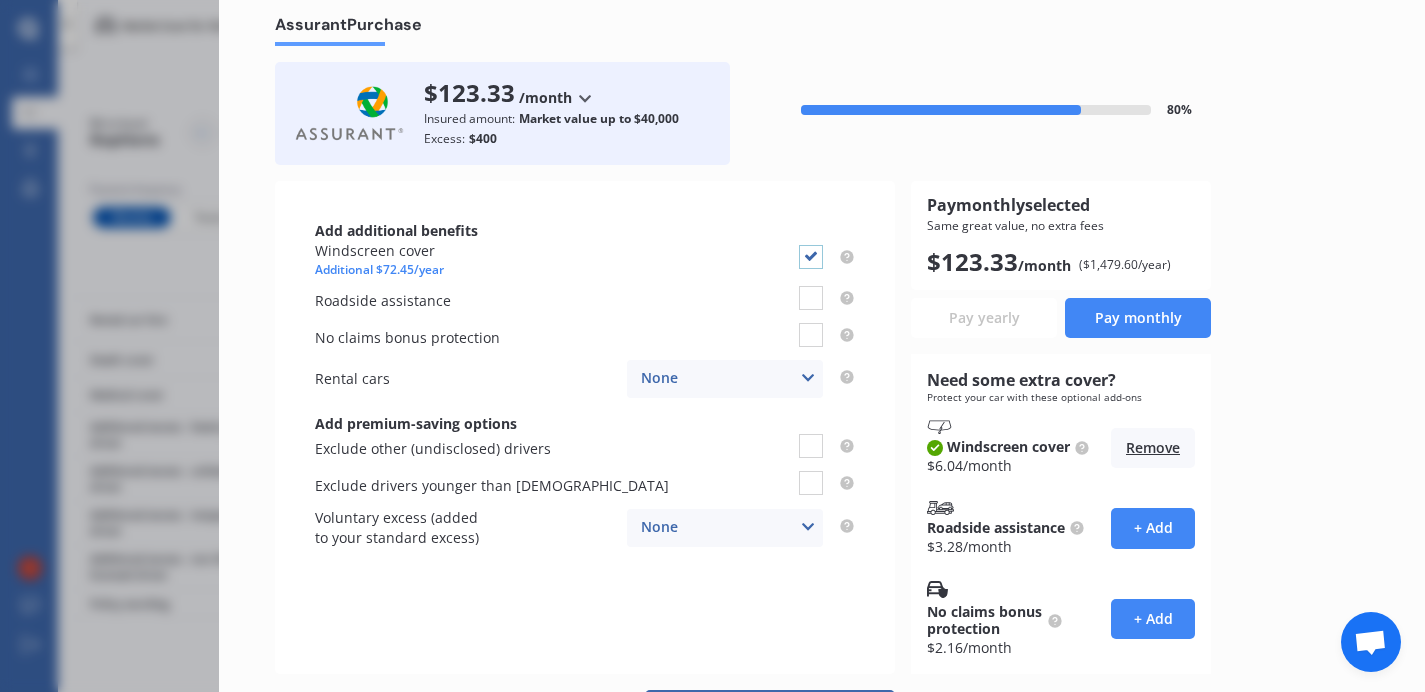 scroll, scrollTop: 58, scrollLeft: 0, axis: vertical 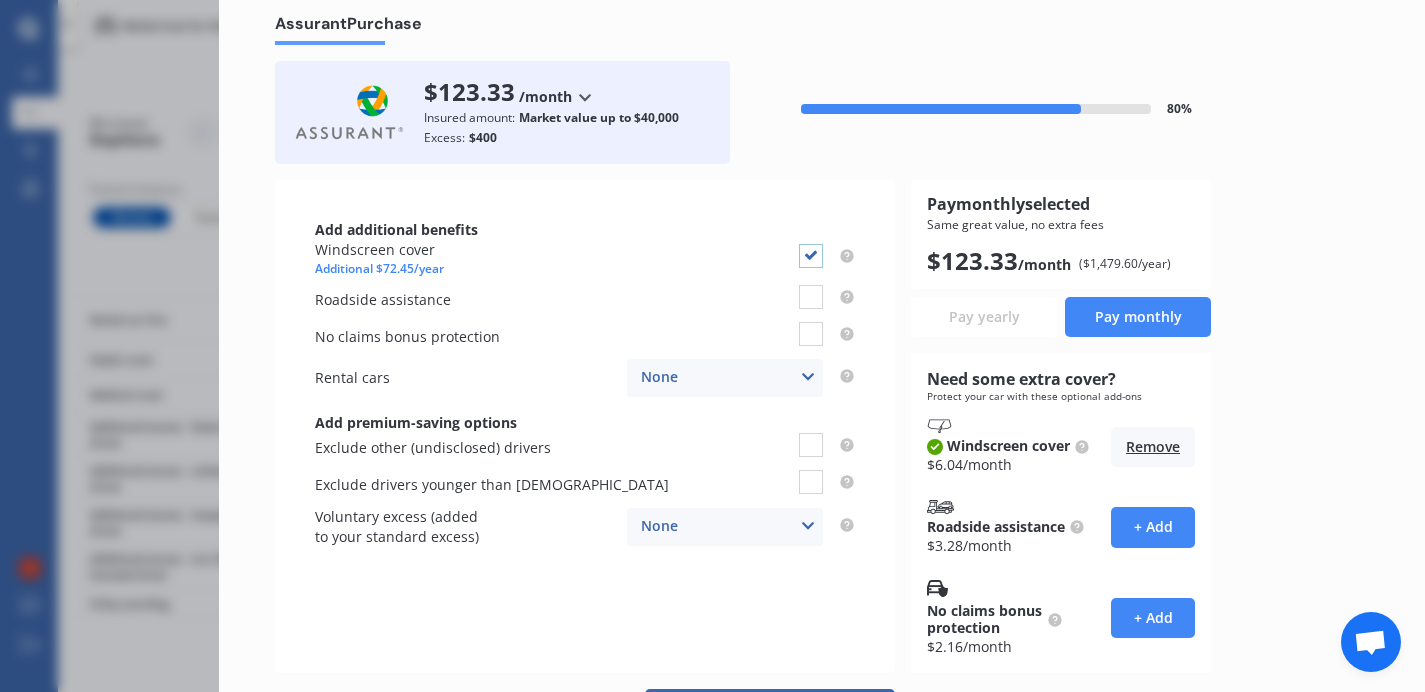 click at bounding box center [811, 244] 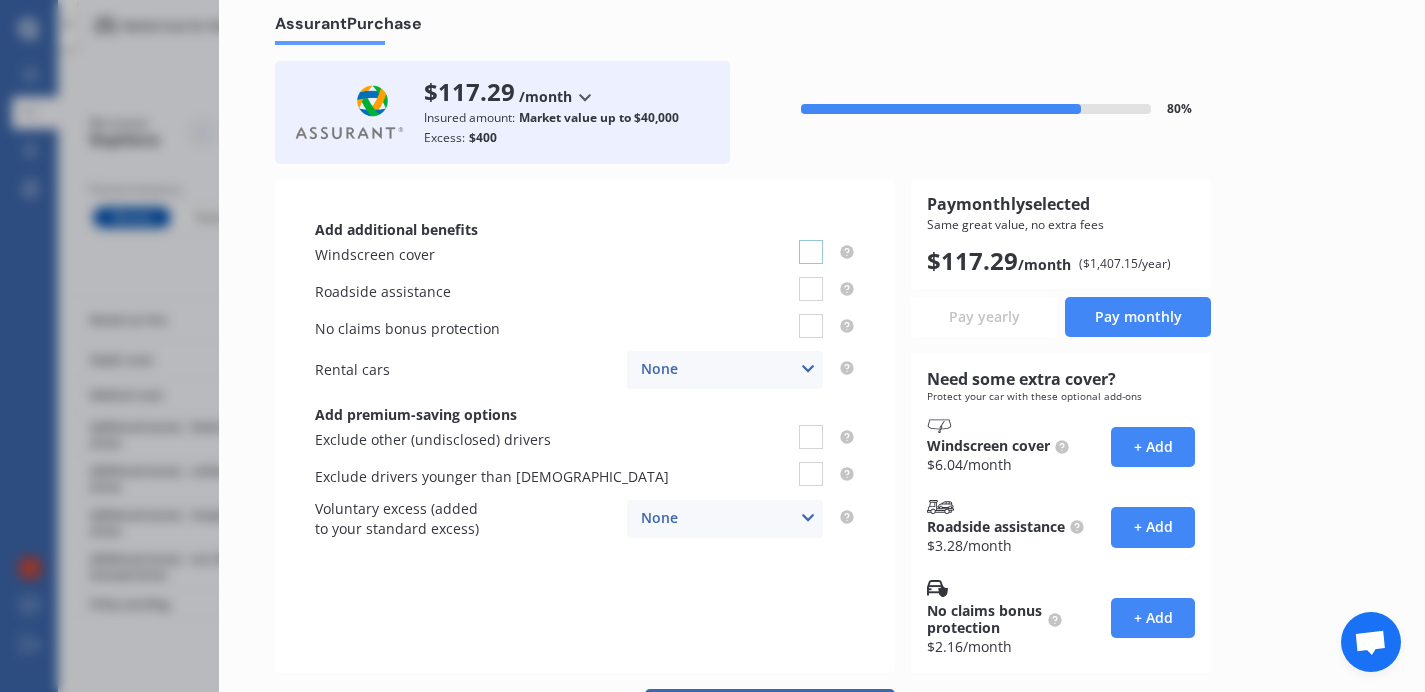 click at bounding box center [811, 240] 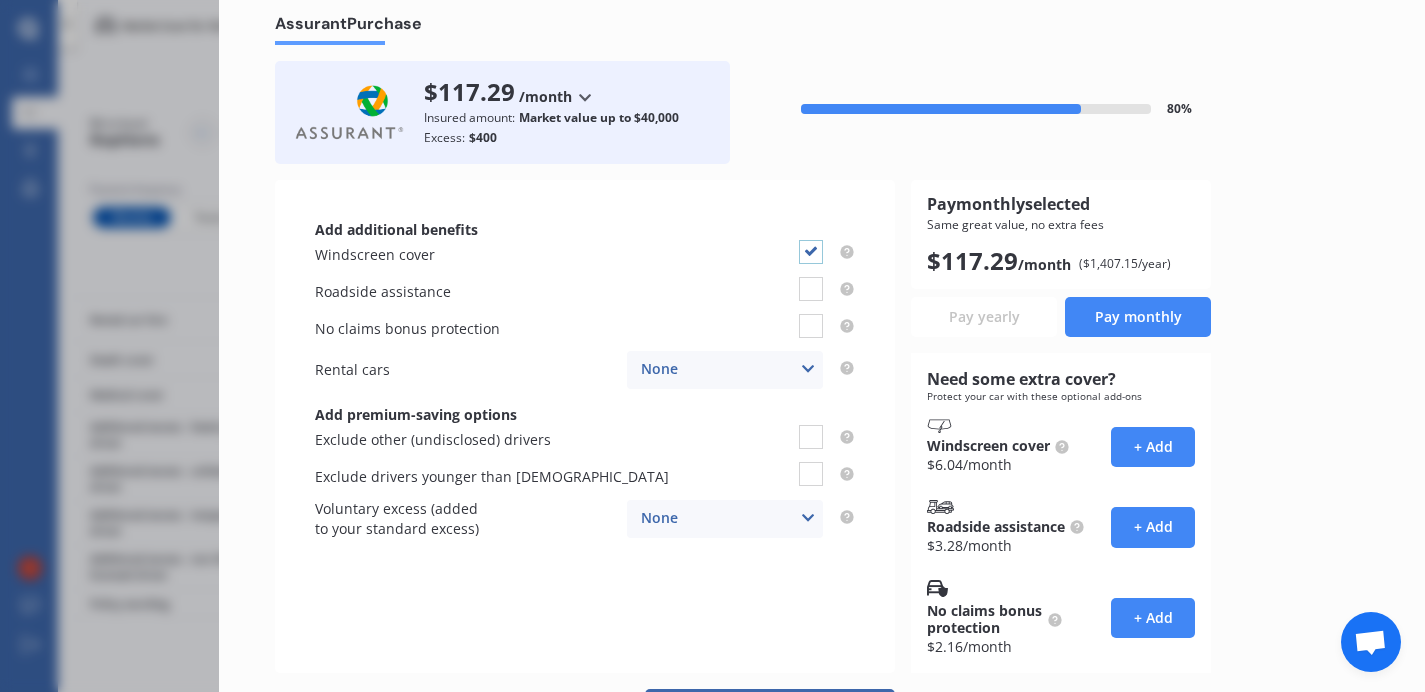 checkbox on "true" 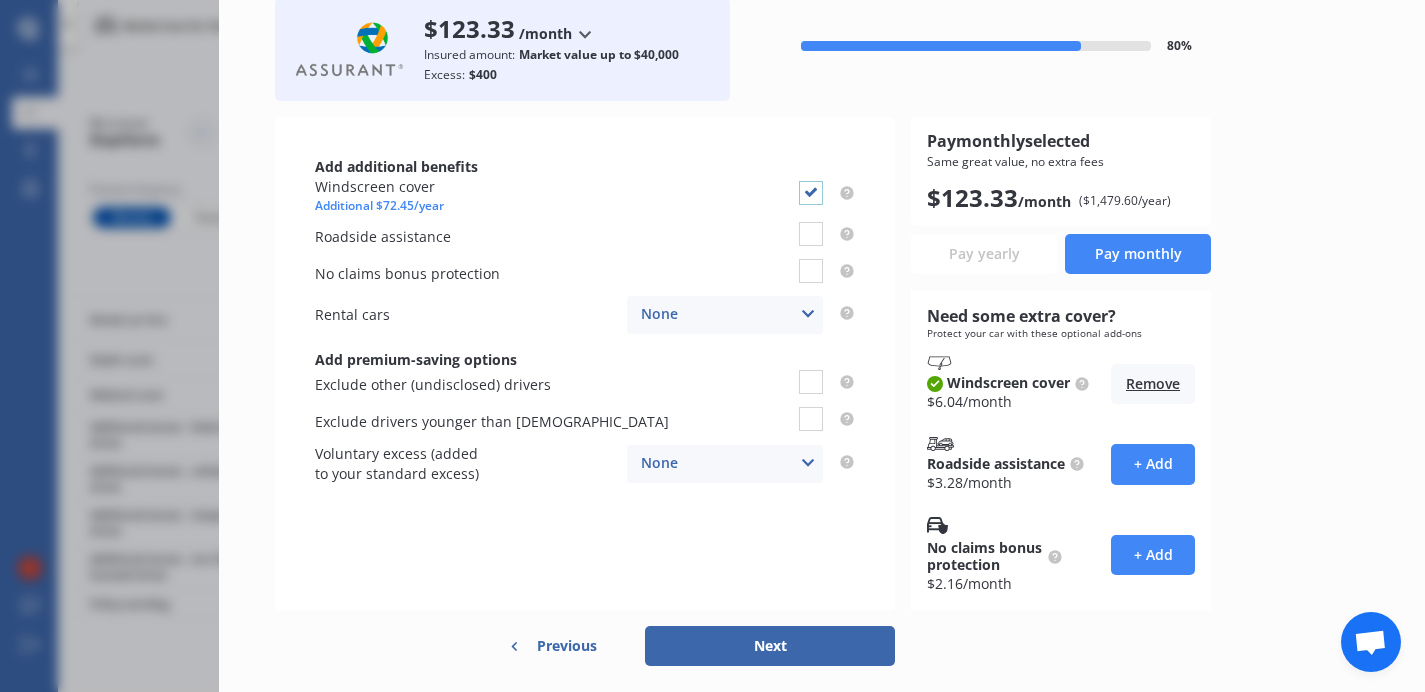 scroll, scrollTop: 159, scrollLeft: 0, axis: vertical 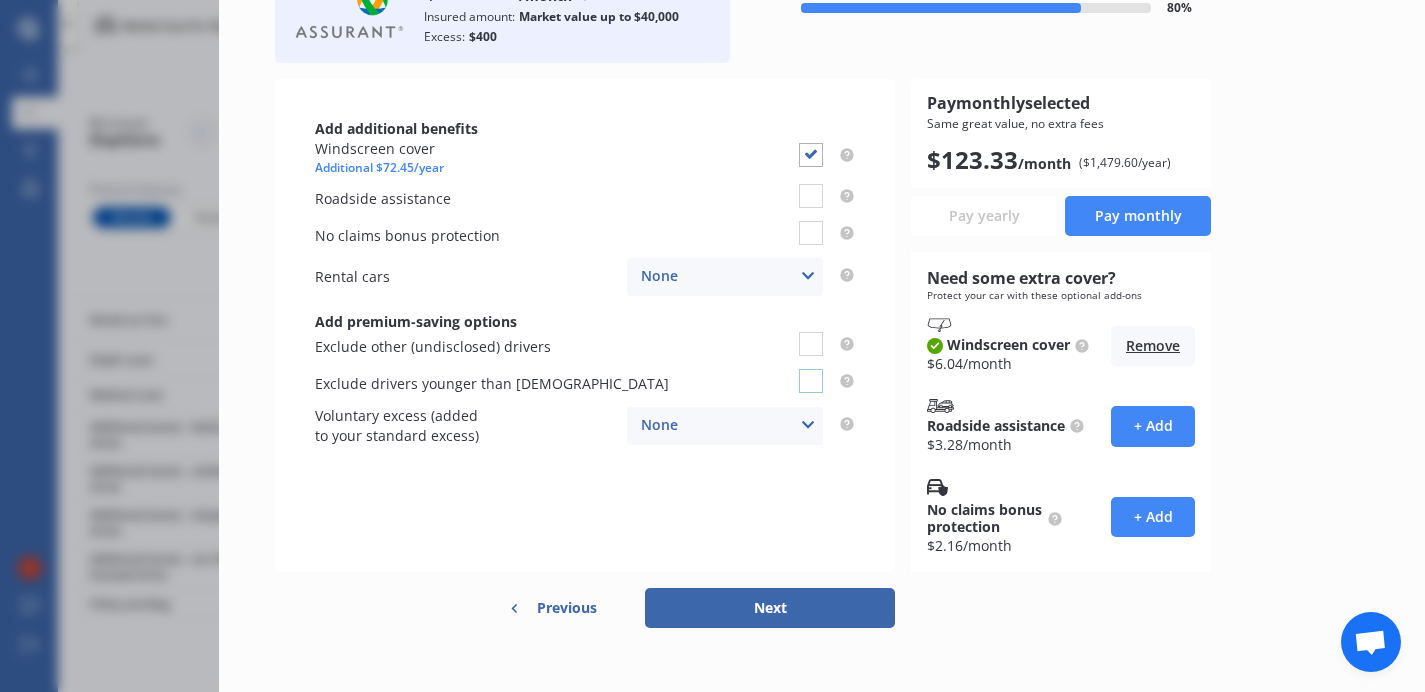 click at bounding box center (811, 369) 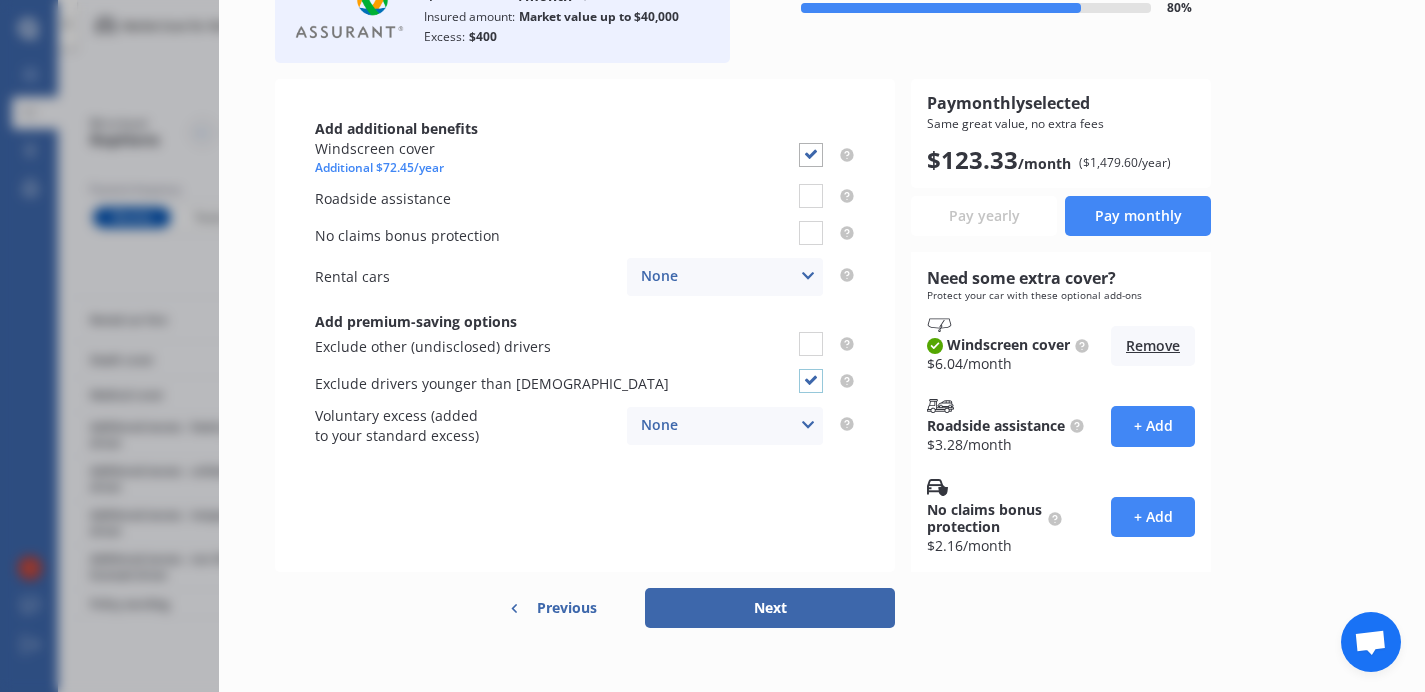 checkbox on "true" 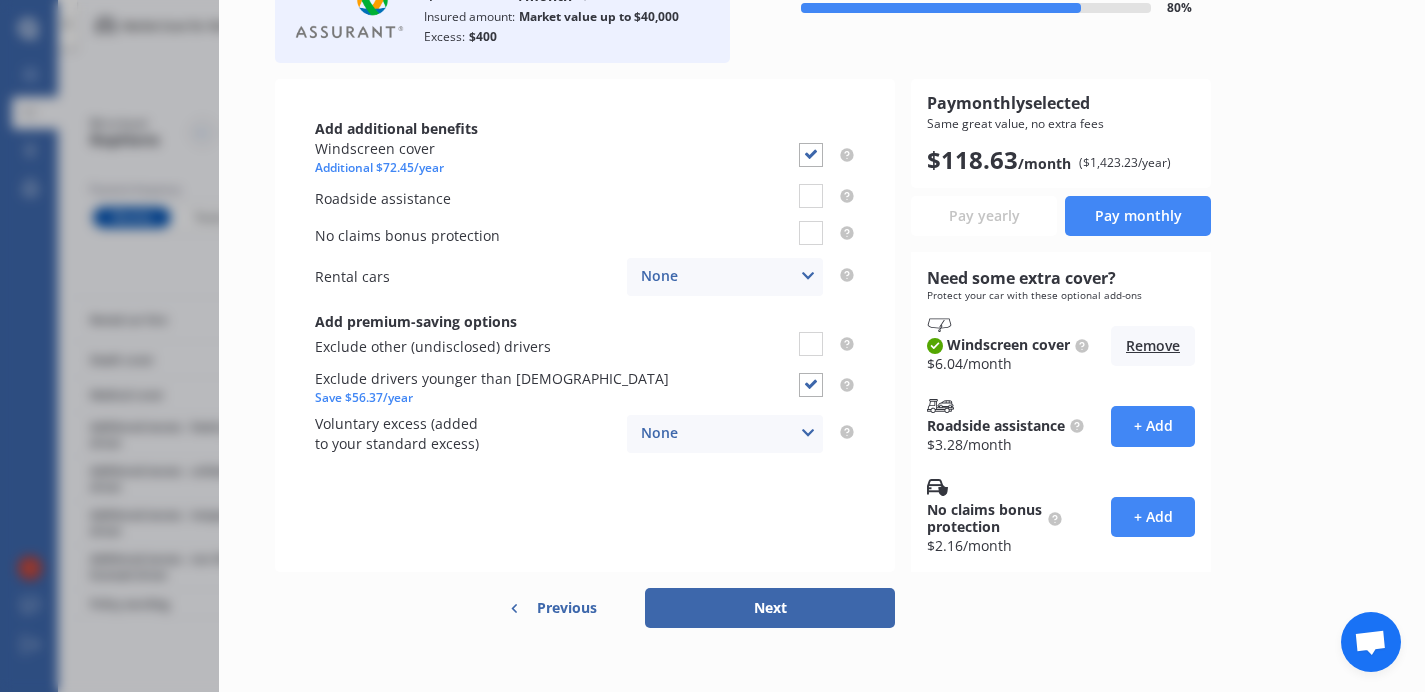 click on "None None $500 $1,000" at bounding box center [725, 434] 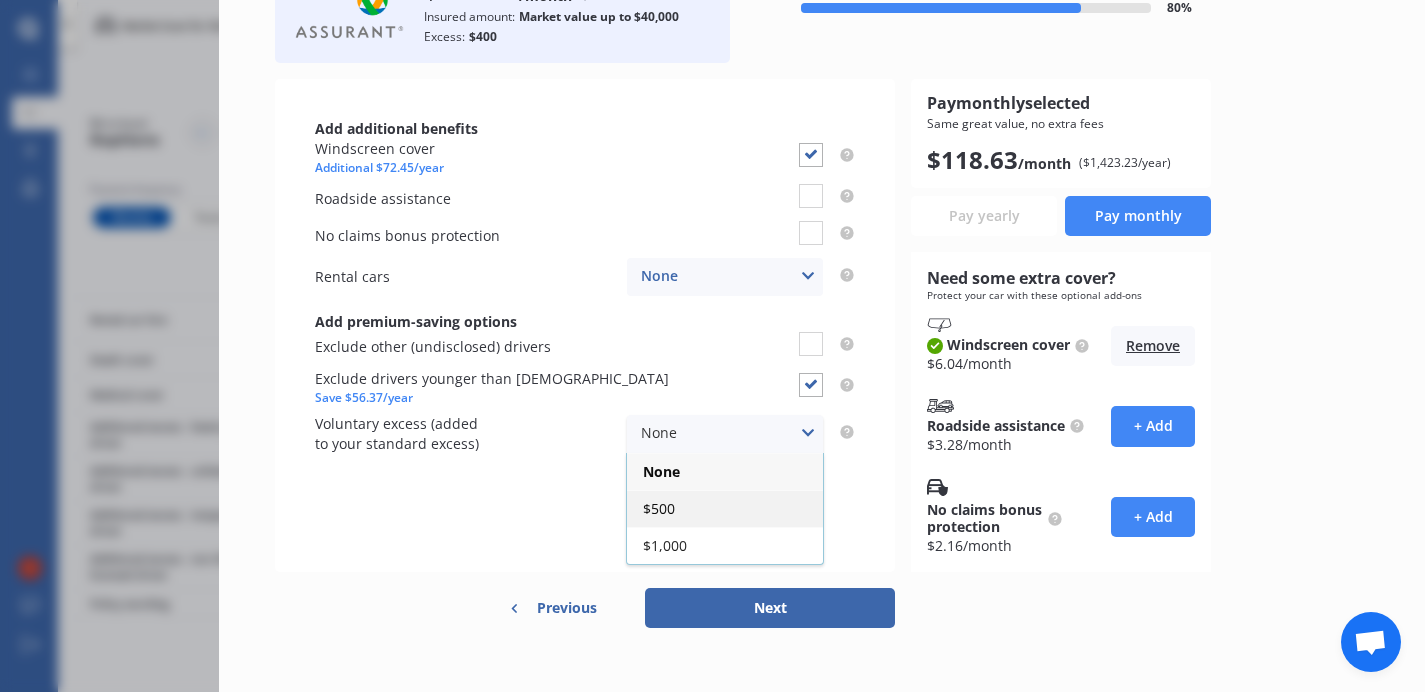 click on "$500" at bounding box center (725, 508) 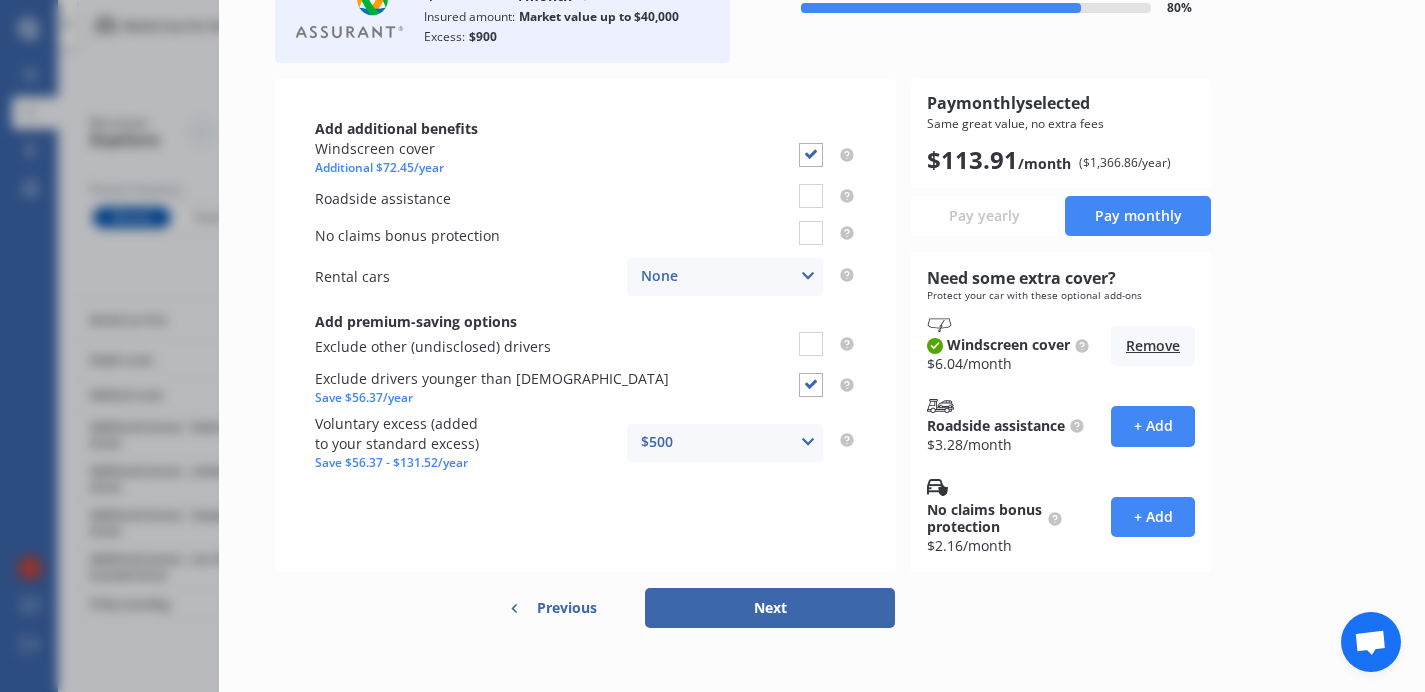 click on "$500 None $500 $1,000" at bounding box center (725, 443) 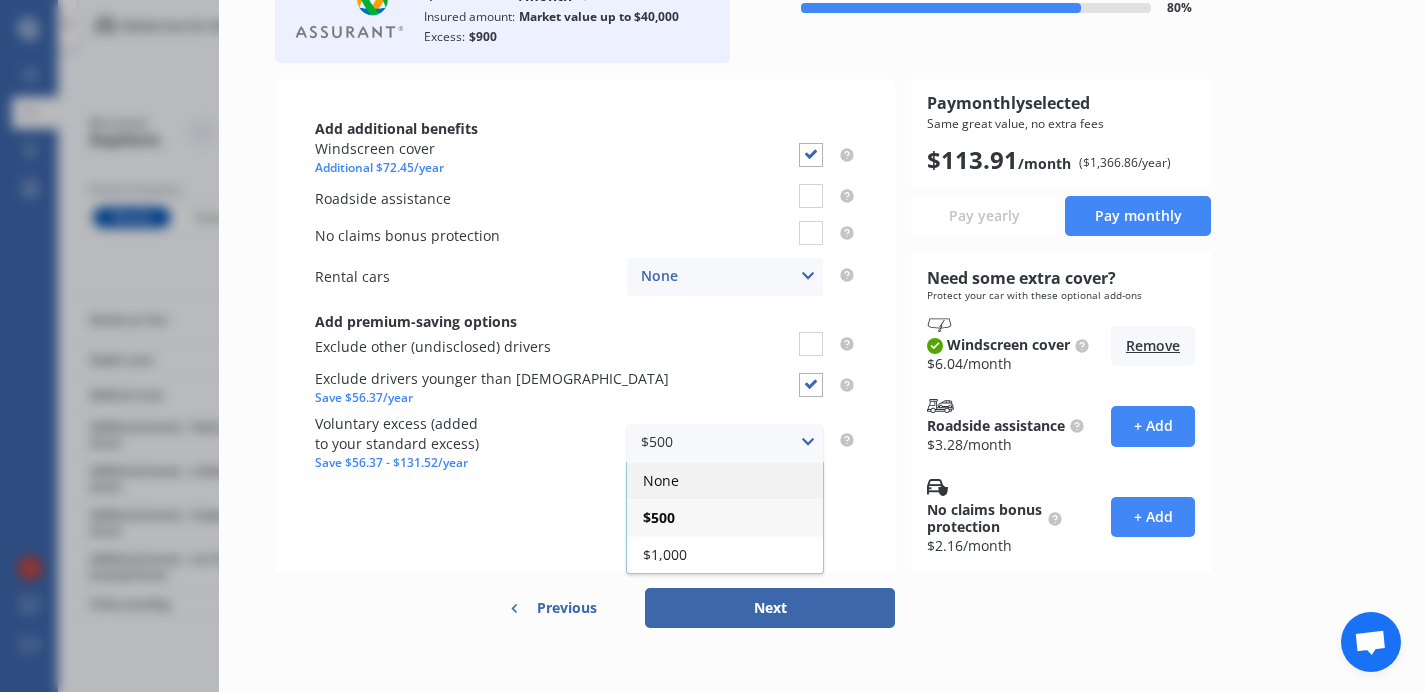 click on "None" at bounding box center (725, 480) 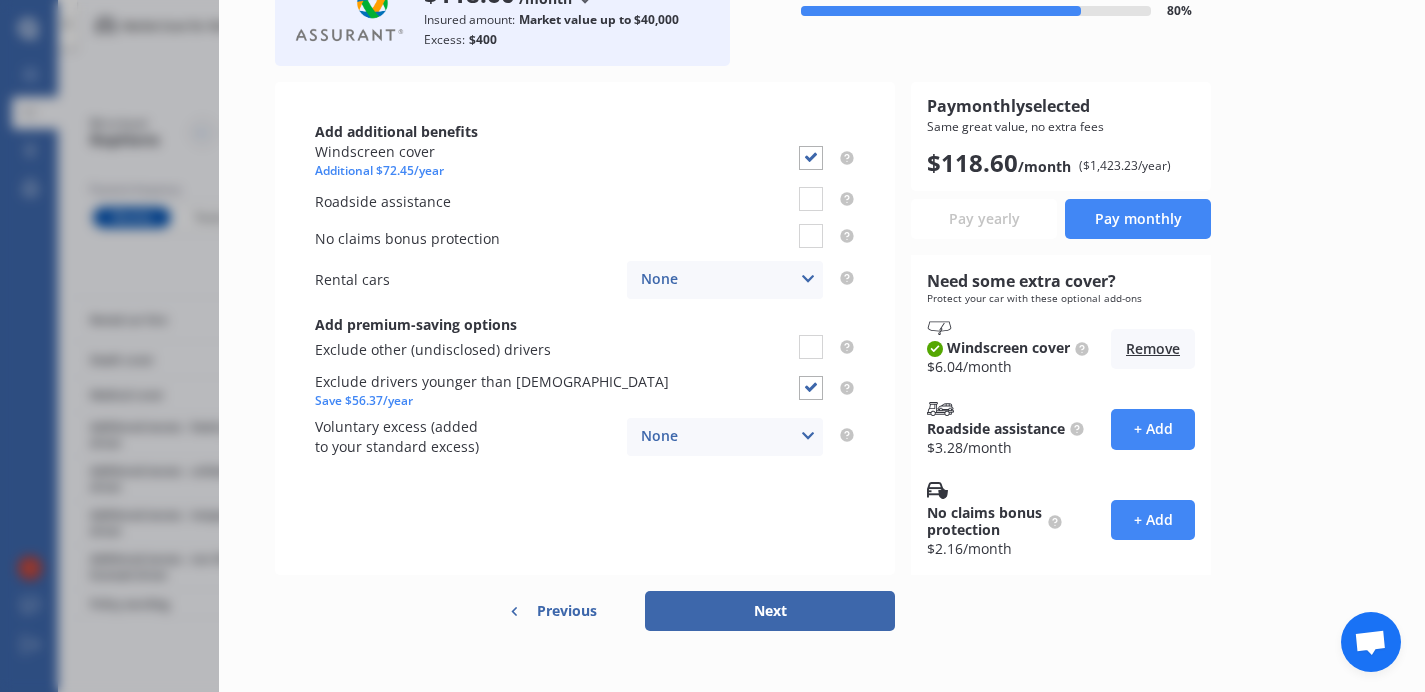 scroll, scrollTop: 155, scrollLeft: 0, axis: vertical 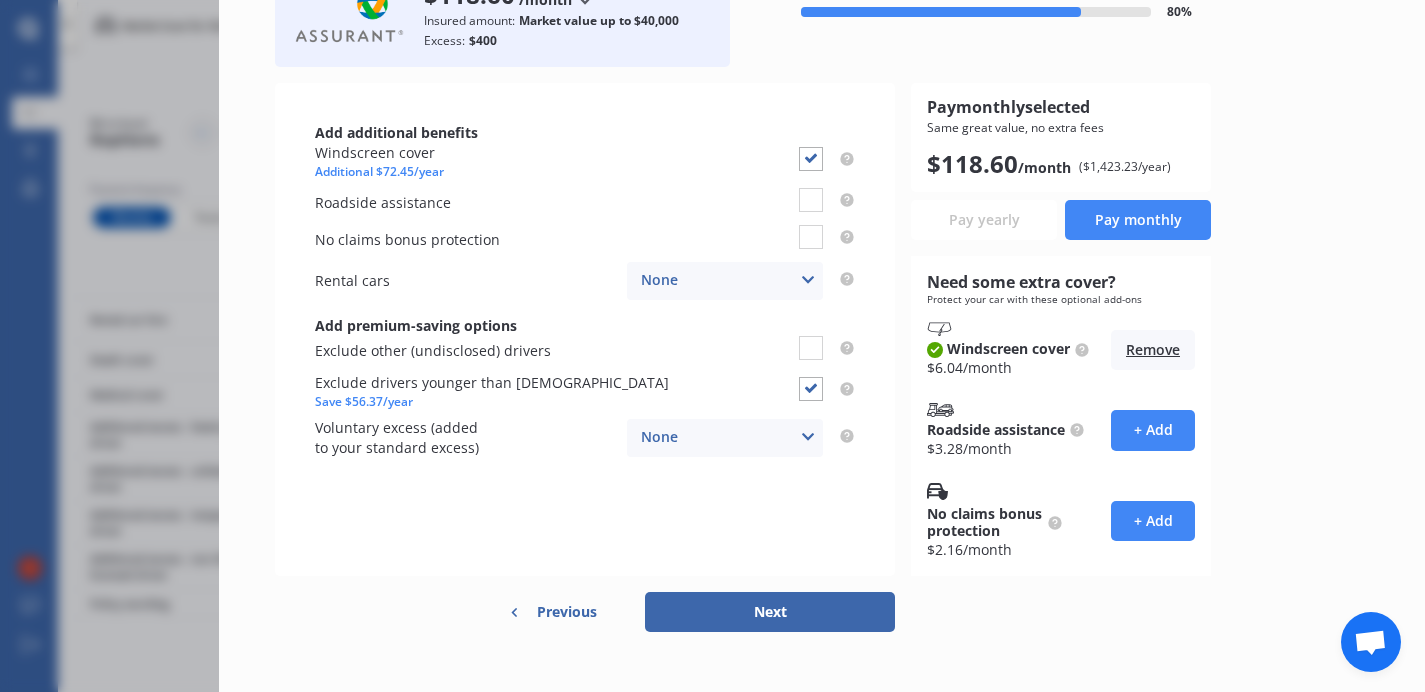 click on "None None $500 $1,000" at bounding box center (725, 438) 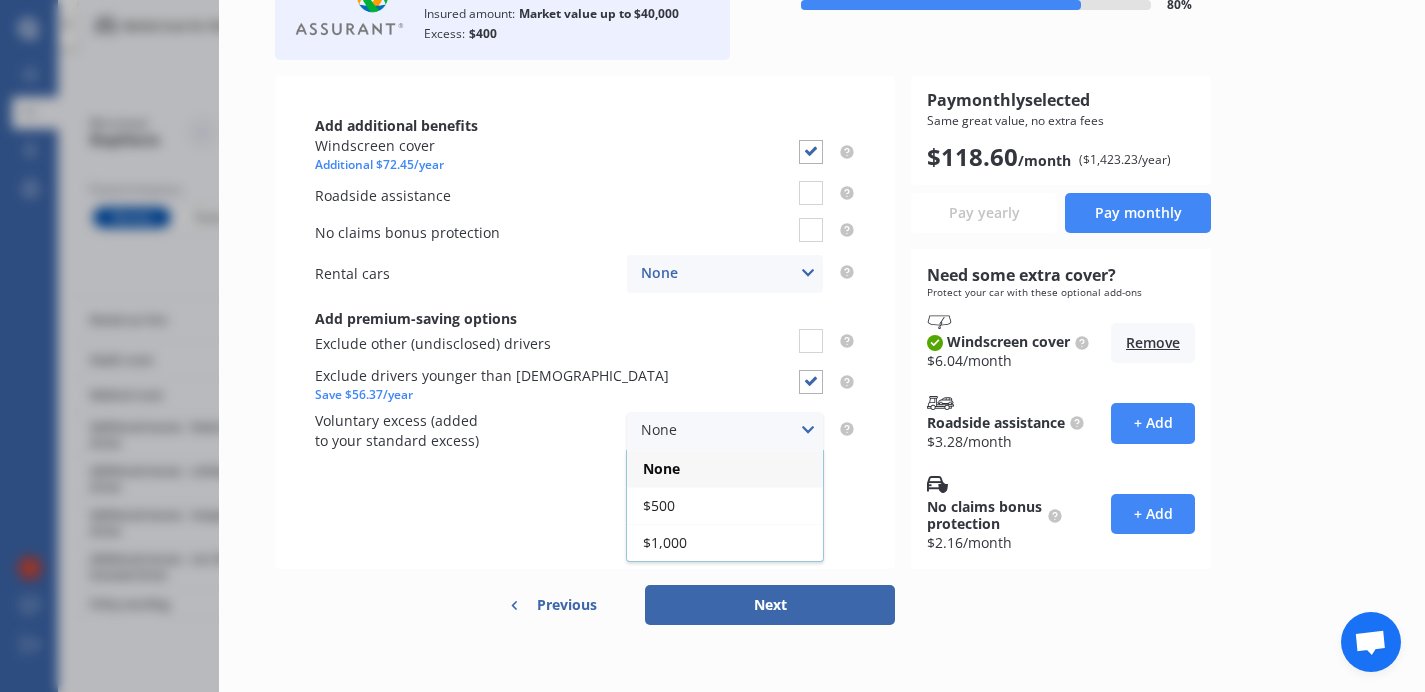scroll, scrollTop: 173, scrollLeft: 0, axis: vertical 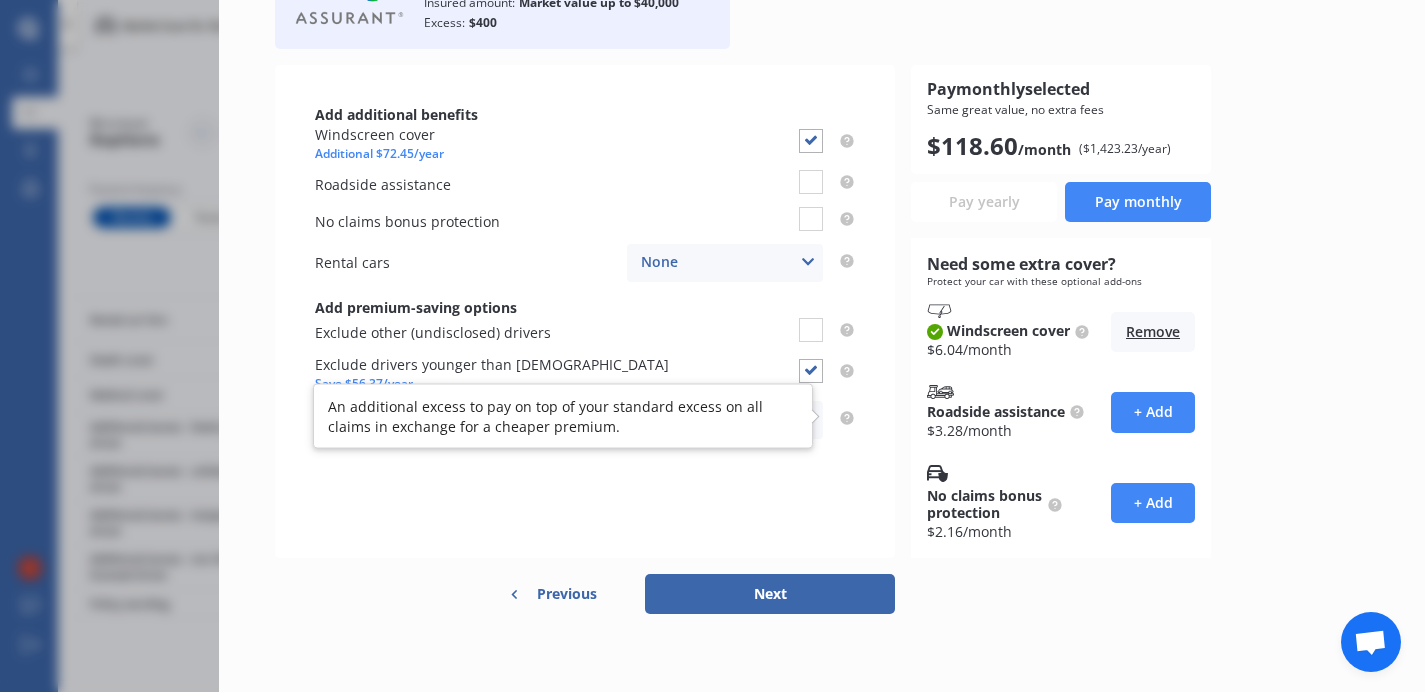 click 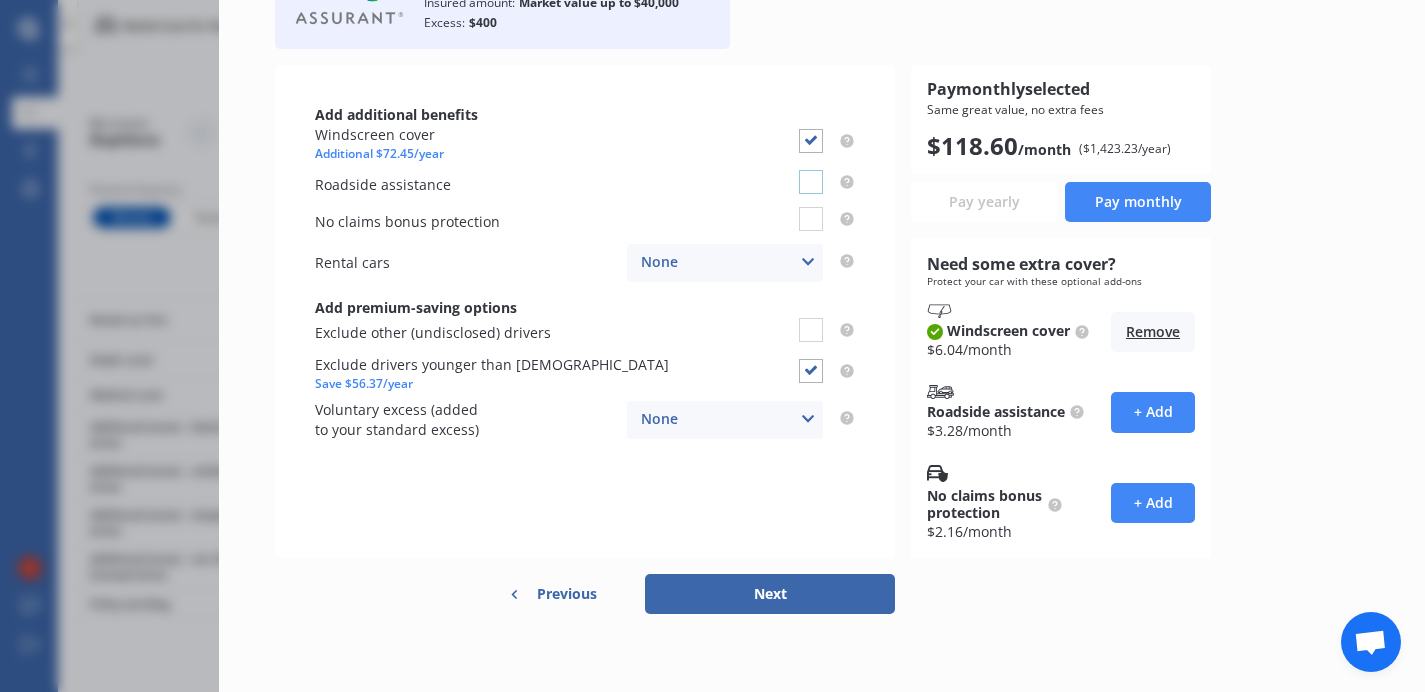 click at bounding box center (811, 170) 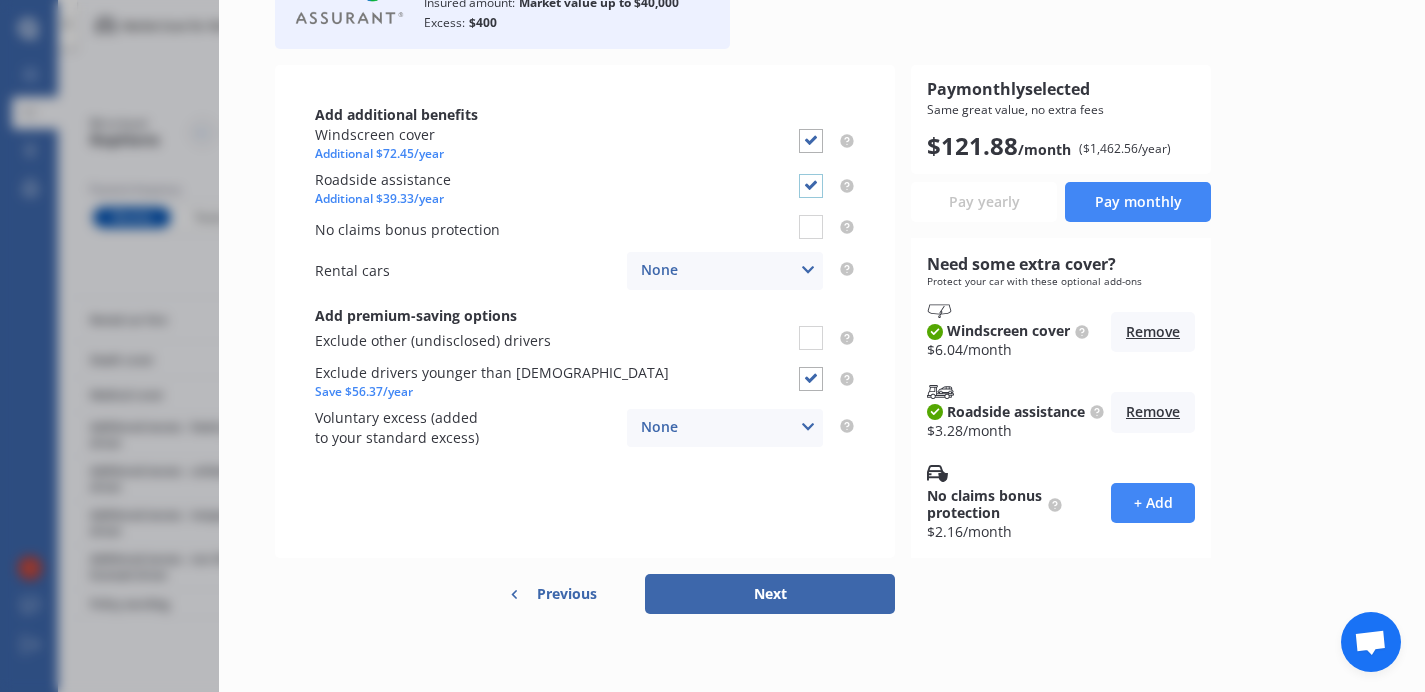 click at bounding box center [811, 174] 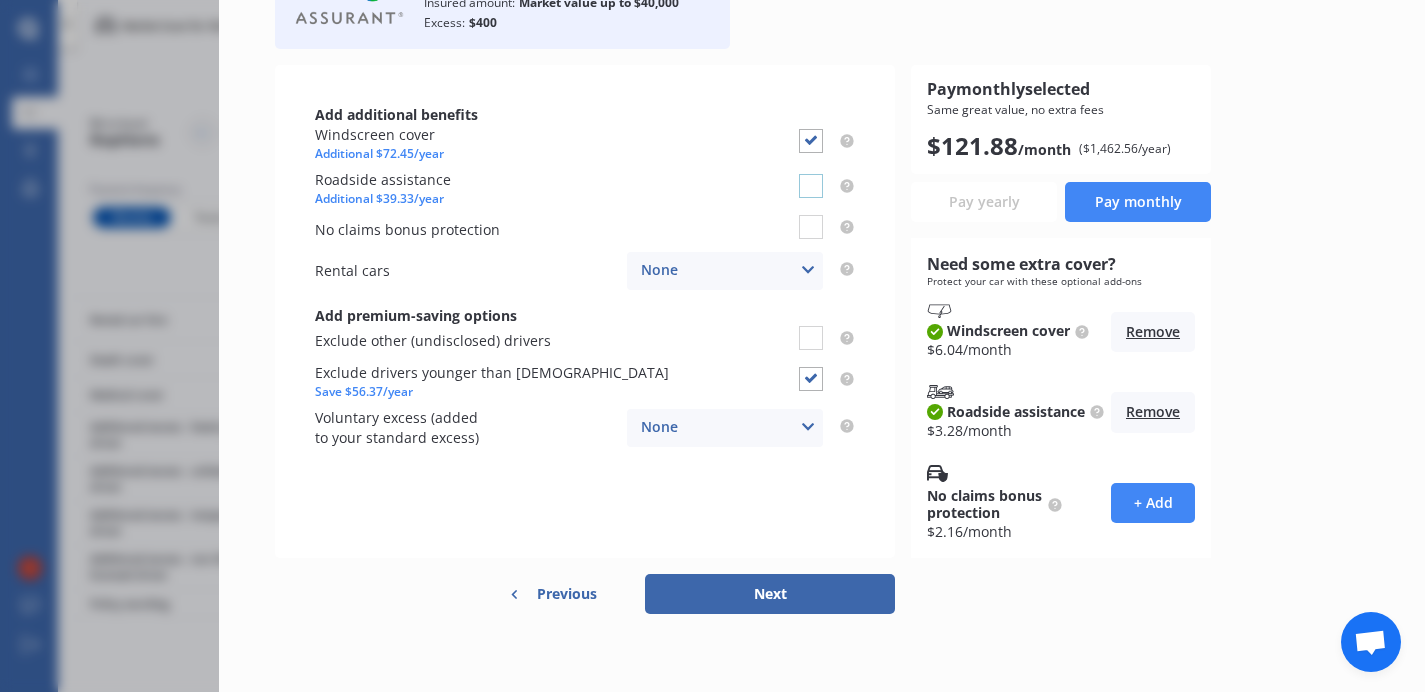 checkbox on "false" 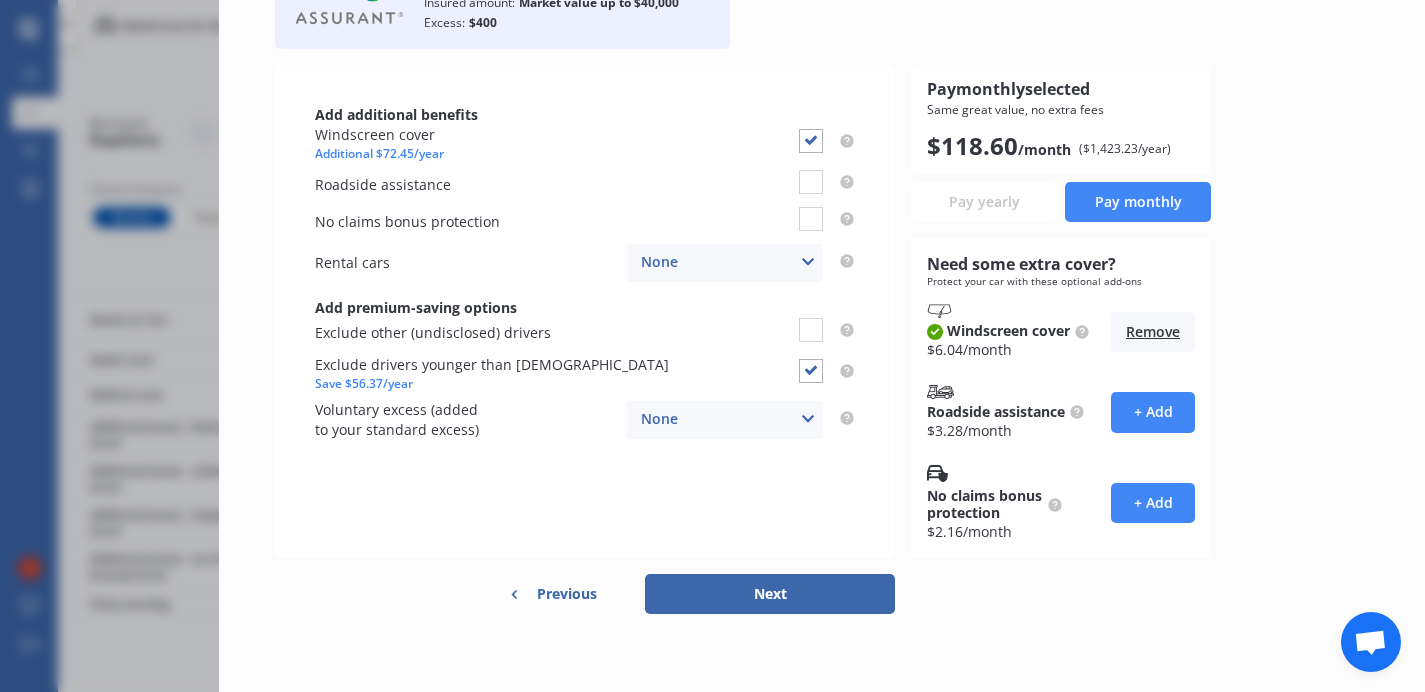 drag, startPoint x: 756, startPoint y: 603, endPoint x: 557, endPoint y: 683, distance: 214.47844 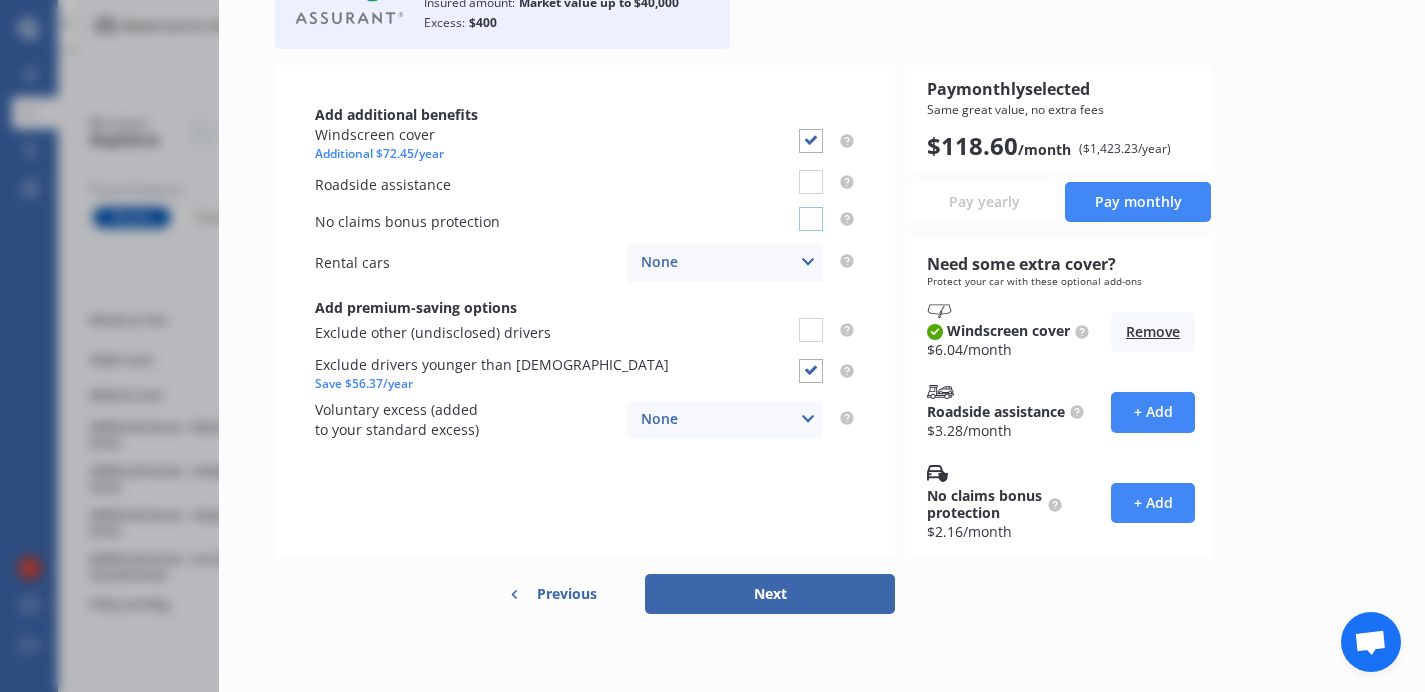 click at bounding box center (811, 207) 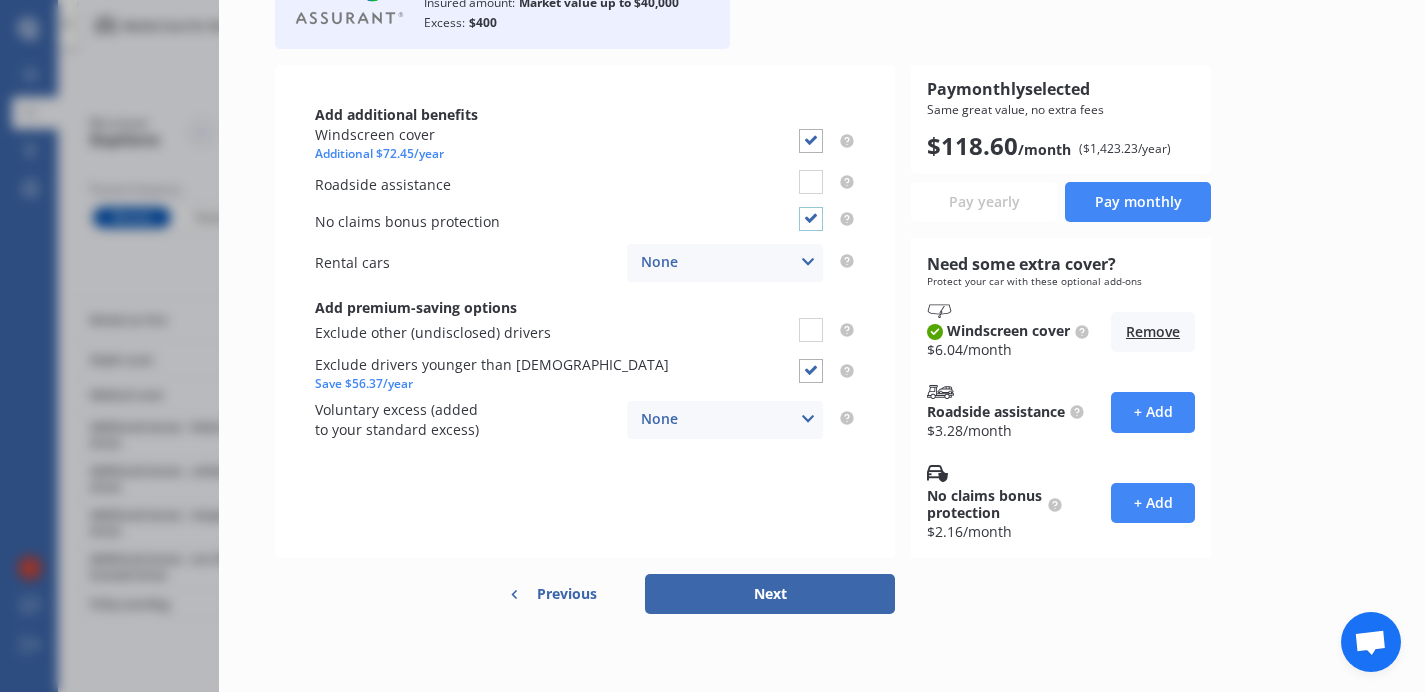 checkbox on "true" 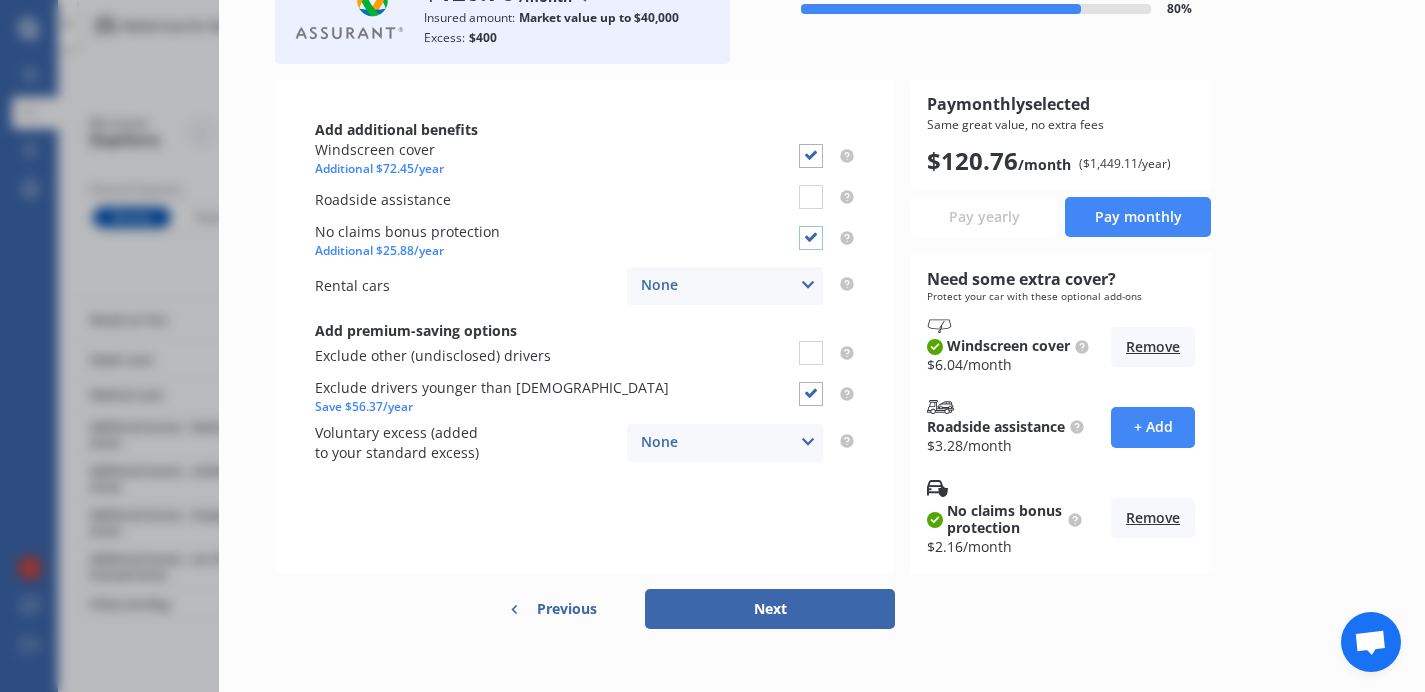 scroll, scrollTop: 173, scrollLeft: 0, axis: vertical 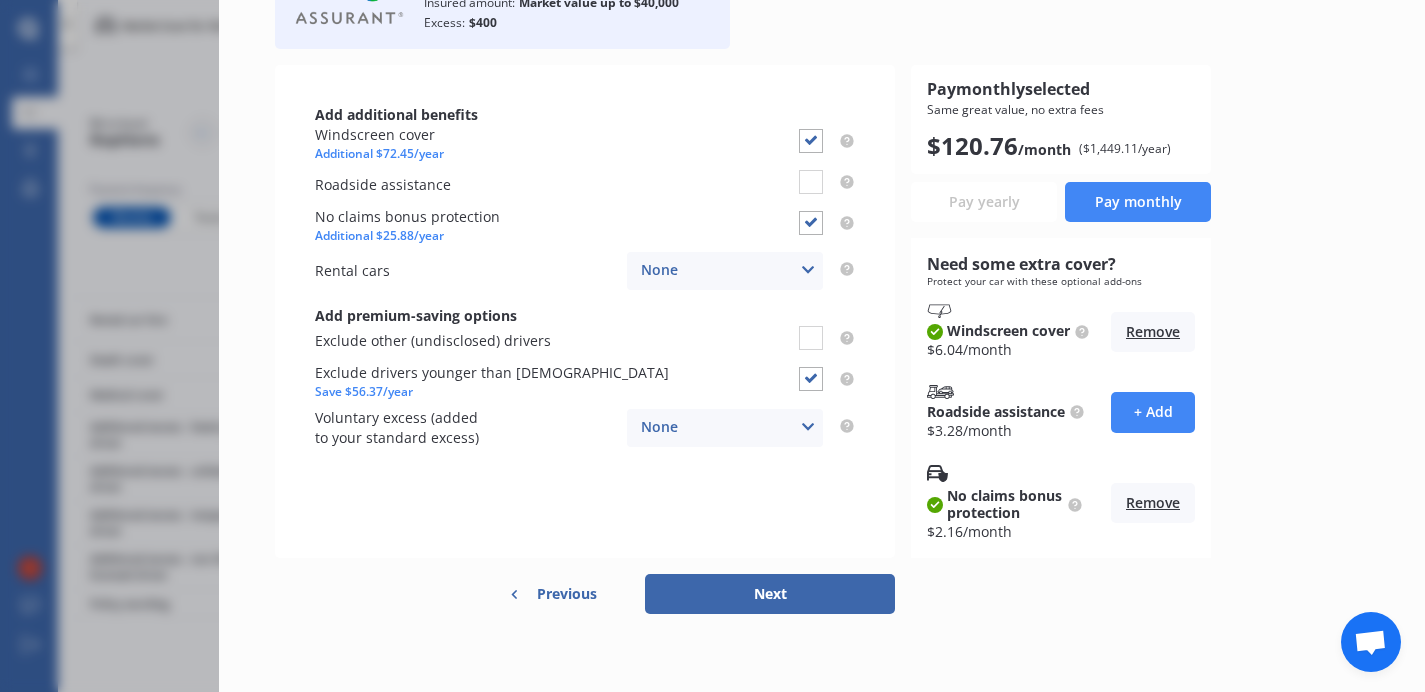 click on "Next" at bounding box center [770, 594] 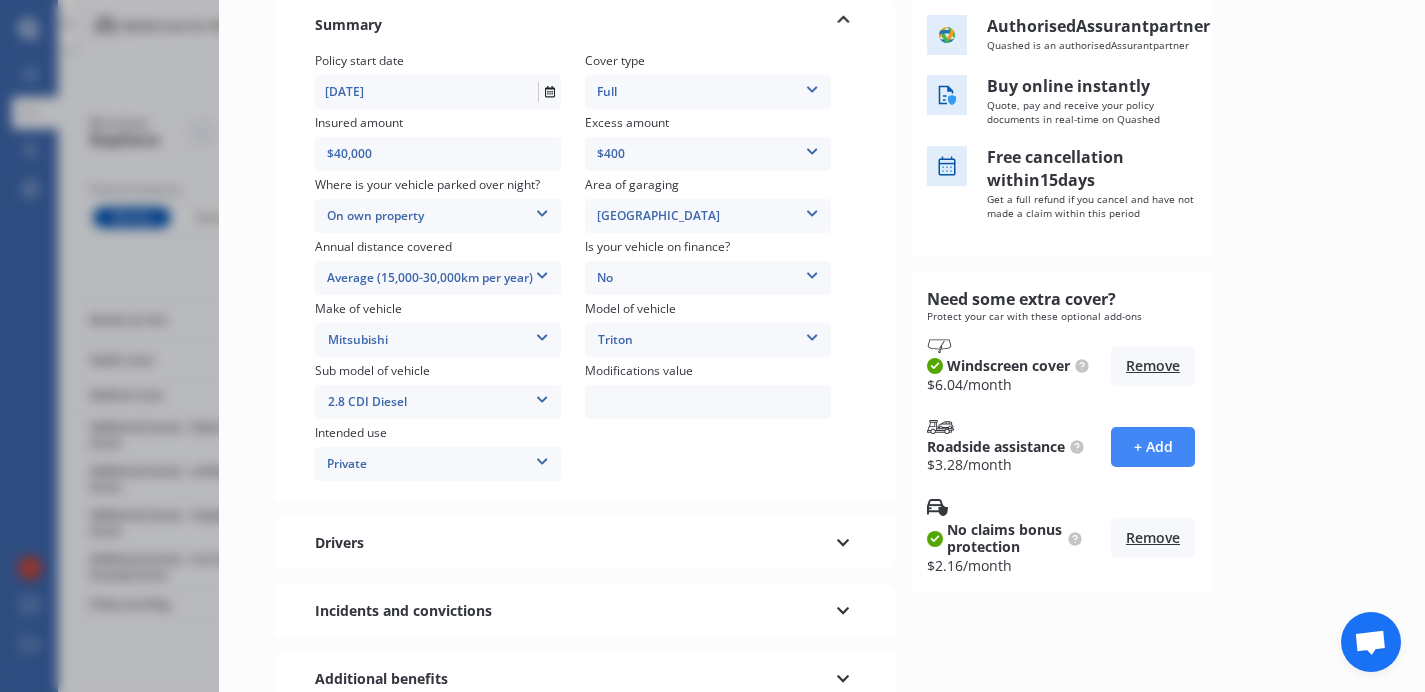 scroll, scrollTop: 388, scrollLeft: 0, axis: vertical 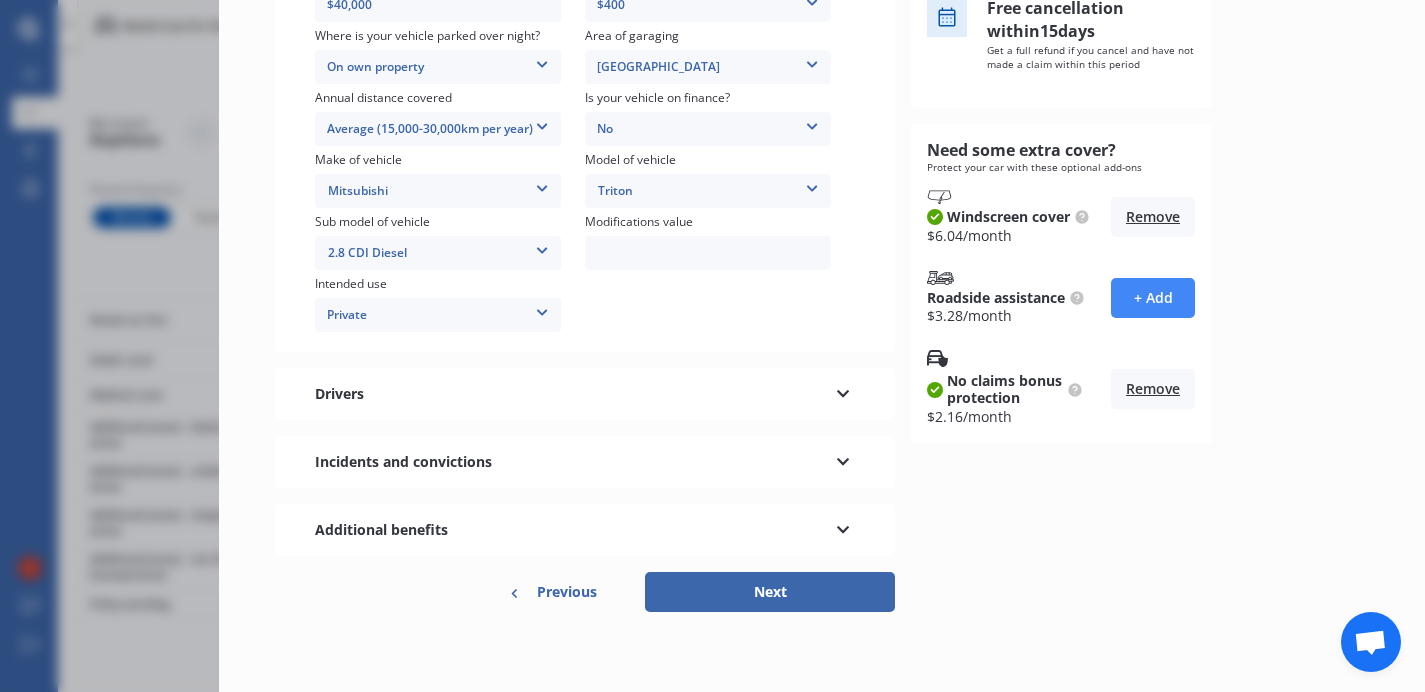 click on "Next" at bounding box center [770, 592] 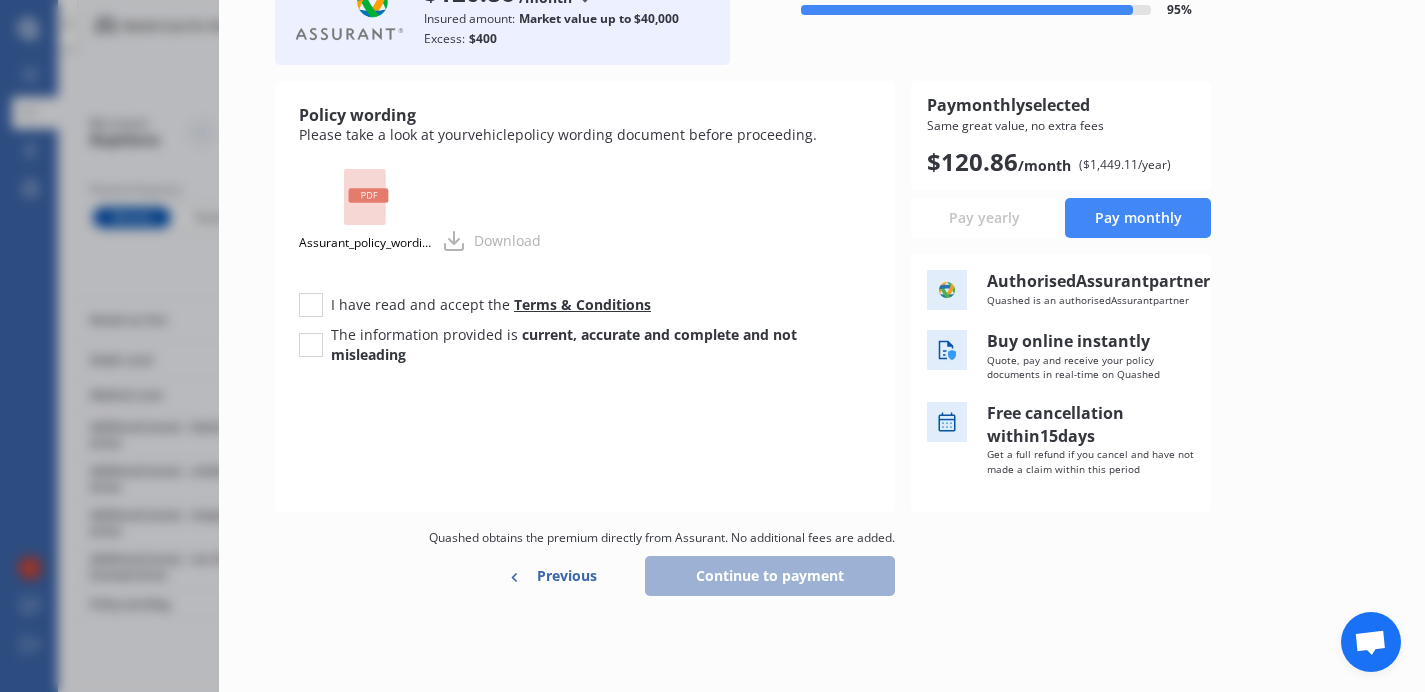 scroll, scrollTop: 0, scrollLeft: 0, axis: both 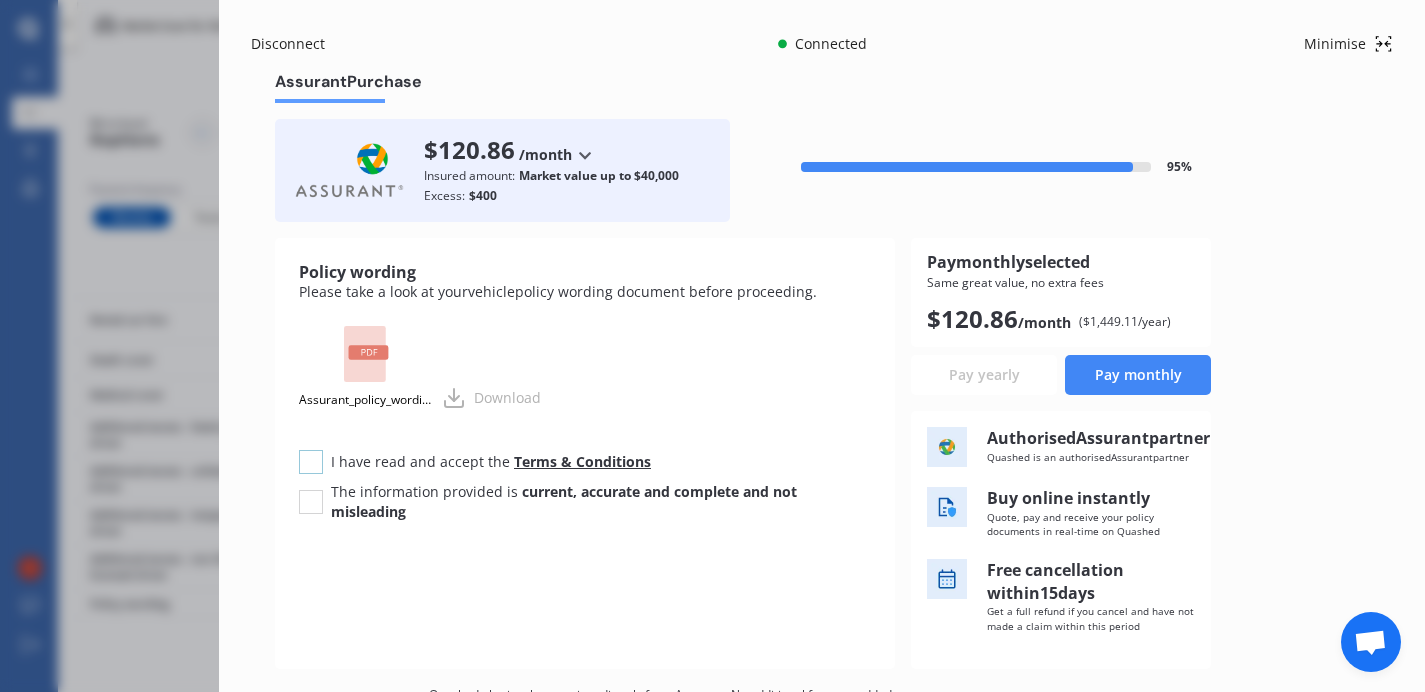 click at bounding box center [311, 450] 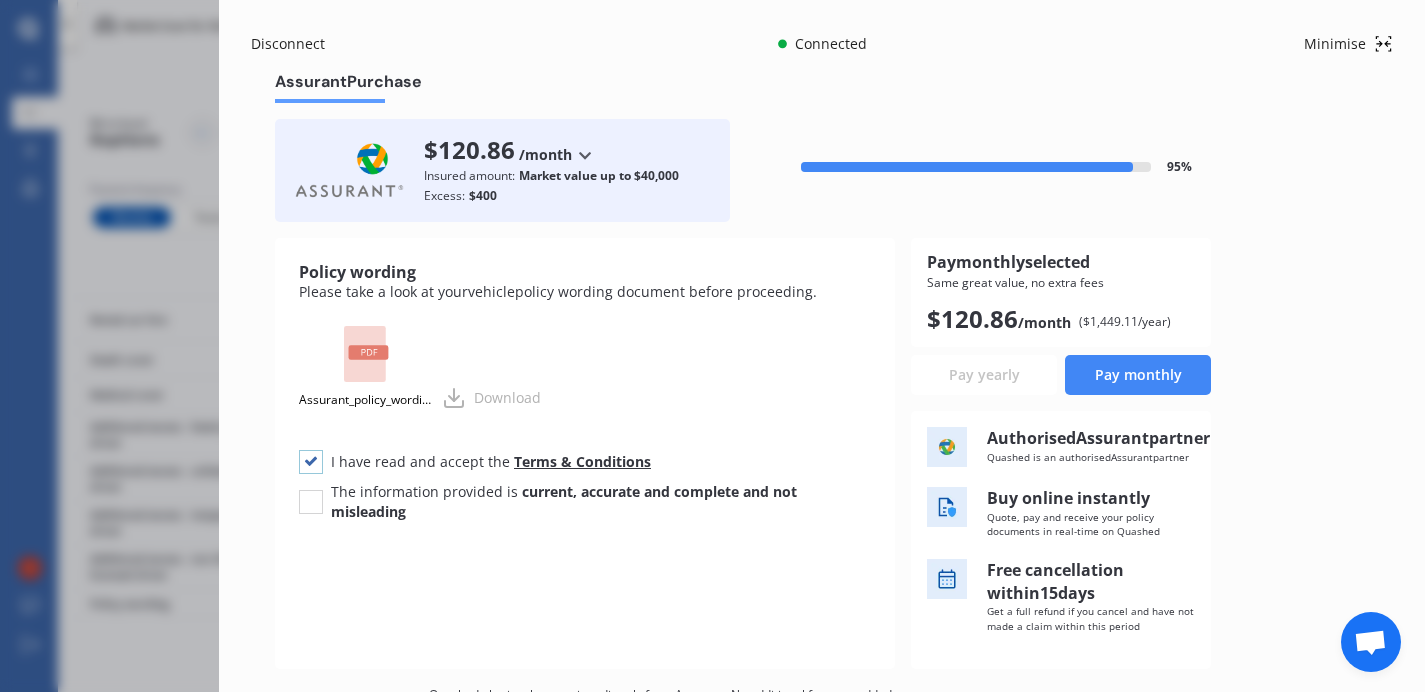 checkbox on "true" 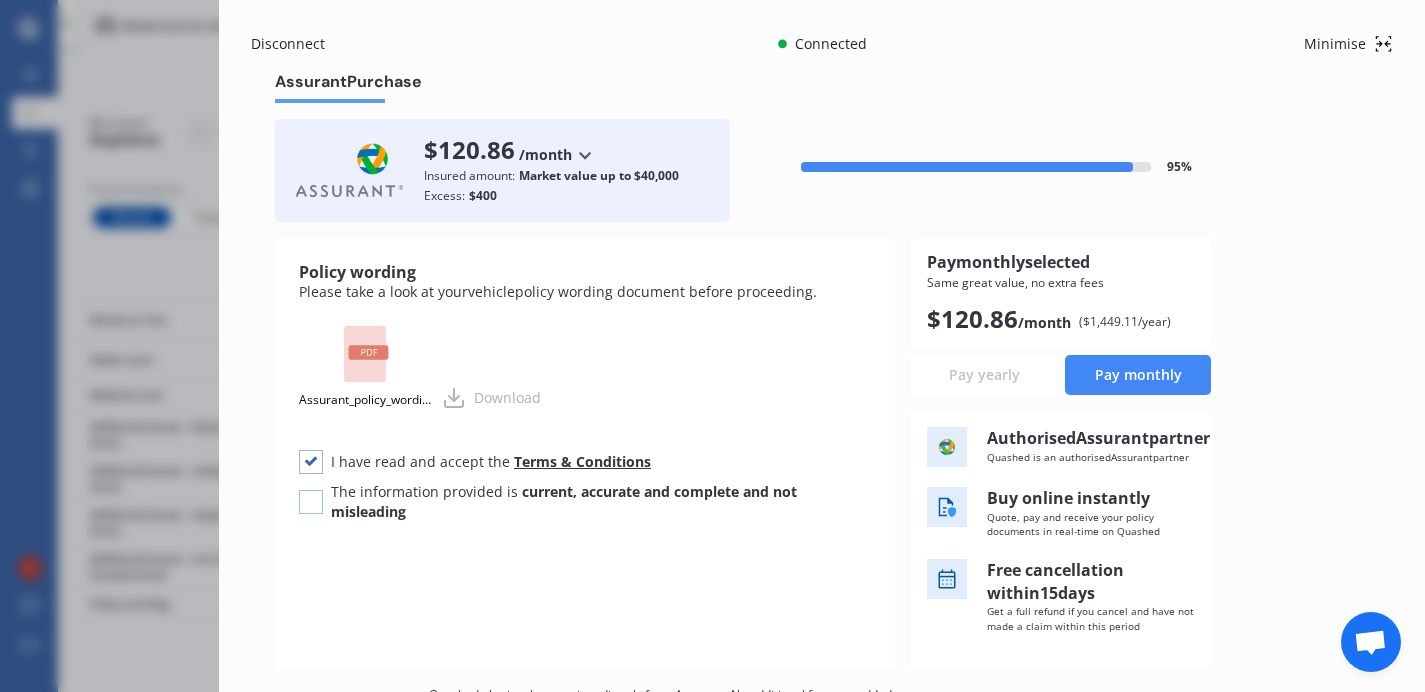 click at bounding box center (311, 490) 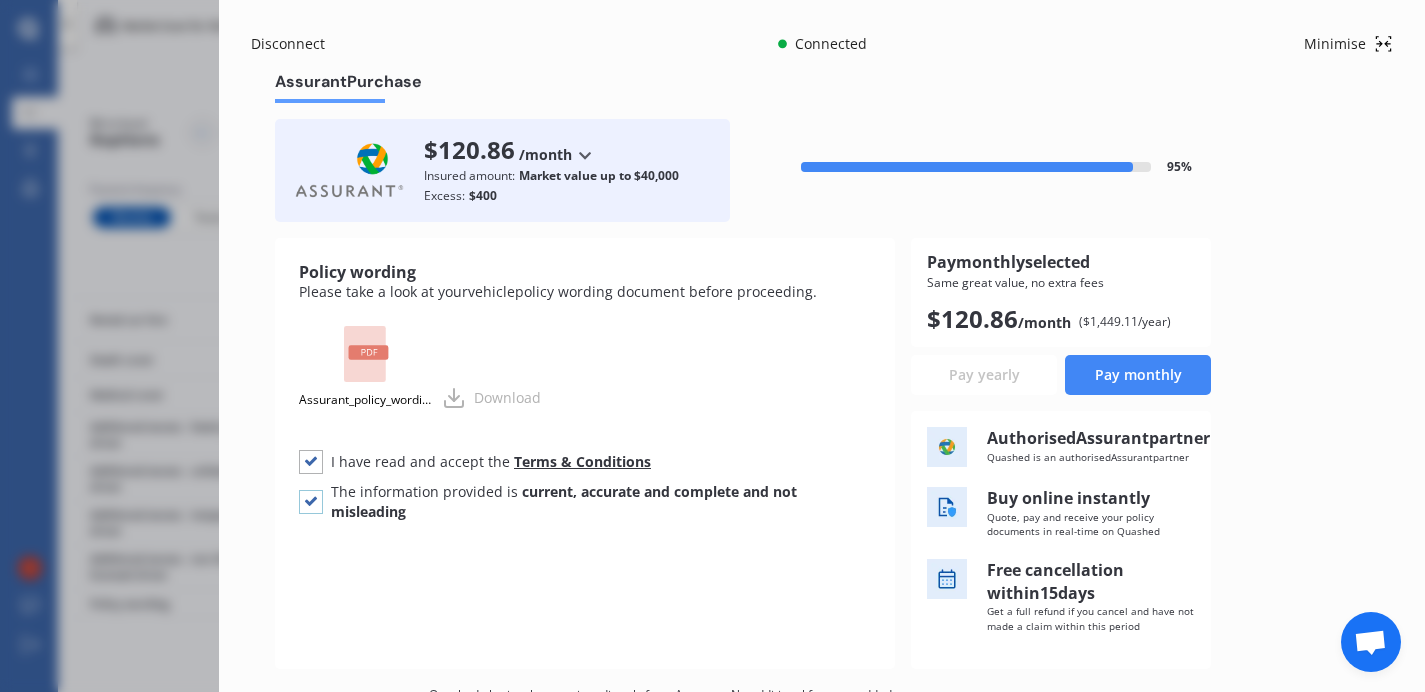 checkbox on "true" 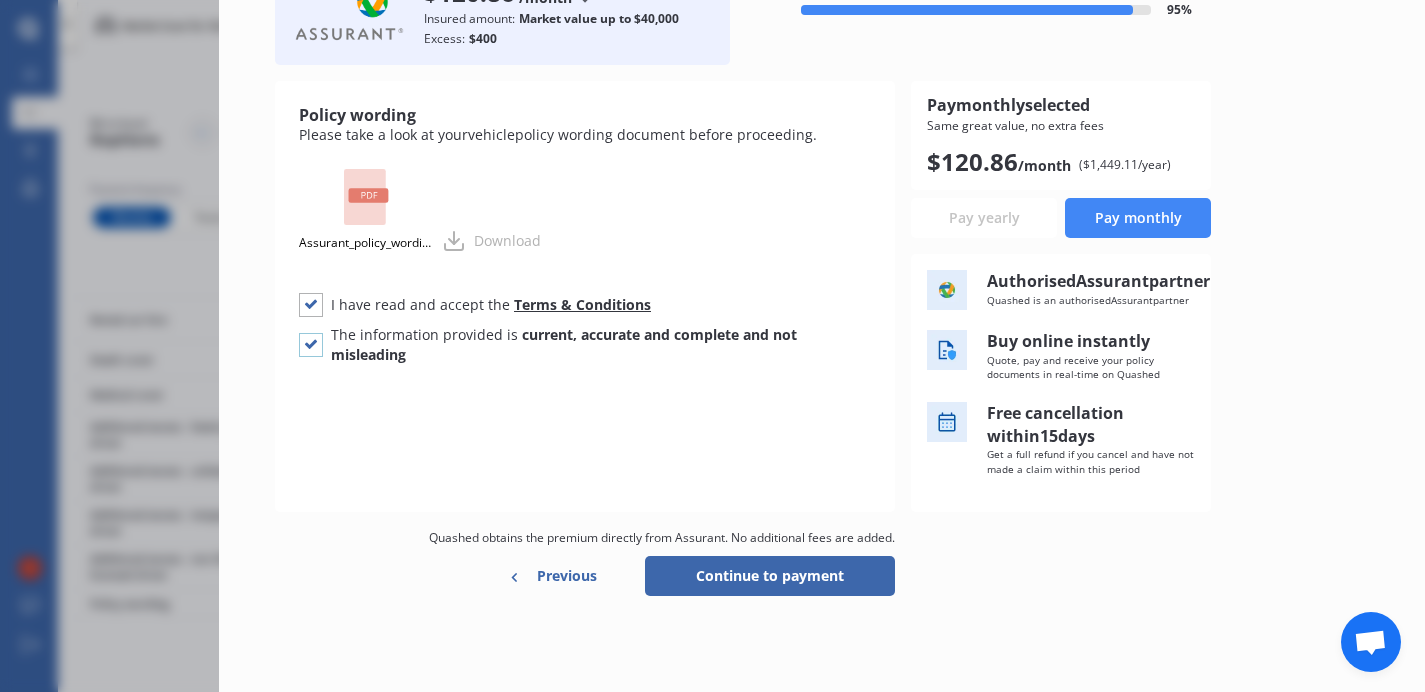 scroll, scrollTop: 177, scrollLeft: 0, axis: vertical 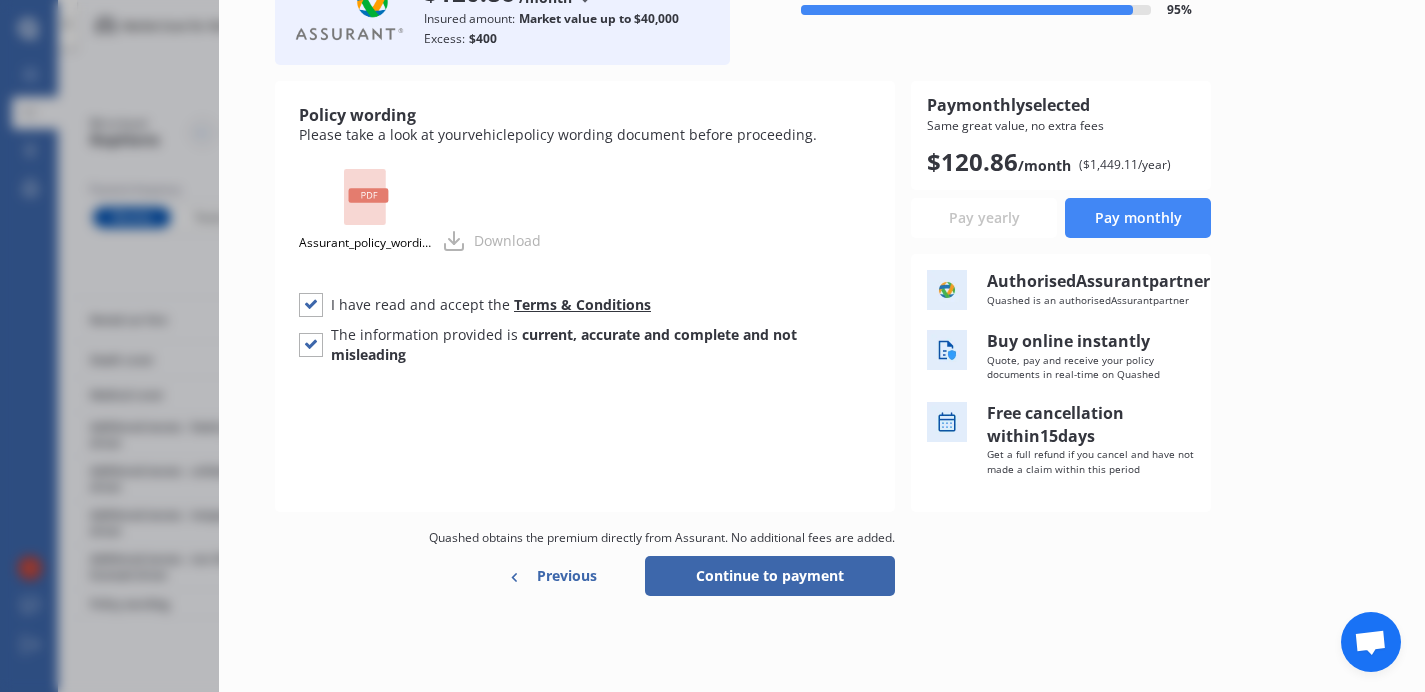 click on "Continue to payment" at bounding box center (770, 576) 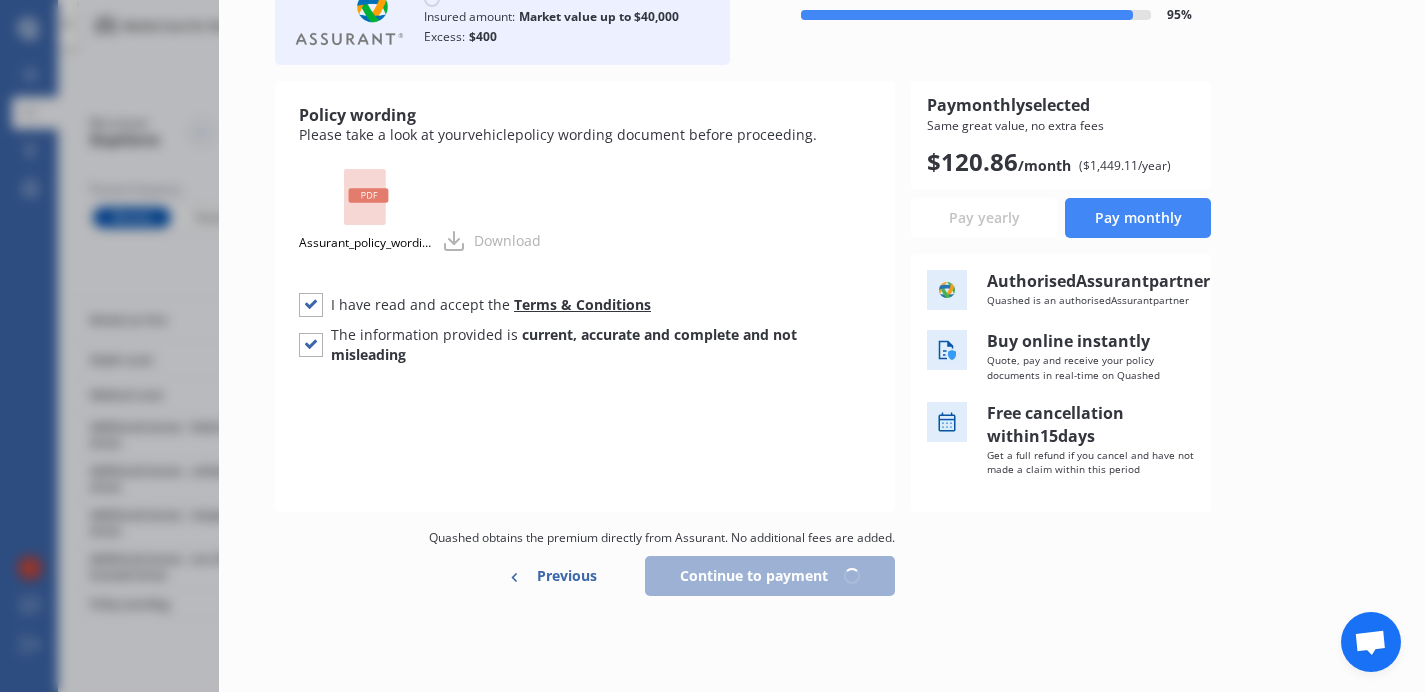 scroll, scrollTop: 177, scrollLeft: 0, axis: vertical 